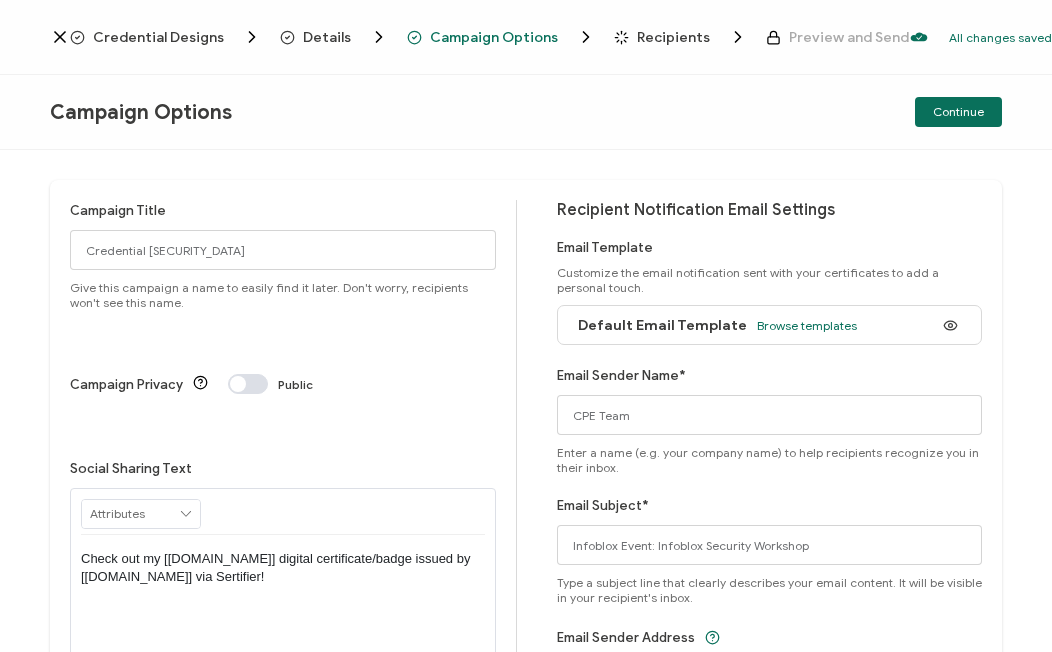 scroll, scrollTop: 0, scrollLeft: 0, axis: both 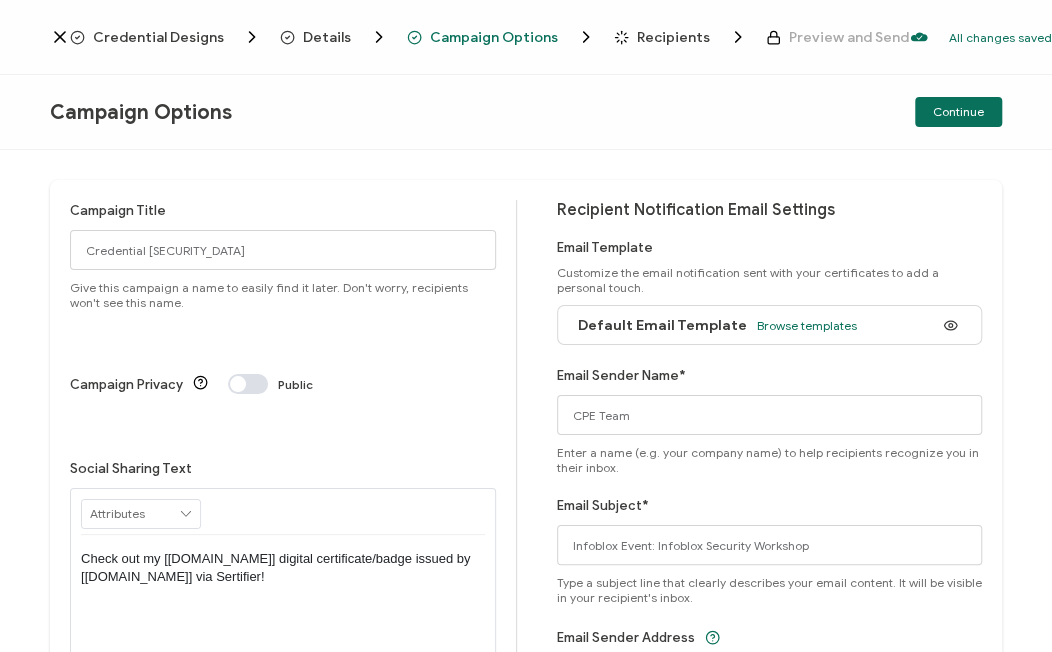 click on "Credential Designs" at bounding box center [158, 37] 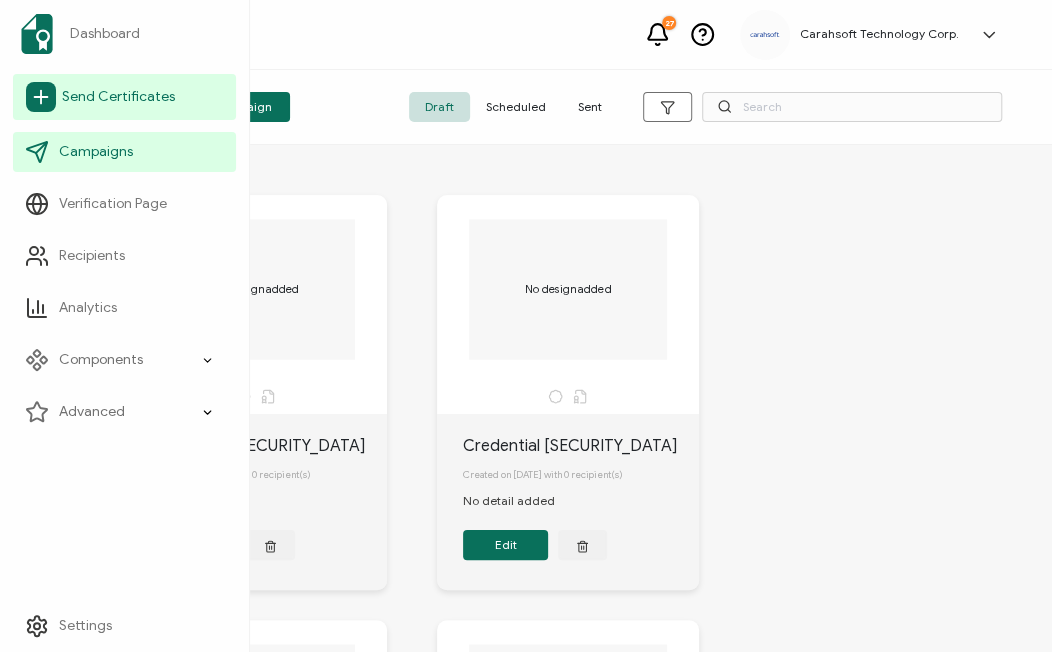 click on "Send Certificates" at bounding box center [118, 97] 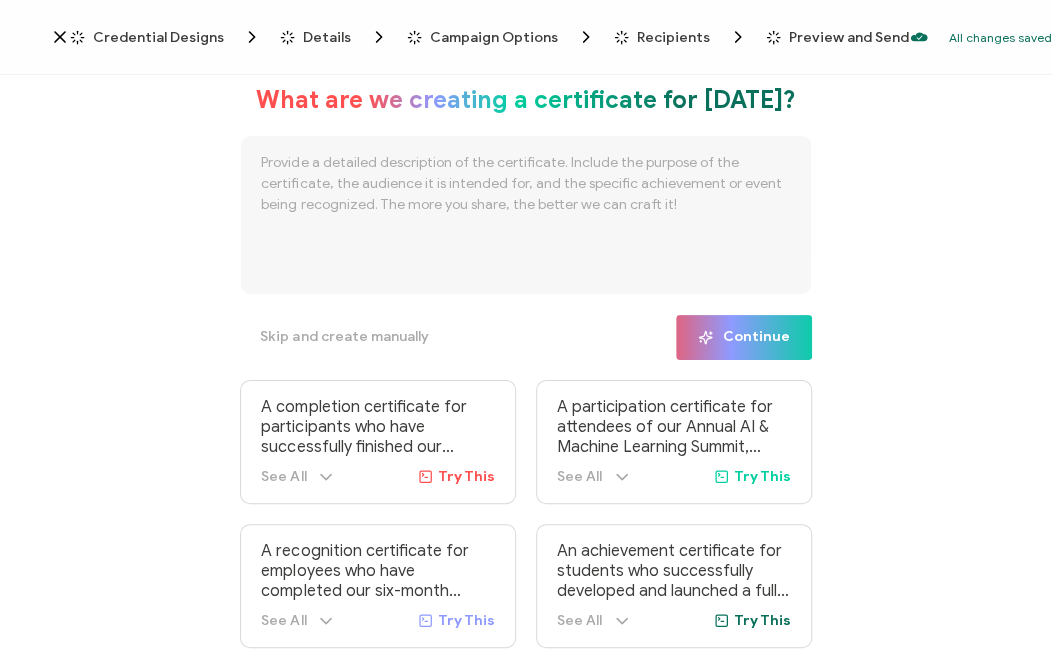 click on "Credential Designs" at bounding box center [158, 37] 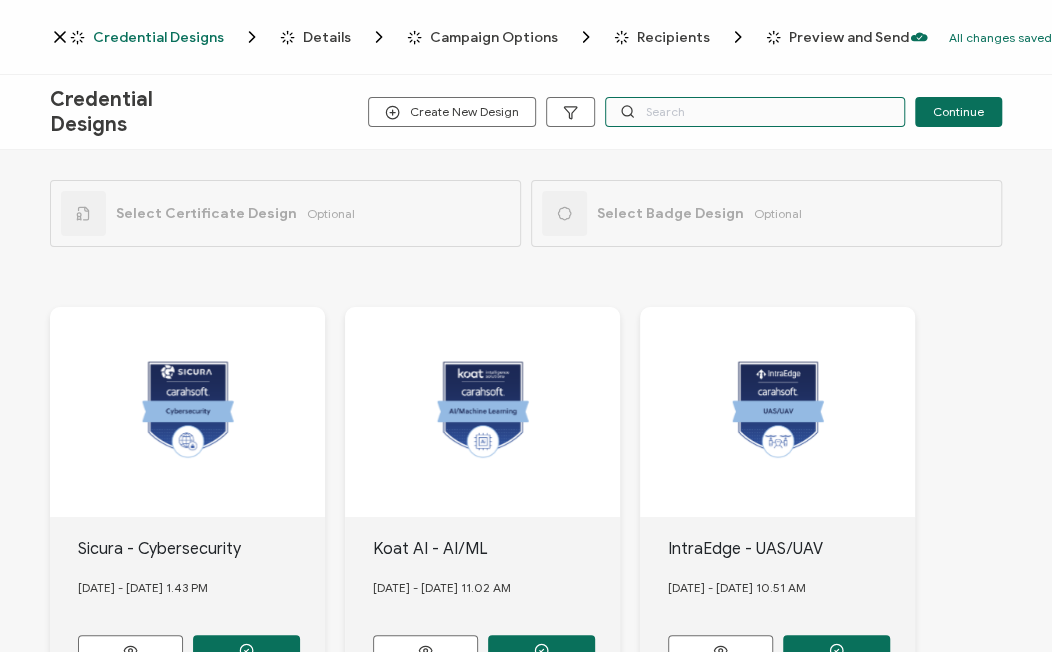click at bounding box center [755, 112] 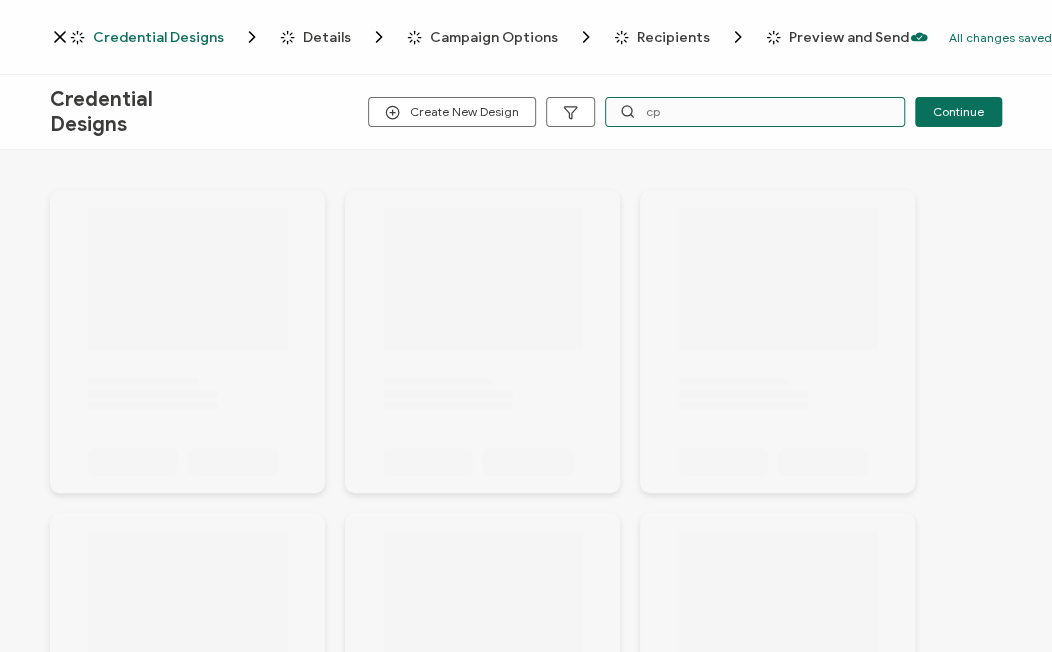 type on "c" 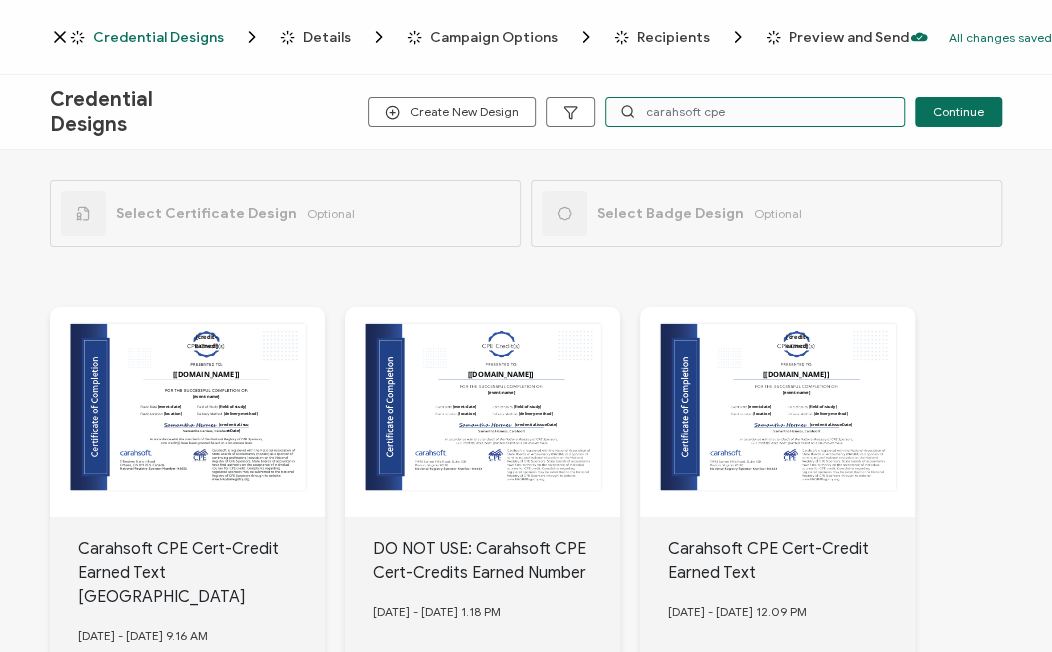 scroll, scrollTop: 180, scrollLeft: 0, axis: vertical 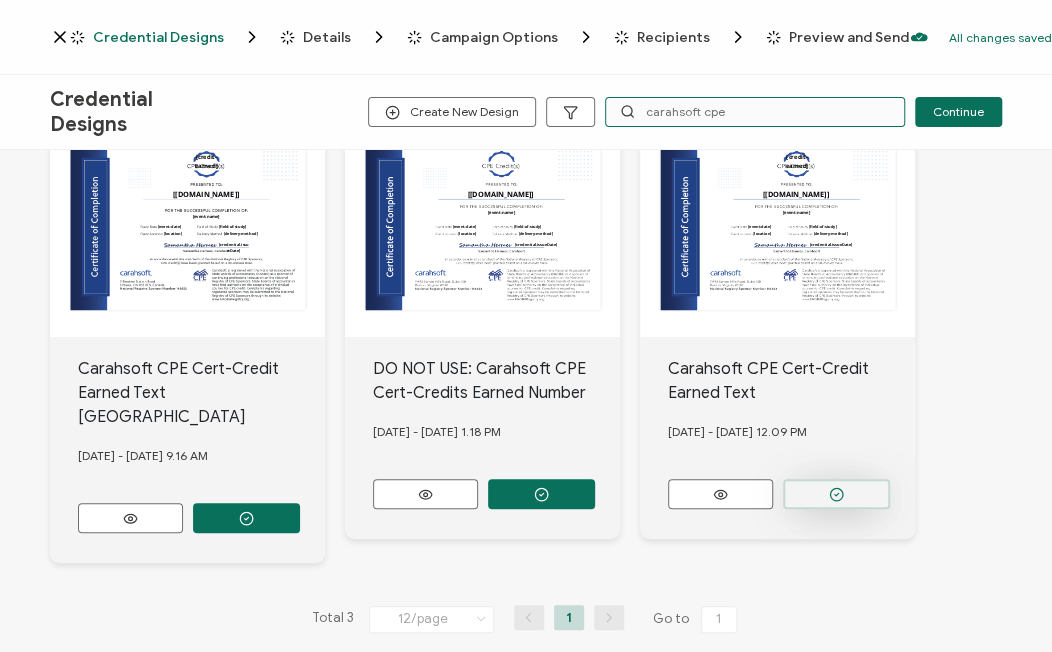 type on "carahsoft cpe" 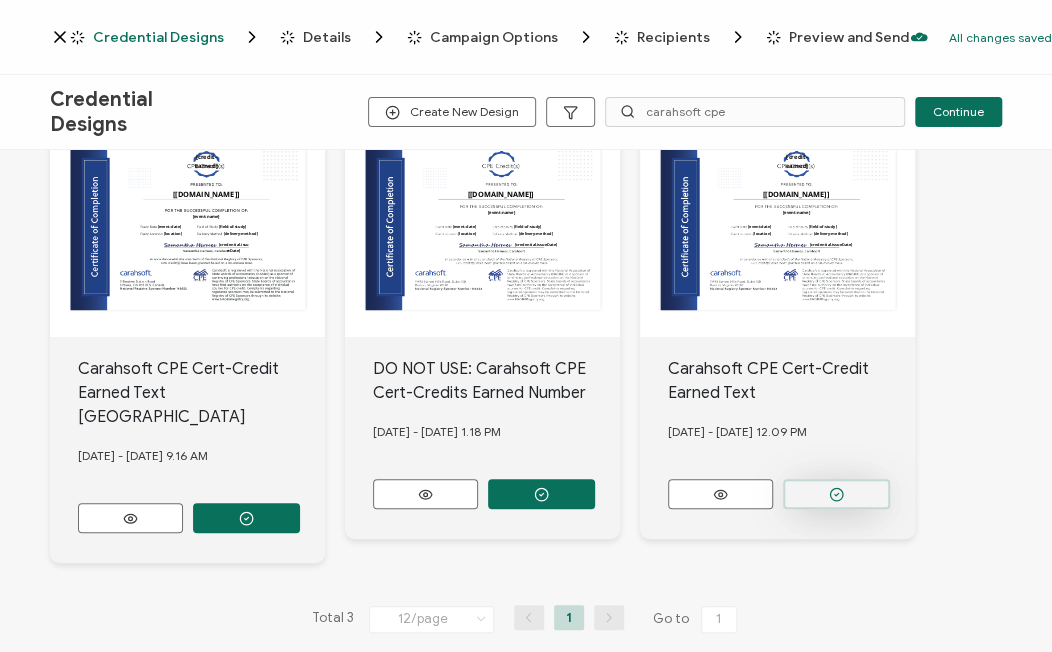 click at bounding box center [246, 518] 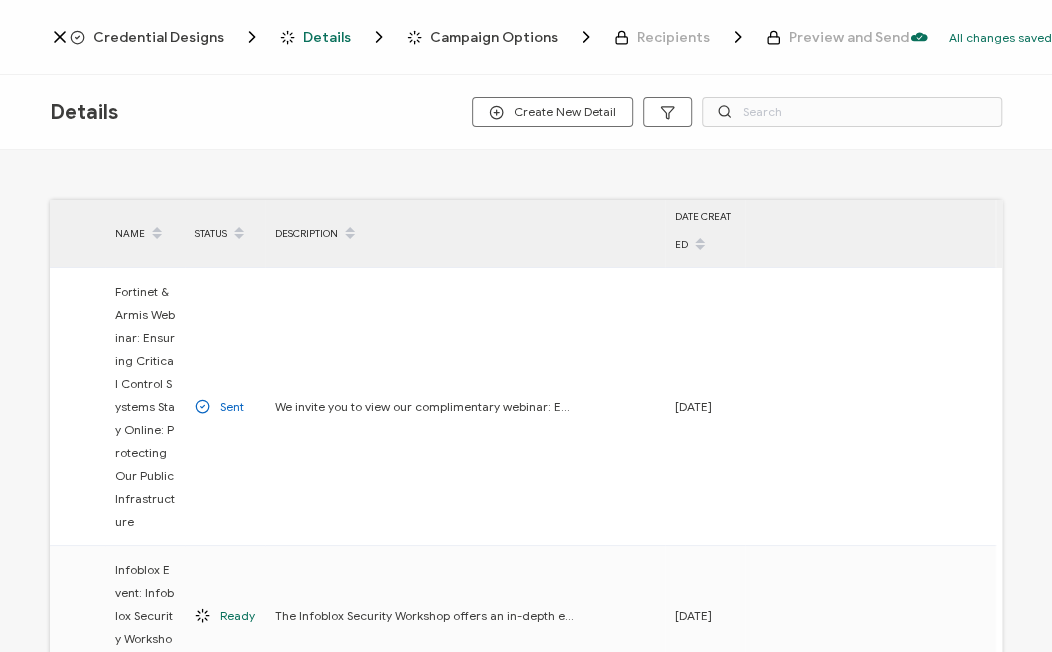 click on "Credential Designs" at bounding box center [158, 37] 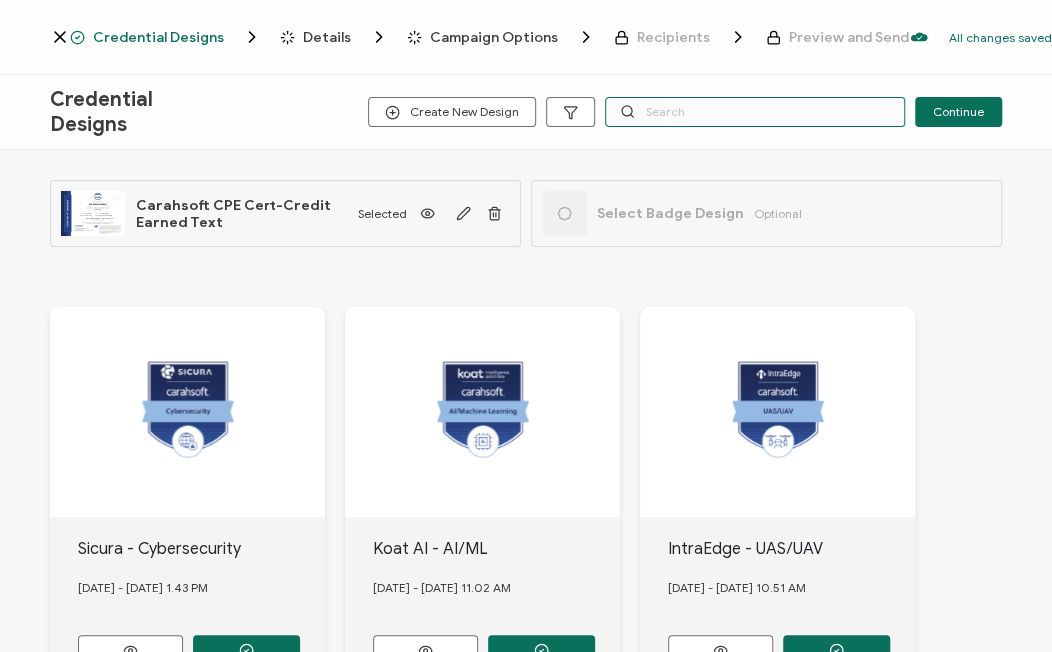 click at bounding box center (755, 112) 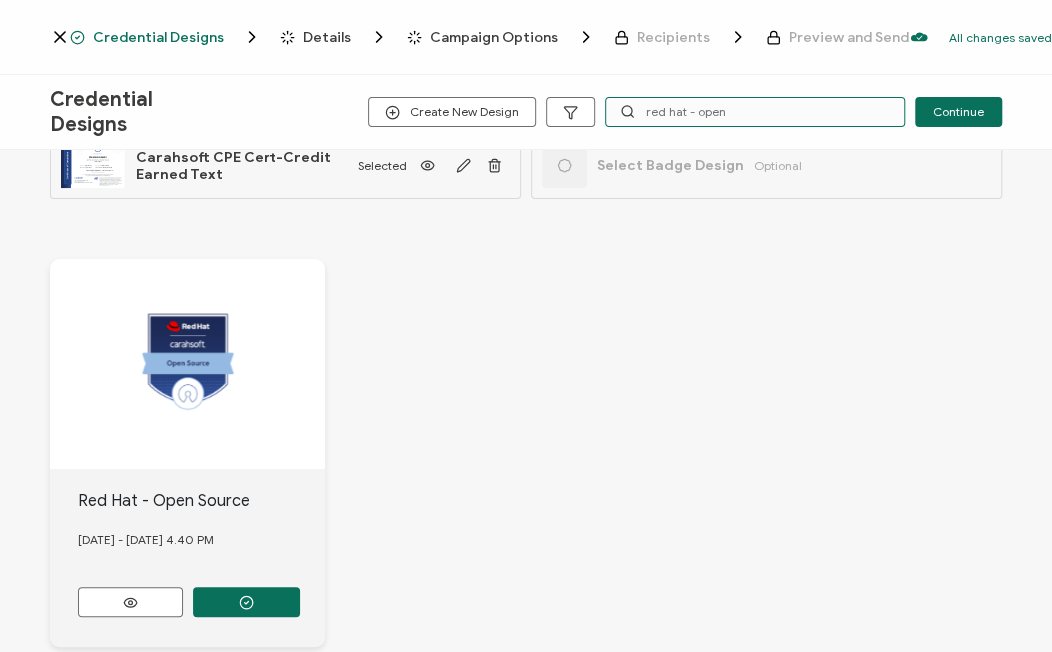 scroll, scrollTop: 219, scrollLeft: 0, axis: vertical 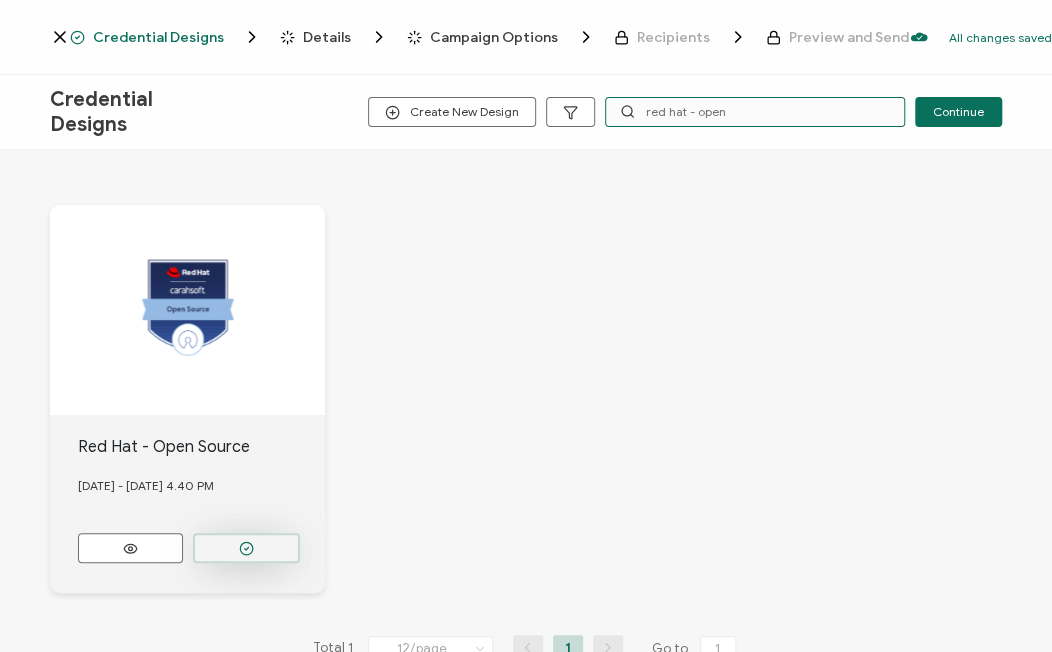 type on "red hat - open" 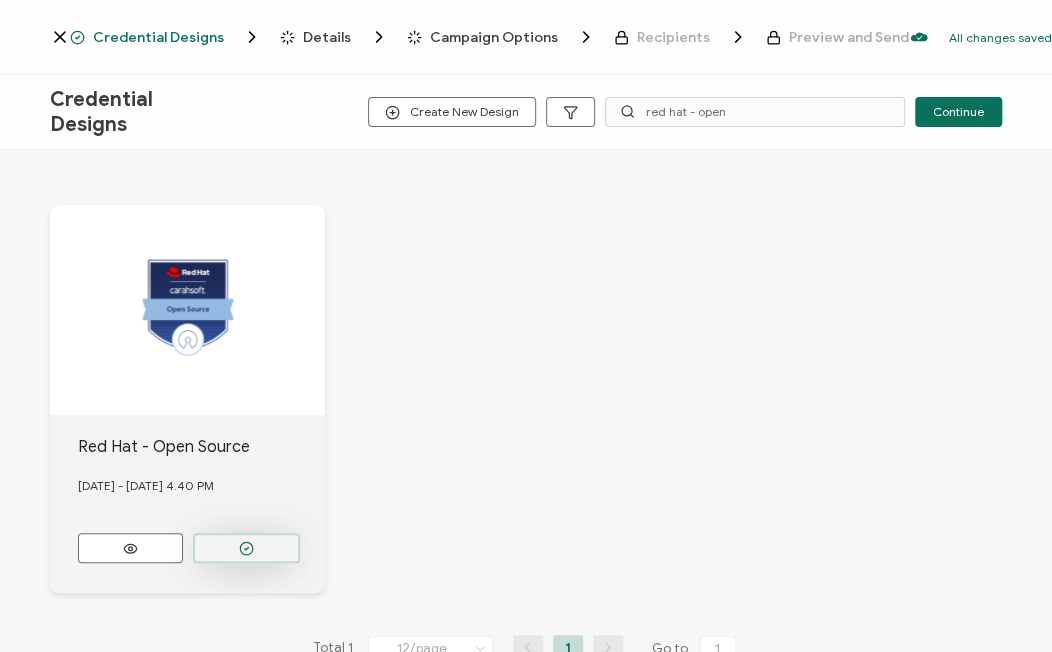 click at bounding box center (246, 548) 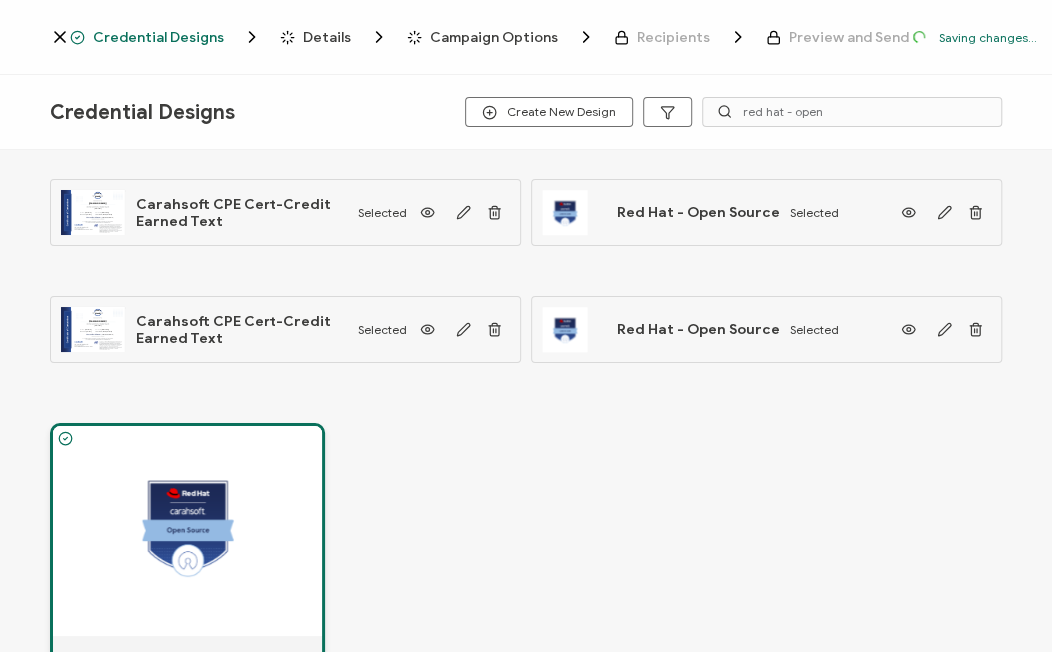 scroll, scrollTop: 0, scrollLeft: 0, axis: both 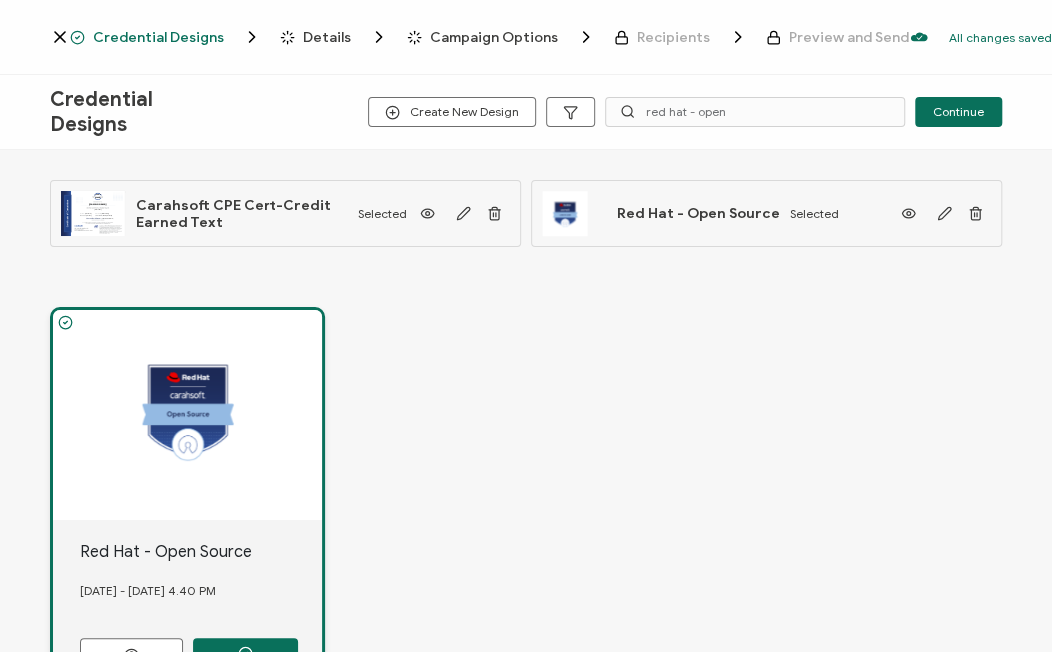 click on "Details" at bounding box center [327, 37] 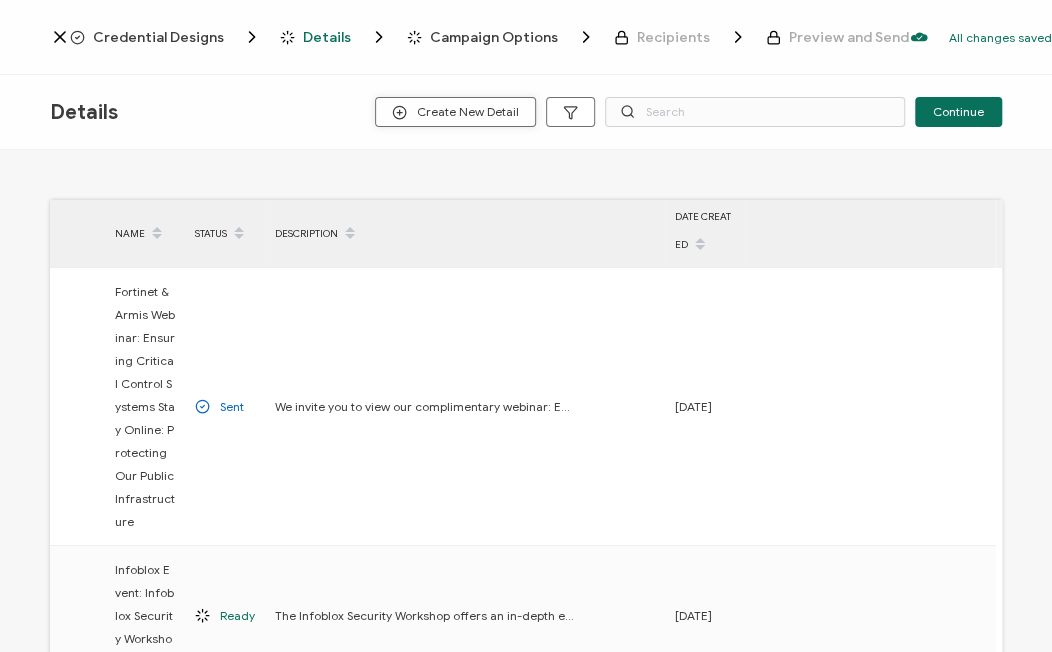 click on "Create New Detail" at bounding box center [455, 112] 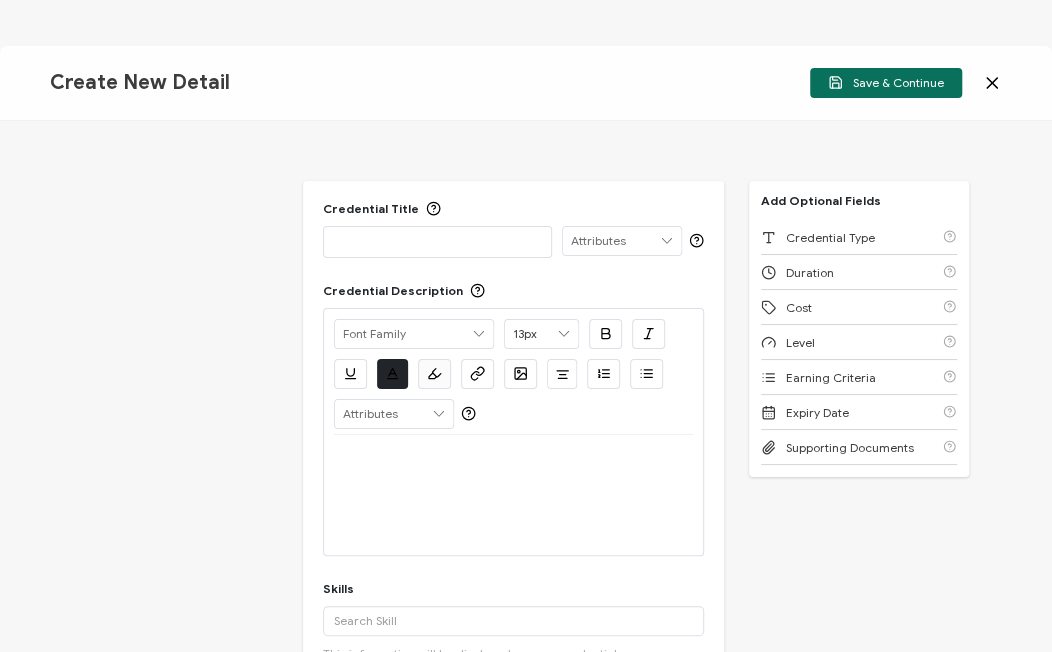 click on "Credential Title
ISSUER
Issuer Name
Credential Description
Alright Sans [PERSON_NAME] Archivo Black Arial Arimo Blinker Caveat Charm Charmonman Cinzel EB Garamond [PERSON_NAME] Sans [PERSON_NAME] Great Vibes Grenze [PERSON_NAME] Grotesk Inconsolata Josefin Sans Kolektif House Kufam Lato Libre Caslon Text [PERSON_NAME] Lugrasimo Markazi Text Merienda [PERSON_NAME] [PERSON_NAME] [PERSON_NAME] Sans [PERSON_NAME] Serif Nunito Open Sans Open Sans Condensed Orbitron [PERSON_NAME] Display Poppins PT Sans PT Sans Narrow PT Serif Quicksand Raleway Red Hat Display Roboto Roboto Condensed Roboto Slab Rubik Slabo 27px Source Sans Pro Spartan Tajawal Titillium Web Ubuntu UnifrakturCook UnifrakturMaguntia Work Sans   13px 11px 12px 13px 14px 15px 16px 17px 18px 19px 20px 21px 22px 23px 24px 25px 26px 27px 28px 29px 30px 31px 32px 33px 34px 35px 36px 37px 38px 39px 40px 41px 42px 43px 44px 45px" at bounding box center [526, 386] 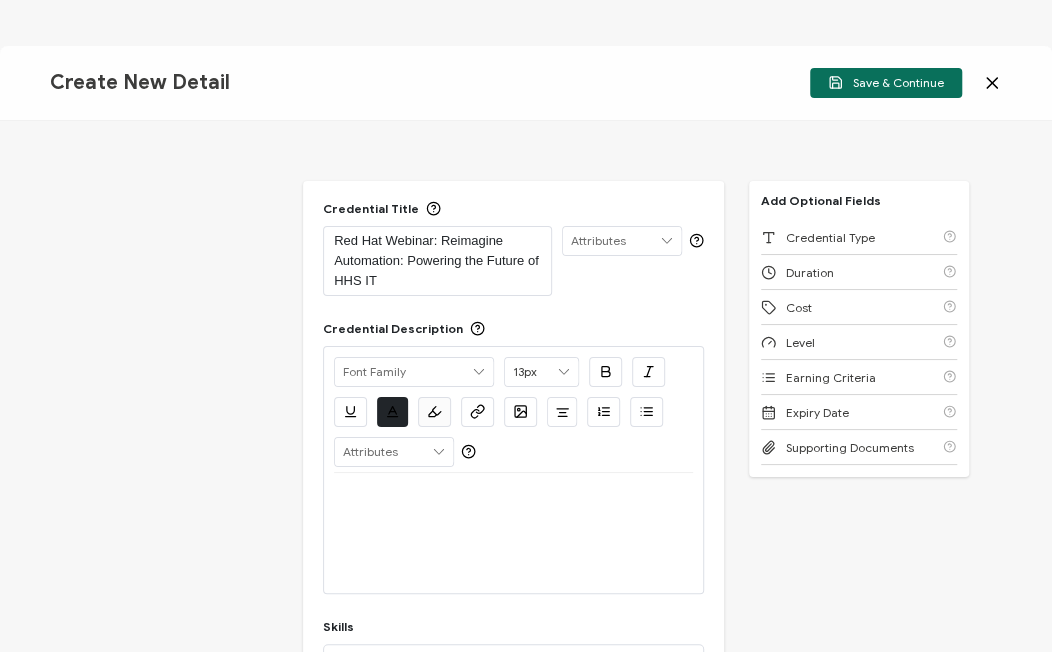 click on "Credential Title
Red Hat Webinar: Reimagine Automation: Powering the Future of HHS IT   ISSUER
Issuer Name
Credential Description
Alright Sans [PERSON_NAME] Archivo Black Arial Arimo Blinker Caveat Charm Charmonman Cinzel EB Garamond [PERSON_NAME] Sans [PERSON_NAME] Great Vibes Grenze [PERSON_NAME] Grotesk Inconsolata Josefin Sans Kolektif House Kufam Lato Libre Caslon Text [PERSON_NAME] Lugrasimo Markazi Text Merienda [PERSON_NAME] [PERSON_NAME] [PERSON_NAME] Sans [PERSON_NAME] Serif Nunito Open Sans Open Sans Condensed Orbitron [PERSON_NAME] Display Poppins PT Sans PT Sans Narrow PT Serif Quicksand Raleway Red Hat Display Roboto Roboto Condensed Roboto Slab Rubik Slabo 27px Source Sans Pro Spartan Tajawal Titillium Web Ubuntu UnifrakturCook UnifrakturMaguntia Work Sans   13px 11px 12px 13px 14px 15px 16px 17px 18px 19px 20px 21px 22px 23px 24px 25px 26px 27px 28px 29px 30px 31px" at bounding box center (526, 386) 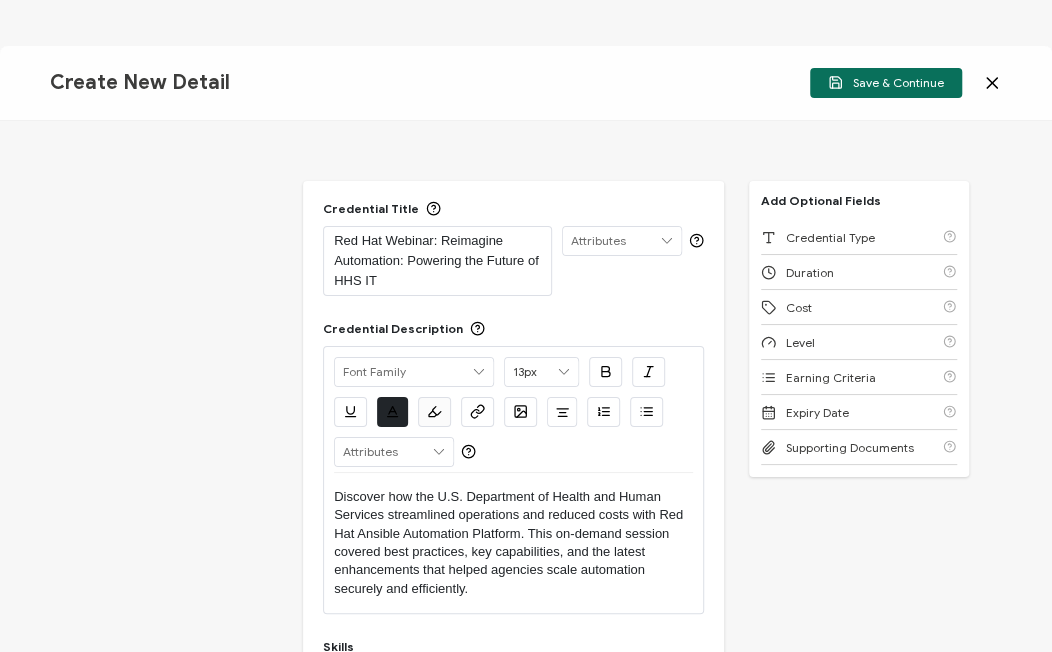 scroll, scrollTop: 0, scrollLeft: 0, axis: both 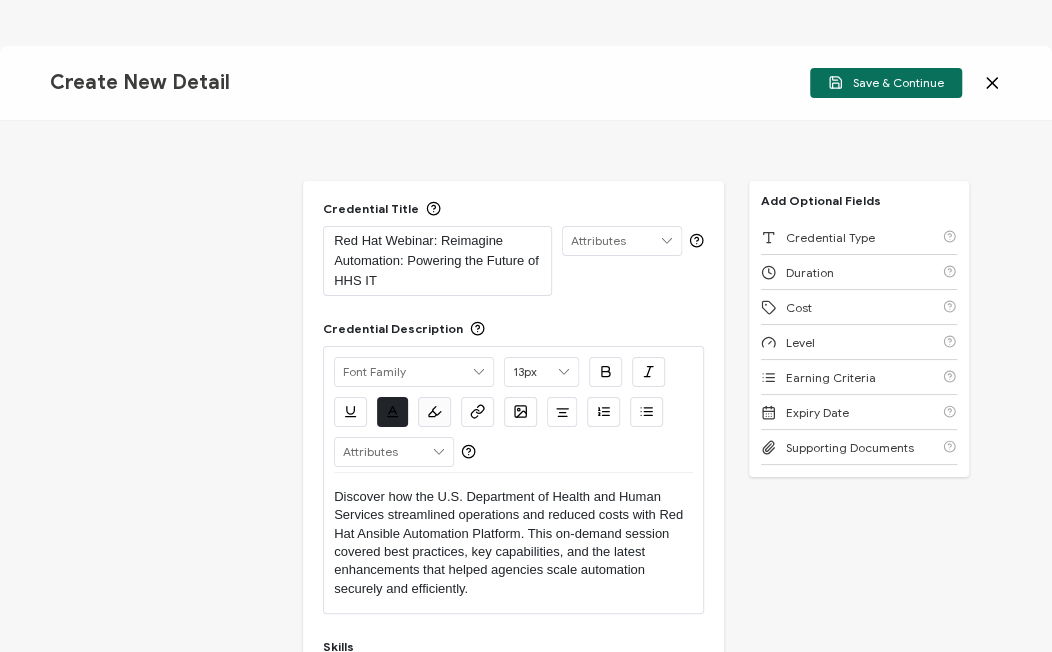 click on "Credential Title
Red Hat Webinar: Reimagine Automation: Powering the Future of HHS IT   ISSUER
Issuer Name
Credential Description
Alright Sans [PERSON_NAME] Archivo Black Arial Arimo Blinker Caveat Charm Charmonman Cinzel EB Garamond [PERSON_NAME] Sans [PERSON_NAME] Great Vibes Grenze [PERSON_NAME] Grotesk Inconsolata Josefin Sans Kolektif House Kufam Lato Libre Caslon Text [PERSON_NAME] Lugrasimo Markazi Text Merienda [PERSON_NAME] [PERSON_NAME] [PERSON_NAME] Sans [PERSON_NAME] Serif Nunito Open Sans Open Sans Condensed Orbitron [PERSON_NAME] Display Poppins PT Sans PT Sans Narrow PT Serif Quicksand Raleway Red Hat Display Roboto Roboto Condensed Roboto Slab Rubik Slabo 27px Source Sans Pro Spartan Tajawal Titillium Web Ubuntu UnifrakturCook UnifrakturMaguntia Work Sans   13px 11px 12px 13px 14px 15px 16px 17px 18px 19px 20px 21px 22px 23px 24px 25px 26px 27px 28px 29px 30px 31px" at bounding box center [526, 386] 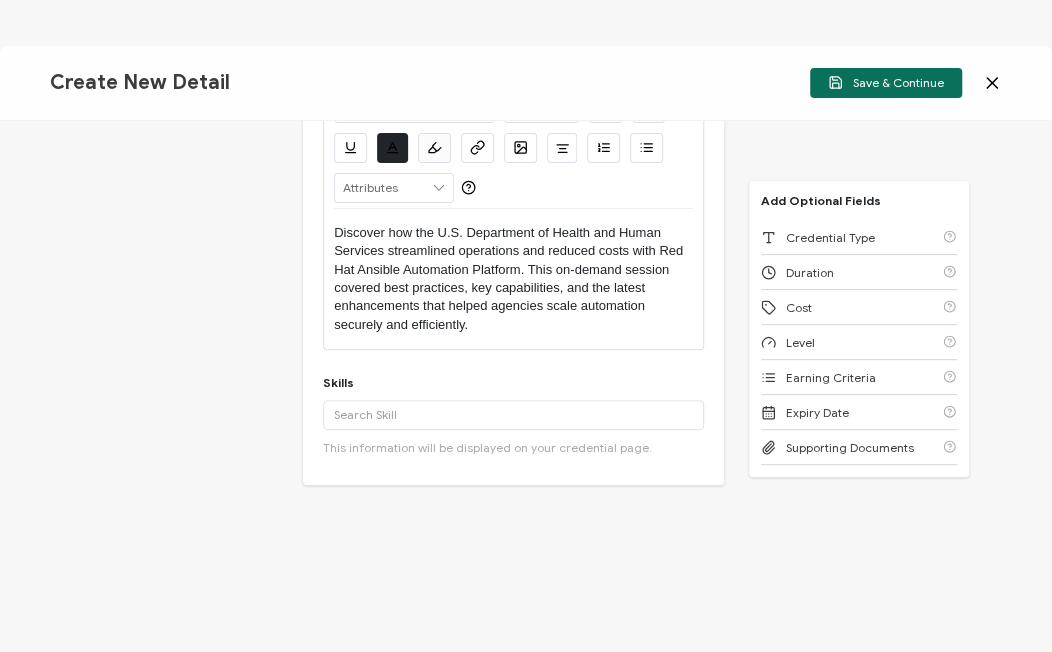 scroll, scrollTop: 265, scrollLeft: 0, axis: vertical 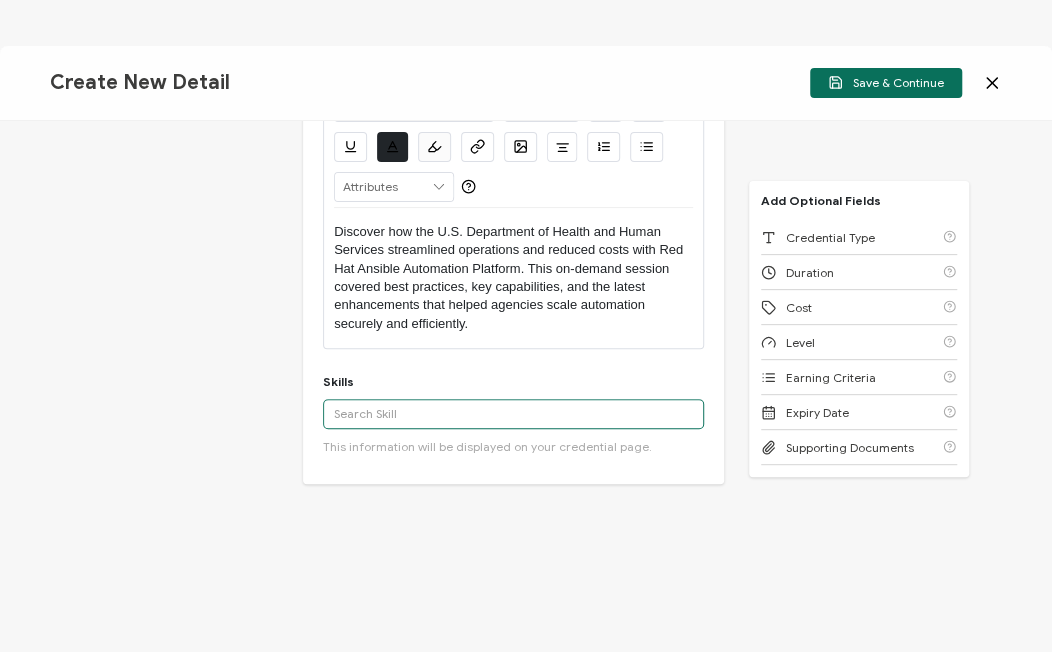 click at bounding box center [513, 414] 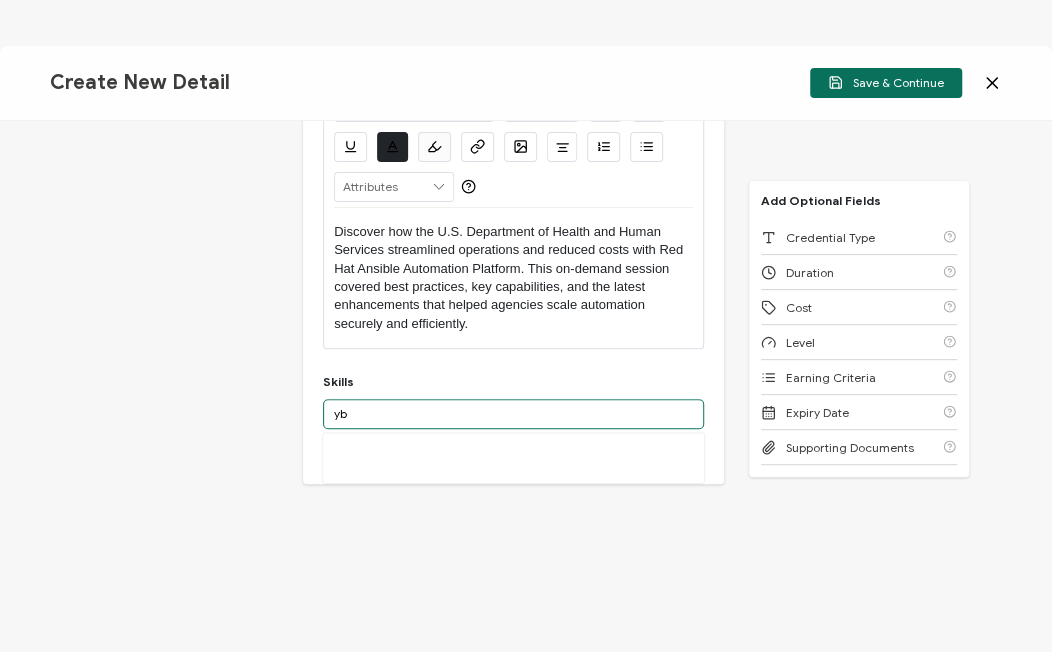 type on "y" 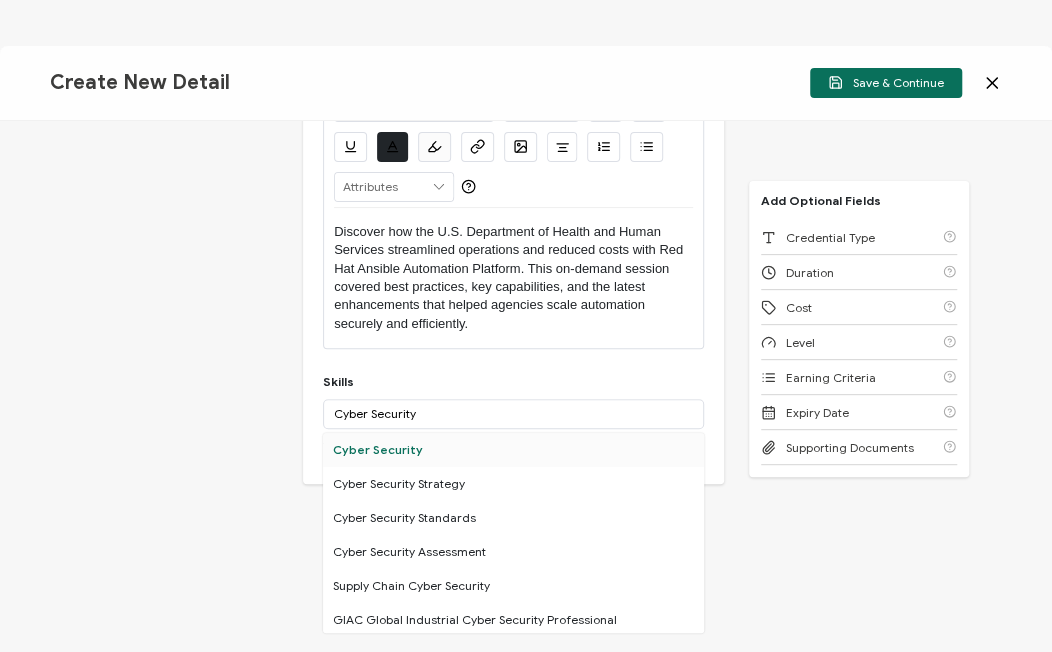 click on "Cyber Security" at bounding box center [513, 450] 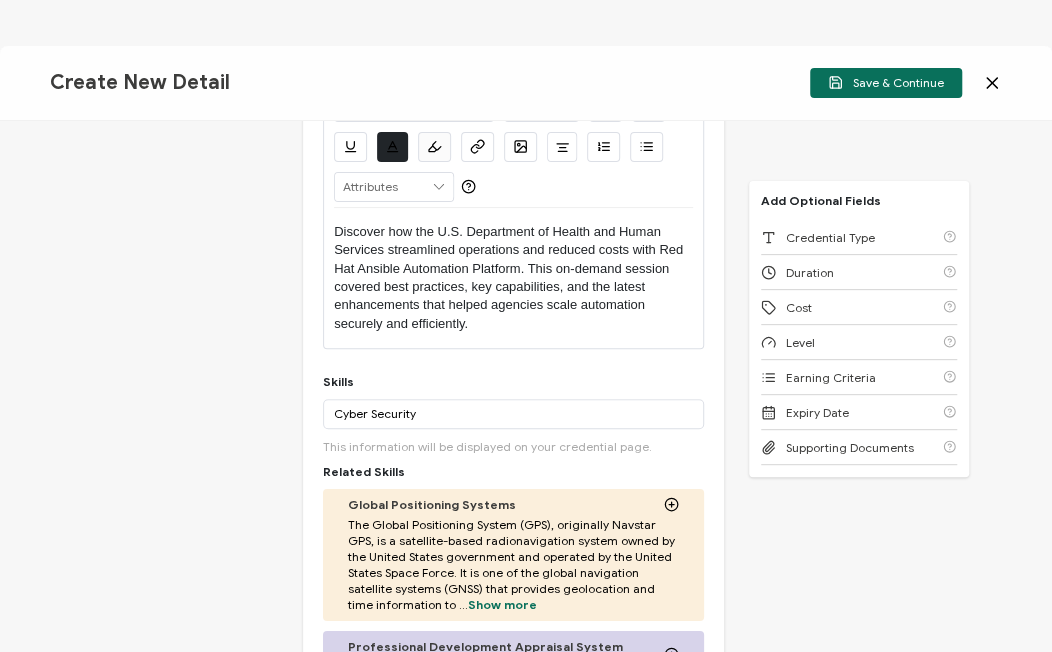 click on "Credential Title
Red Hat Webinar: Reimagine Automation: Powering the Future of HHS IT   ISSUER
Issuer Name
Credential Description
Alright Sans [PERSON_NAME] Archivo Black Arial Arimo Blinker Caveat Charm Charmonman Cinzel EB Garamond [PERSON_NAME] Sans [PERSON_NAME] Great Vibes Grenze [PERSON_NAME] Grotesk Inconsolata Josefin Sans Kolektif House Kufam Lato Libre Caslon Text [PERSON_NAME] Lugrasimo Markazi Text Merienda [PERSON_NAME] [PERSON_NAME] [PERSON_NAME] Sans [PERSON_NAME] Serif Nunito Open Sans Open Sans Condensed Orbitron [PERSON_NAME] Display Poppins PT Sans PT Sans Narrow PT Serif Quicksand Raleway Red Hat Display Roboto Roboto Condensed Roboto Slab Rubik Slabo 27px Source Sans Pro Spartan Tajawal Titillium Web Ubuntu UnifrakturCook UnifrakturMaguntia Work Sans   13px 11px 12px 13px 14px 15px 16px 17px 18px 19px 20px 21px 22px 23px 24px 25px 26px 27px 28px 29px 30px 31px" at bounding box center (526, 386) 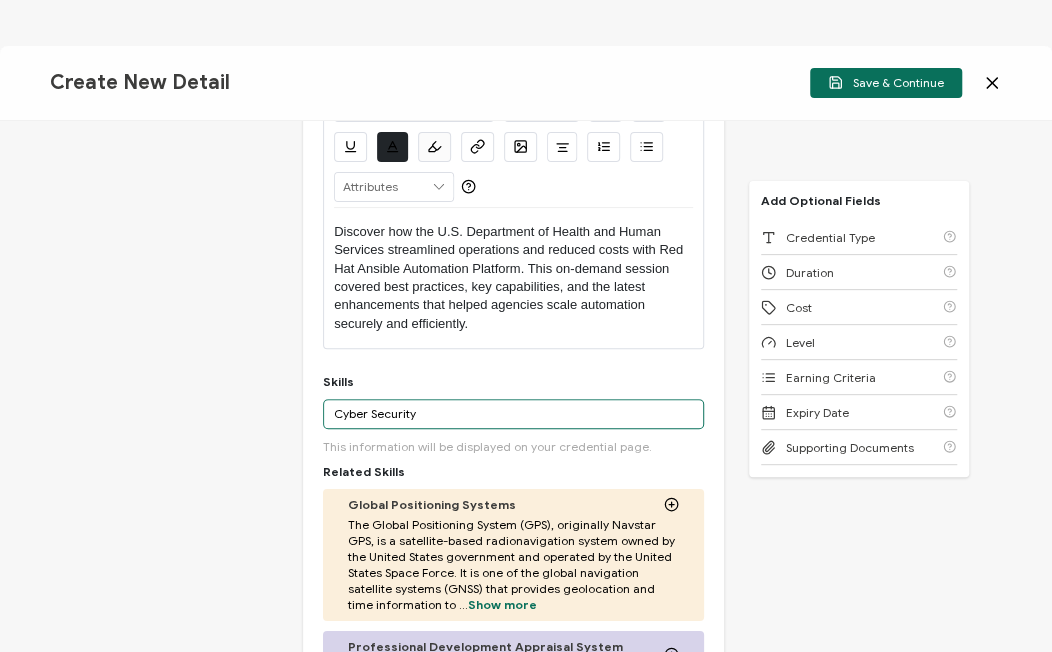 click on "Cyber Security" at bounding box center [513, 414] 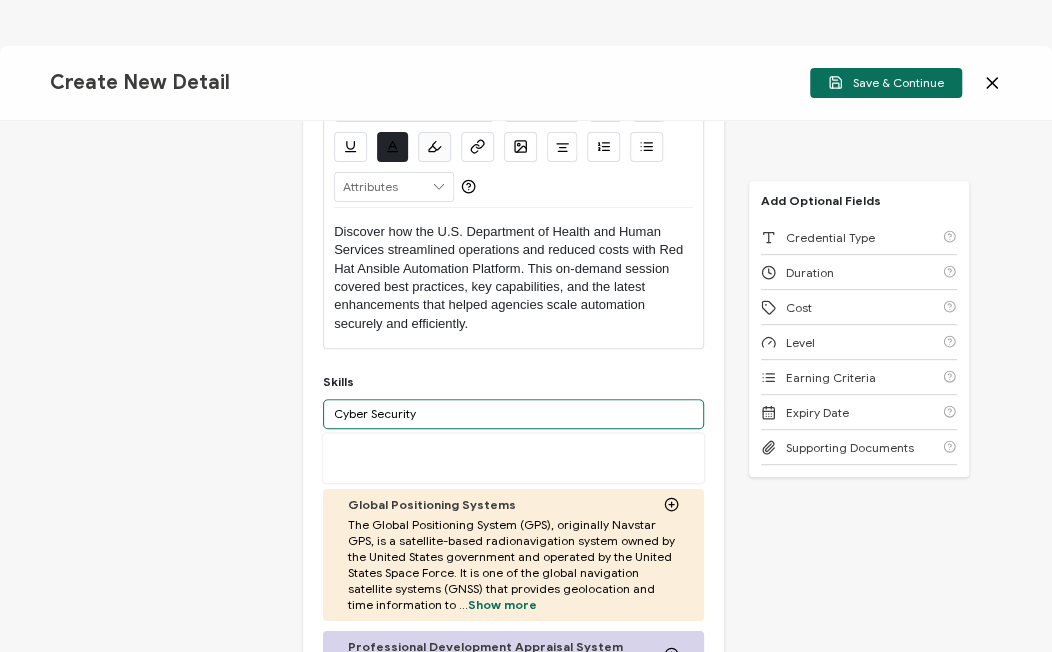 click on "Cyber Security" at bounding box center (513, 414) 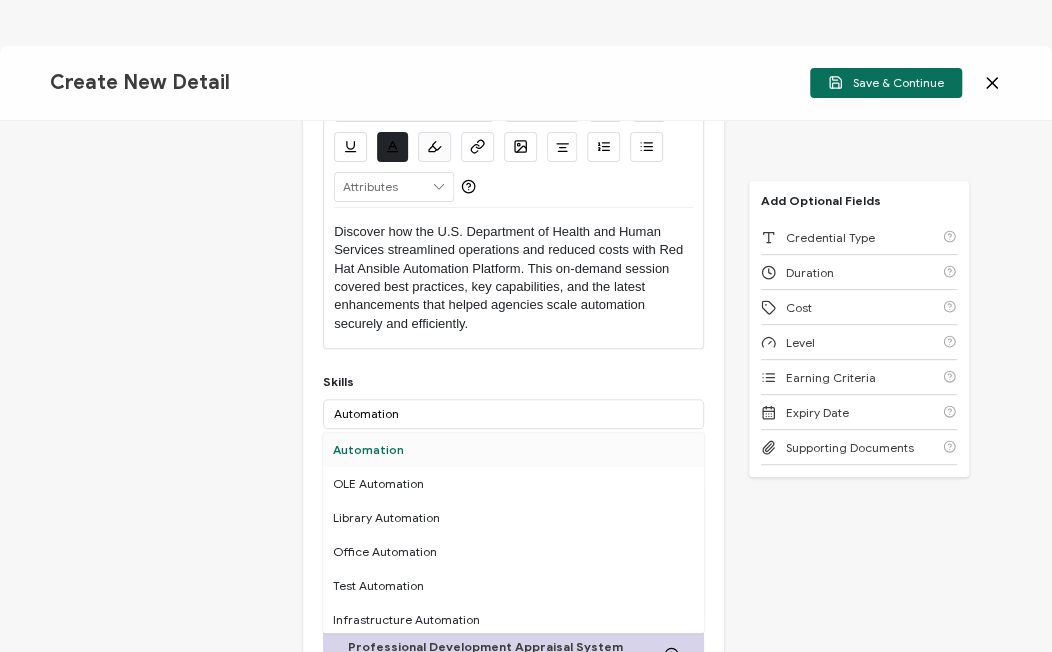 click on "Automation" at bounding box center (513, 450) 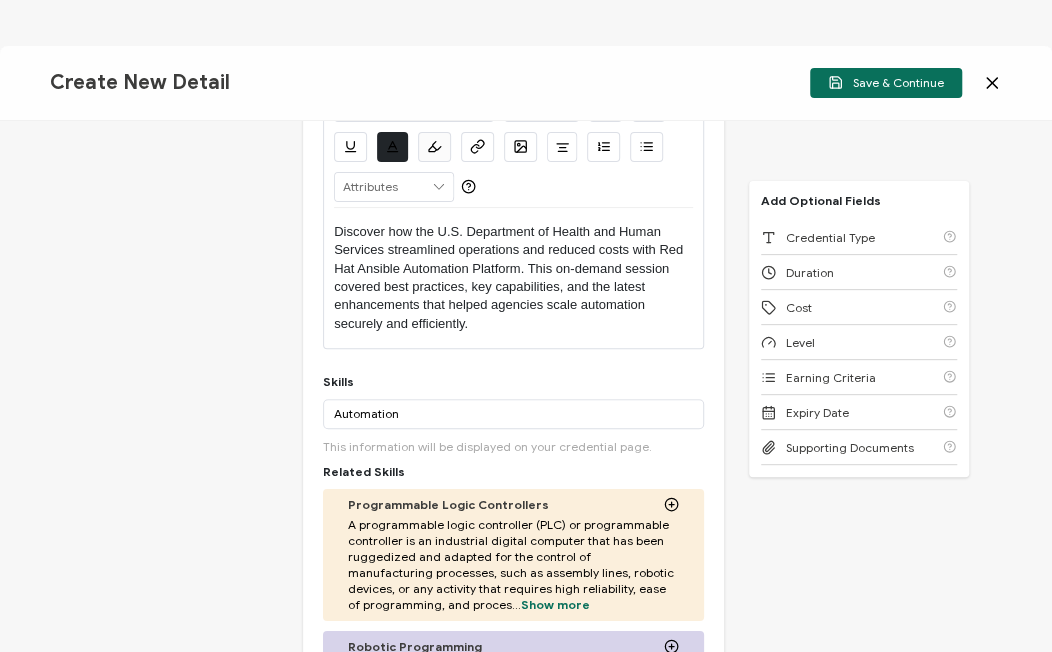 click on "Credential Title
Red Hat Webinar: Reimagine Automation: Powering the Future of HHS IT   ISSUER
Issuer Name
Credential Description
Alright Sans [PERSON_NAME] Archivo Black Arial Arimo Blinker Caveat Charm Charmonman Cinzel EB Garamond [PERSON_NAME] Sans [PERSON_NAME] Great Vibes Grenze [PERSON_NAME] Grotesk Inconsolata Josefin Sans Kolektif House Kufam Lato Libre Caslon Text [PERSON_NAME] Lugrasimo Markazi Text Merienda [PERSON_NAME] [PERSON_NAME] [PERSON_NAME] Sans [PERSON_NAME] Serif Nunito Open Sans Open Sans Condensed Orbitron [PERSON_NAME] Display Poppins PT Sans PT Sans Narrow PT Serif Quicksand Raleway Red Hat Display Roboto Roboto Condensed Roboto Slab Rubik Slabo 27px Source Sans Pro Spartan Tajawal Titillium Web Ubuntu UnifrakturCook UnifrakturMaguntia Work Sans   13px 11px 12px 13px 14px 15px 16px 17px 18px 19px 20px 21px 22px 23px 24px 25px 26px 27px 28px 29px 30px 31px" at bounding box center [526, 386] 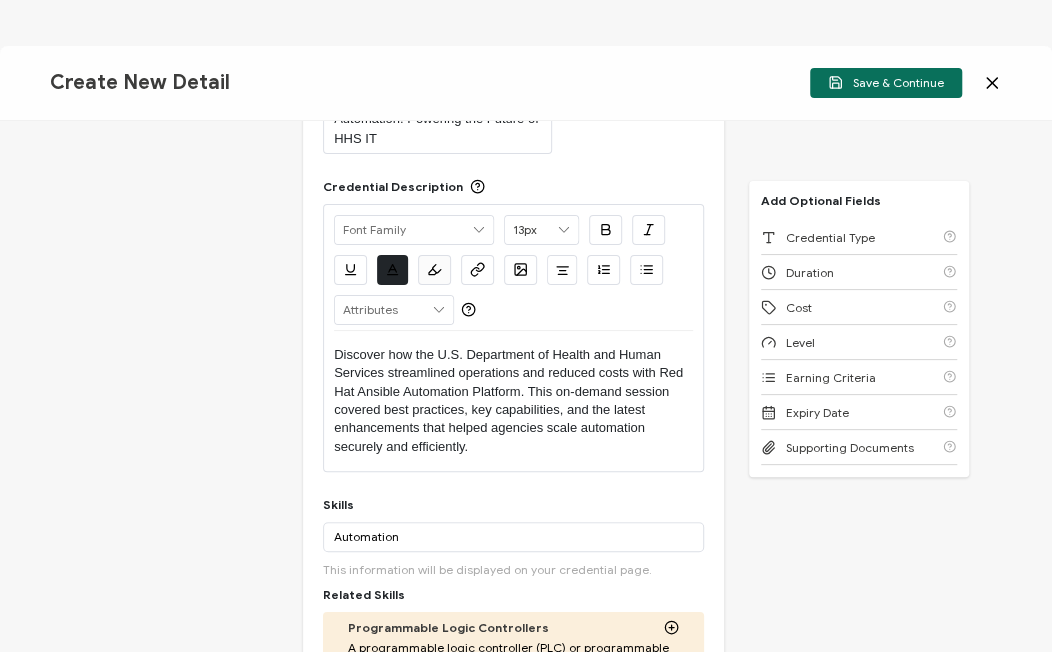scroll, scrollTop: 266, scrollLeft: 0, axis: vertical 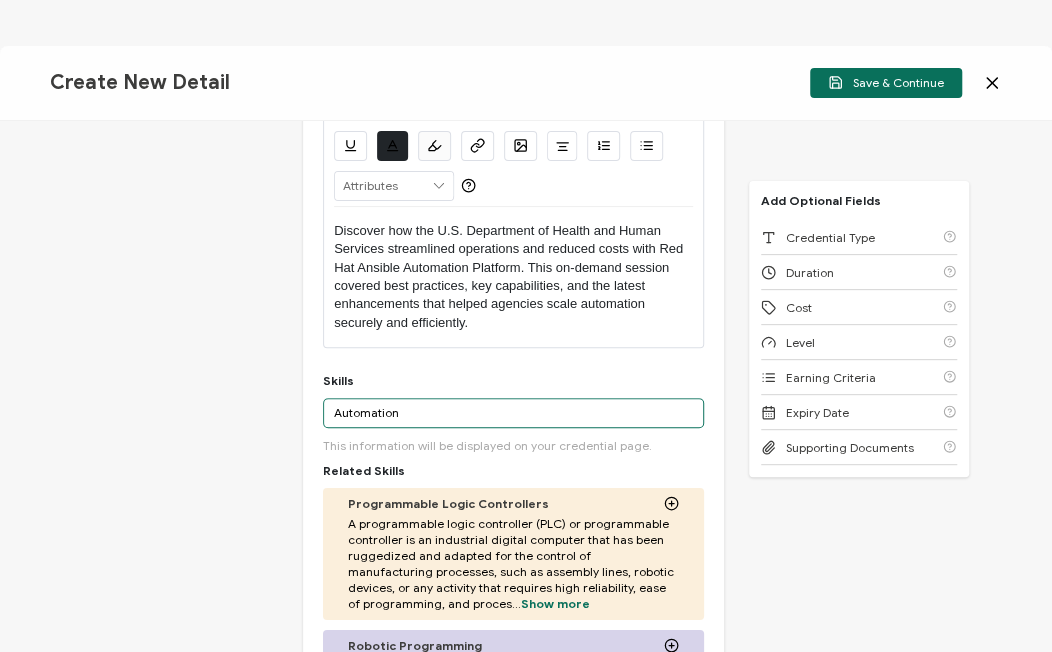 click on "Automation" at bounding box center (513, 413) 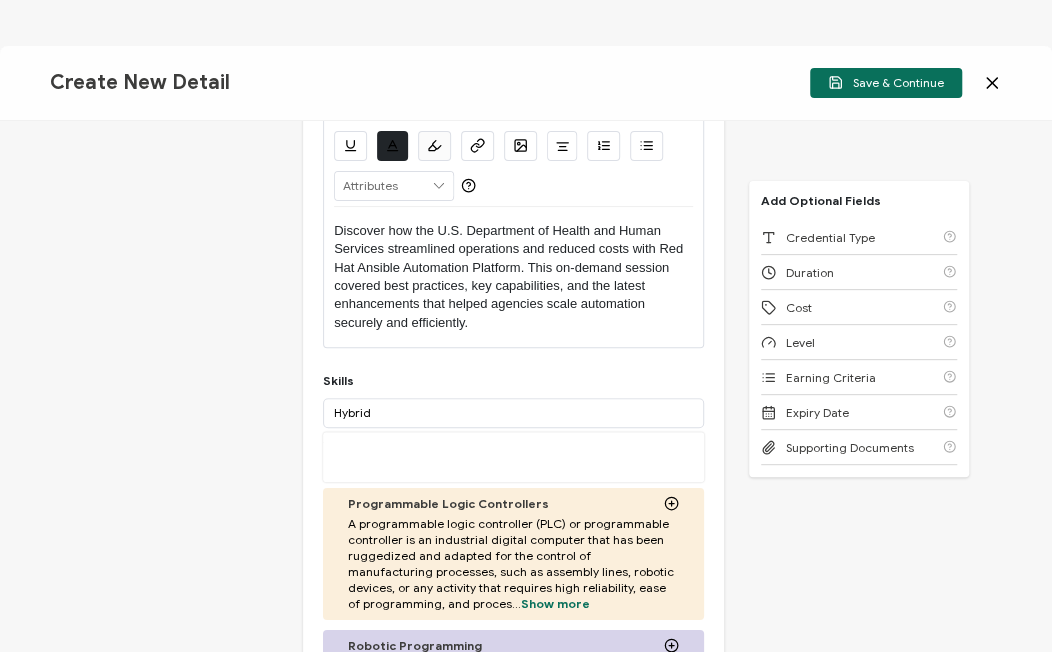 click on "Credential Title
Red Hat Webinar: Reimagine Automation: Powering the Future of HHS IT   ISSUER
Issuer Name
Credential Description
Alright Sans [PERSON_NAME] Archivo Black Arial Arimo Blinker Caveat Charm Charmonman Cinzel EB Garamond [PERSON_NAME] Sans [PERSON_NAME] Great Vibes Grenze [PERSON_NAME] Grotesk Inconsolata Josefin Sans Kolektif House Kufam Lato Libre Caslon Text [PERSON_NAME] Lugrasimo Markazi Text Merienda [PERSON_NAME] [PERSON_NAME] [PERSON_NAME] Sans [PERSON_NAME] Serif Nunito Open Sans Open Sans Condensed Orbitron [PERSON_NAME] Display Poppins PT Sans PT Sans Narrow PT Serif Quicksand Raleway Red Hat Display Roboto Roboto Condensed Roboto Slab Rubik Slabo 27px Source Sans Pro Spartan Tajawal Titillium Web Ubuntu UnifrakturCook UnifrakturMaguntia Work Sans   13px 11px 12px 13px 14px 15px 16px 17px 18px 19px 20px 21px 22px 23px 24px 25px 26px 27px 28px 29px 30px 31px" at bounding box center [526, 386] 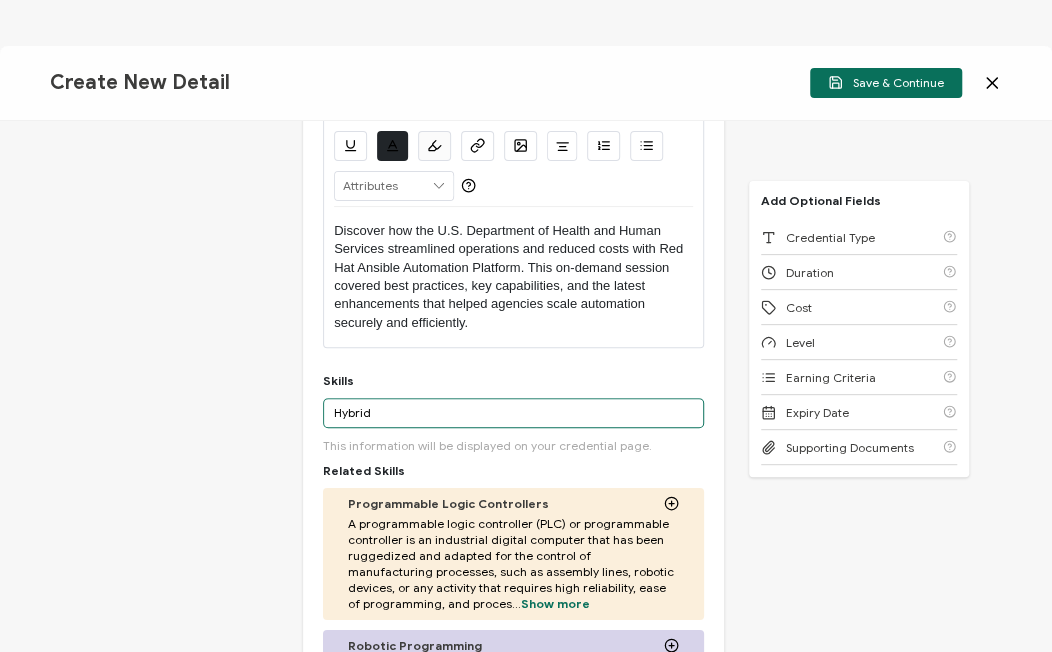 click on "Hybrid" at bounding box center (513, 413) 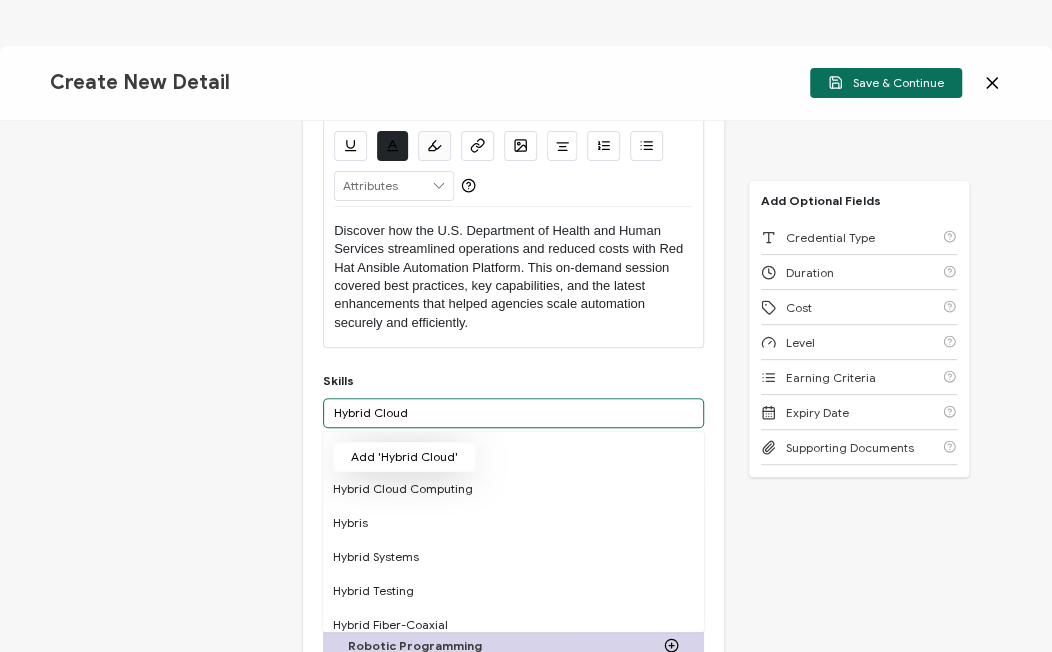 type on "Hybrid Cloud" 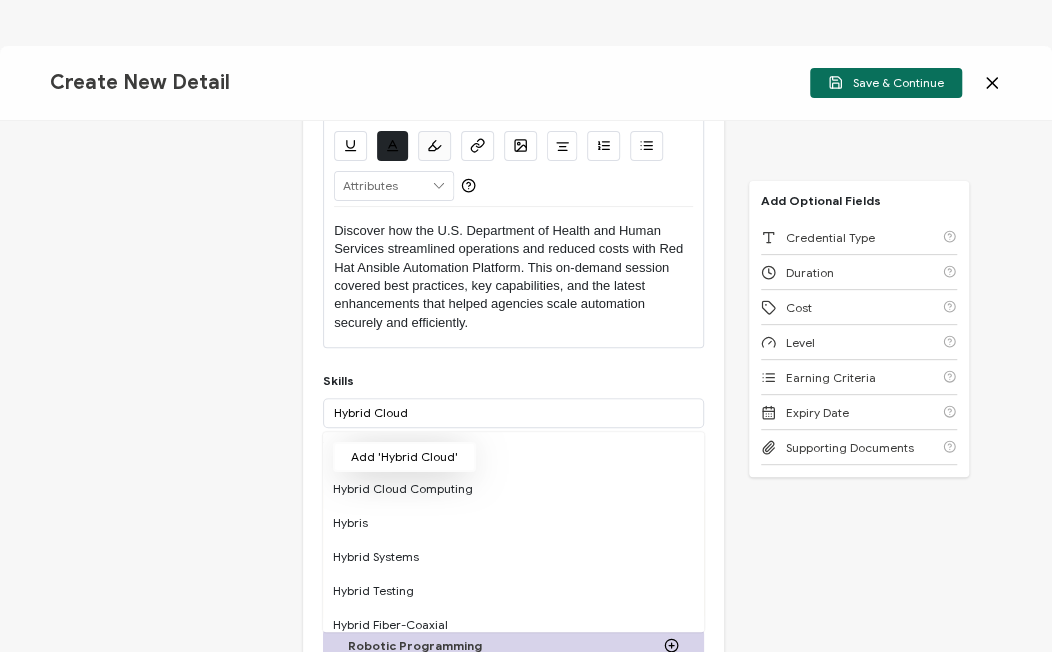 click on "Add 'Hybrid Cloud'" at bounding box center [404, 457] 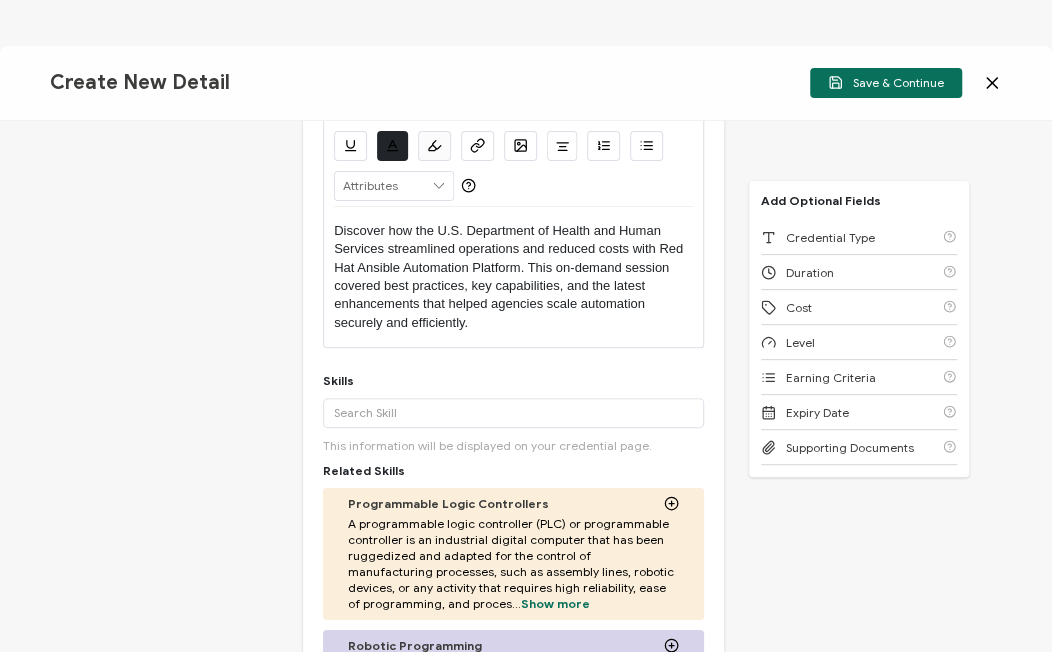 click on "Credential Title
Red Hat Webinar: Reimagine Automation: Powering the Future of HHS IT   ISSUER
Issuer Name
Credential Description
Alright Sans [PERSON_NAME] Archivo Black Arial Arimo Blinker Caveat Charm Charmonman Cinzel EB Garamond [PERSON_NAME] Sans [PERSON_NAME] Great Vibes Grenze [PERSON_NAME] Grotesk Inconsolata Josefin Sans Kolektif House Kufam Lato Libre Caslon Text [PERSON_NAME] Lugrasimo Markazi Text Merienda [PERSON_NAME] [PERSON_NAME] [PERSON_NAME] Sans [PERSON_NAME] Serif Nunito Open Sans Open Sans Condensed Orbitron [PERSON_NAME] Display Poppins PT Sans PT Sans Narrow PT Serif Quicksand Raleway Red Hat Display Roboto Roboto Condensed Roboto Slab Rubik Slabo 27px Source Sans Pro Spartan Tajawal Titillium Web Ubuntu UnifrakturCook UnifrakturMaguntia Work Sans   13px 11px 12px 13px 14px 15px 16px 17px 18px 19px 20px 21px 22px 23px 24px 25px 26px 27px 28px 29px 30px 31px" at bounding box center (526, 386) 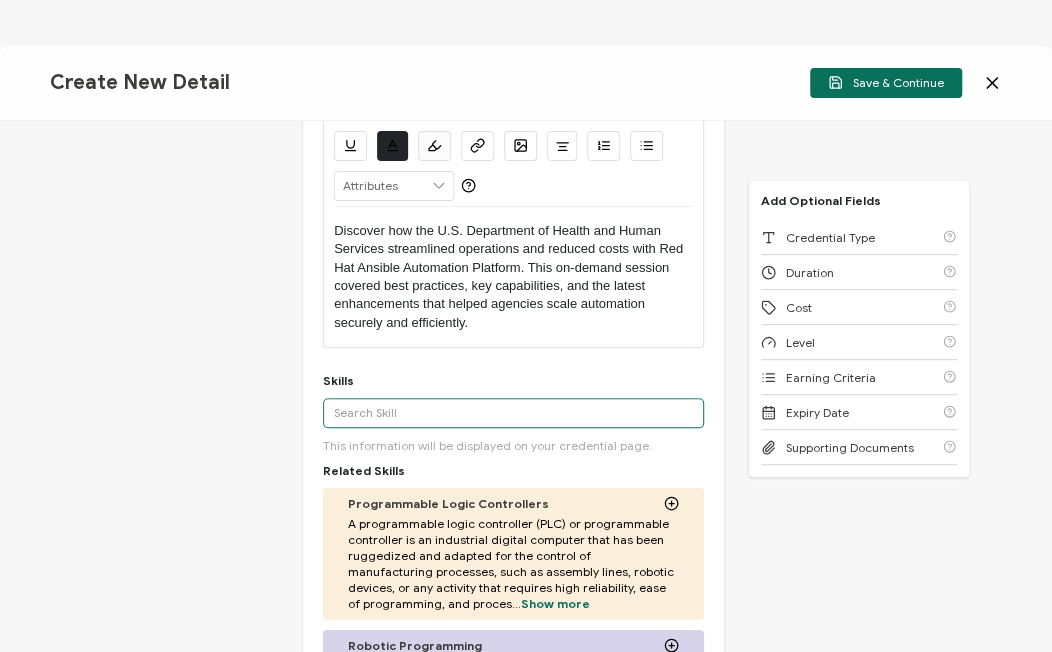 click at bounding box center [513, 413] 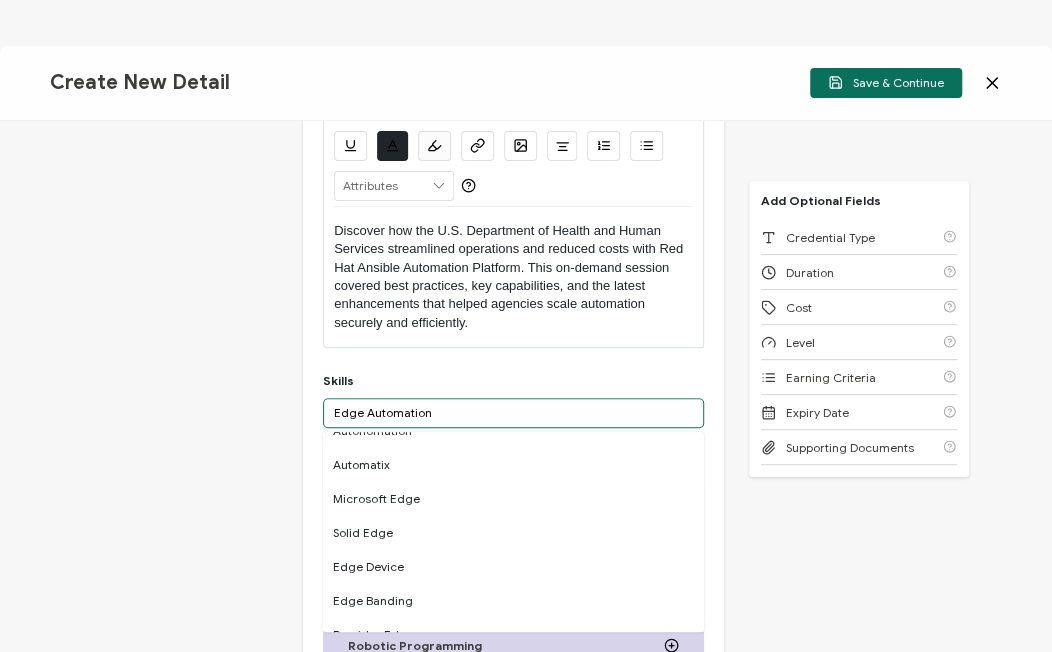 scroll, scrollTop: 99, scrollLeft: 0, axis: vertical 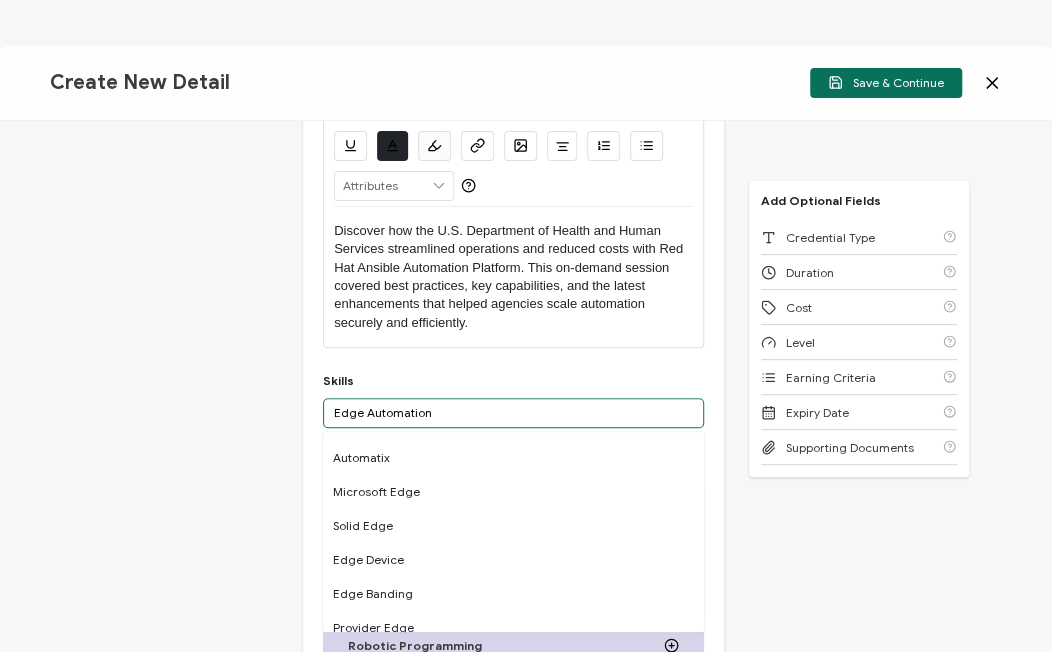 type on "Edge Automation" 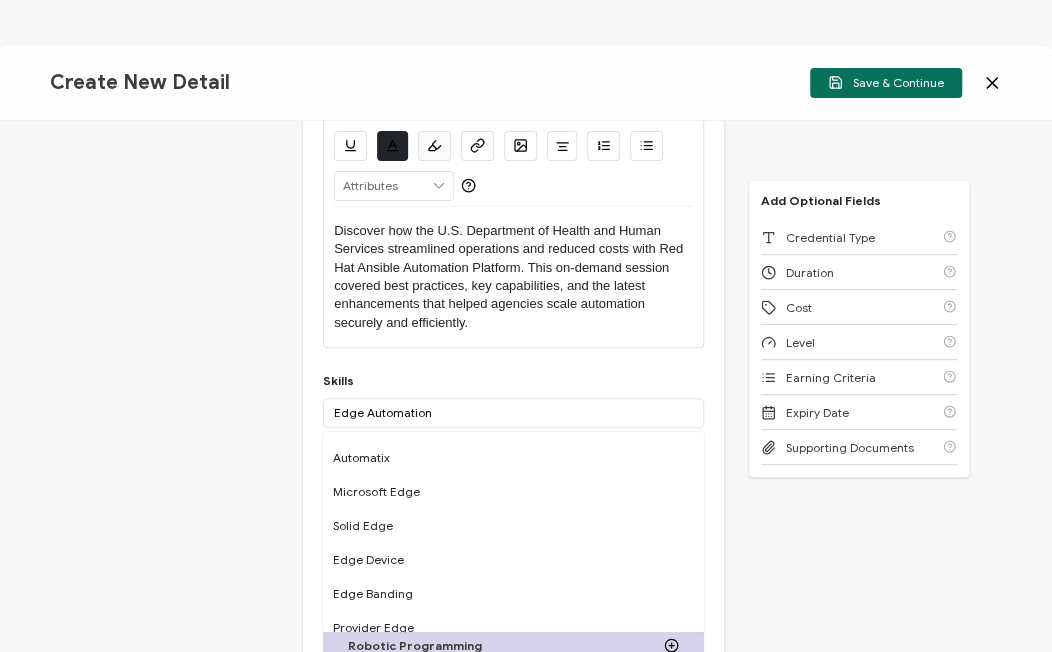 click on "Credential Title
Red Hat Webinar: Reimagine Automation: Powering the Future of HHS IT   ISSUER
Issuer Name
Credential Description
Alright Sans [PERSON_NAME] Archivo Black Arial Arimo Blinker Caveat Charm Charmonman Cinzel EB Garamond [PERSON_NAME] Sans [PERSON_NAME] Great Vibes Grenze [PERSON_NAME] Grotesk Inconsolata Josefin Sans Kolektif House Kufam Lato Libre Caslon Text [PERSON_NAME] Lugrasimo Markazi Text Merienda [PERSON_NAME] [PERSON_NAME] [PERSON_NAME] Sans [PERSON_NAME] Serif Nunito Open Sans Open Sans Condensed Orbitron [PERSON_NAME] Display Poppins PT Sans PT Sans Narrow PT Serif Quicksand Raleway Red Hat Display Roboto Roboto Condensed Roboto Slab Rubik Slabo 27px Source Sans Pro Spartan Tajawal Titillium Web Ubuntu UnifrakturCook UnifrakturMaguntia Work Sans   13px 11px 12px 13px 14px 15px 16px 17px 18px 19px 20px 21px 22px 23px 24px 25px 26px 27px 28px 29px 30px 31px" at bounding box center (526, 386) 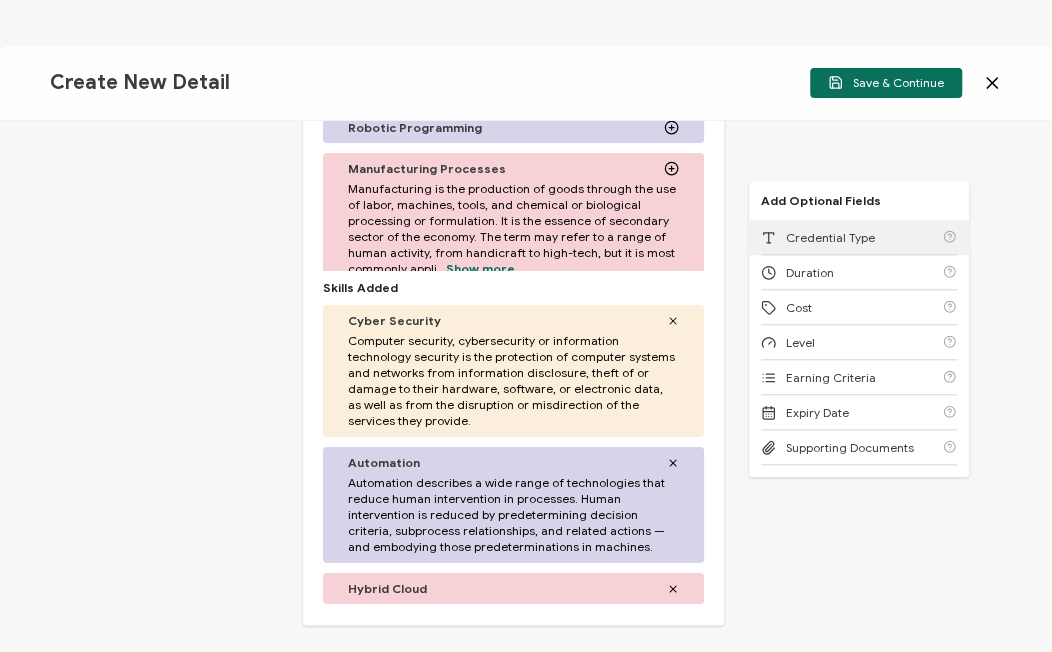 click on "Credential Type" at bounding box center [830, 237] 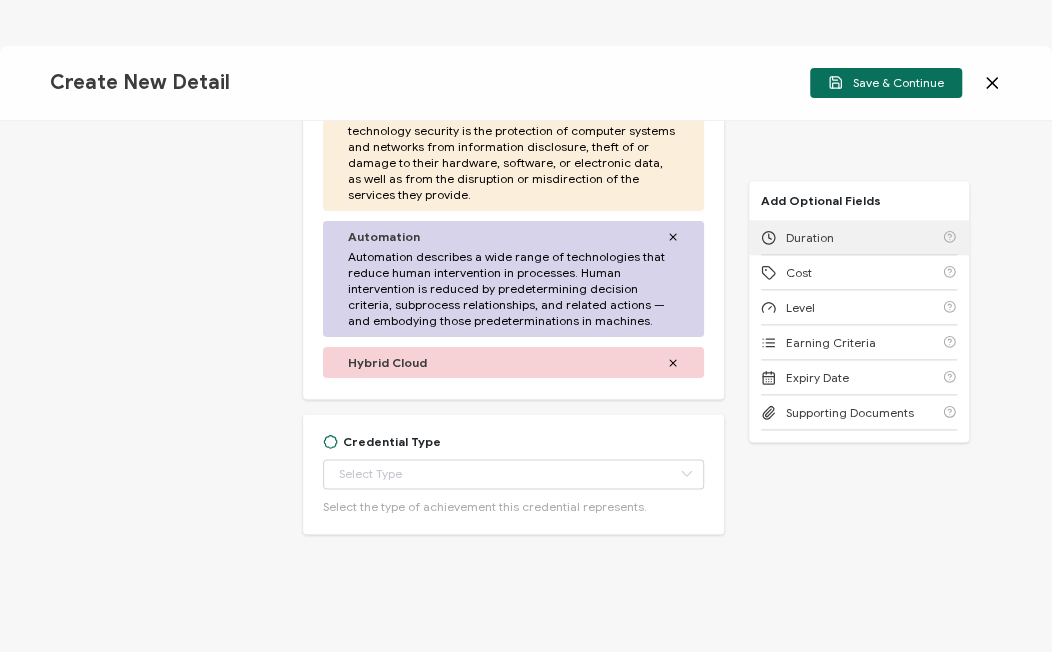 click on "Duration" at bounding box center (859, 237) 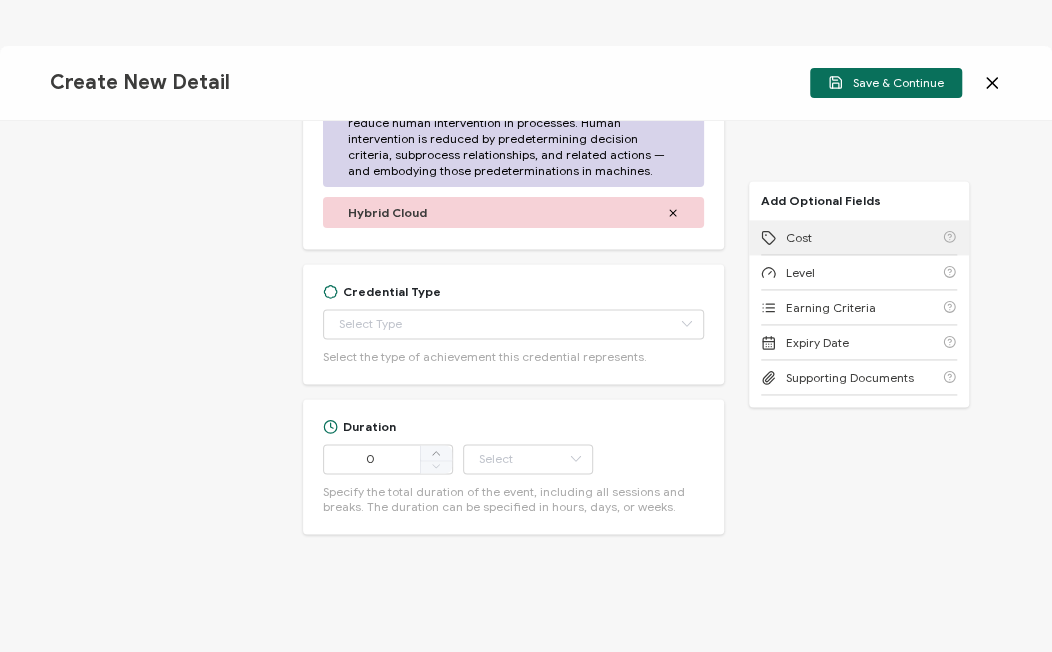 click on "Cost" at bounding box center (859, 237) 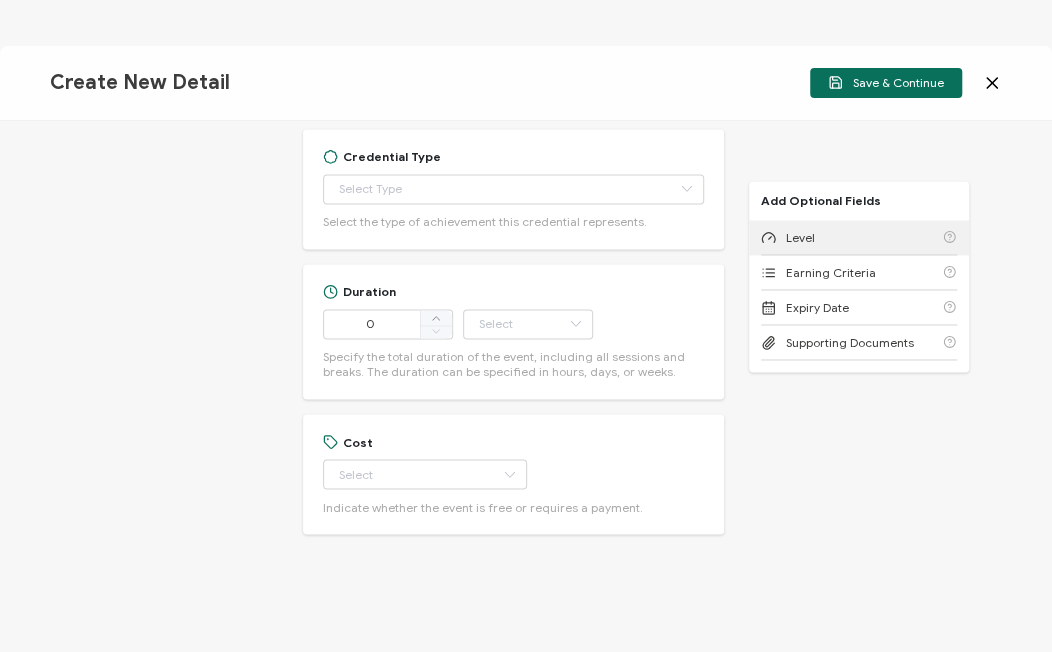 click on "Level" at bounding box center (859, 237) 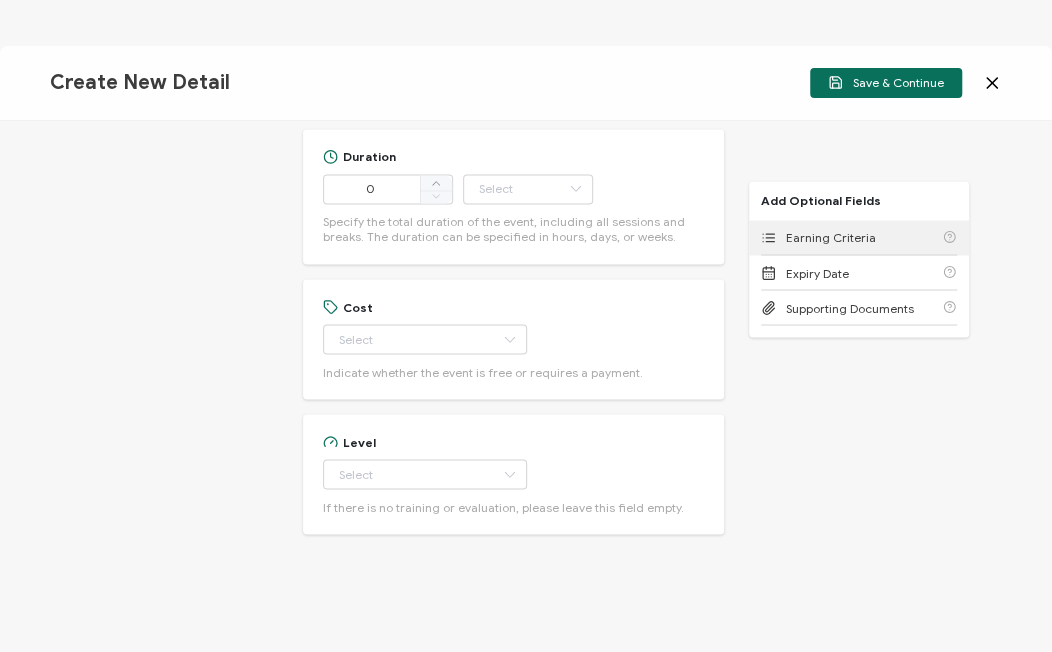 click on "Earning Criteria" at bounding box center (831, 237) 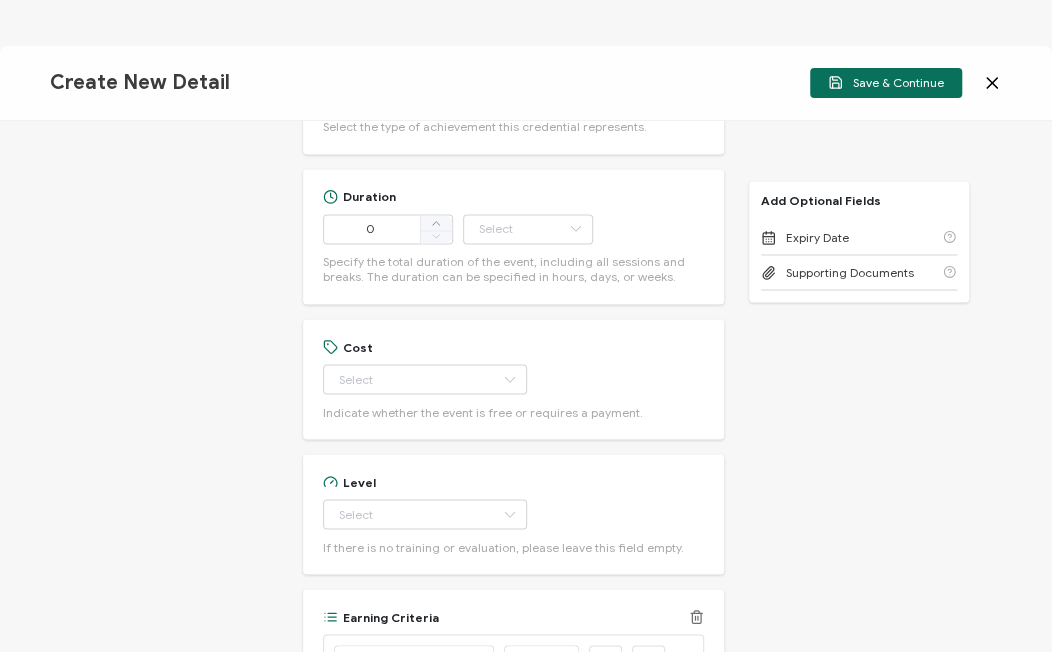 scroll, scrollTop: 1045, scrollLeft: 0, axis: vertical 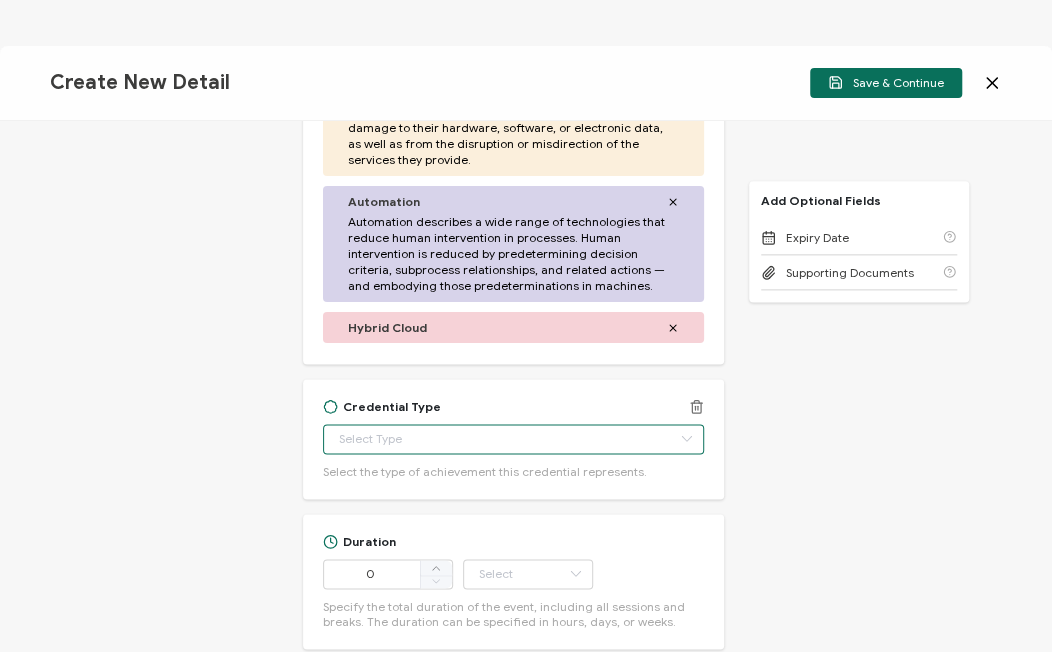 click at bounding box center (513, 439) 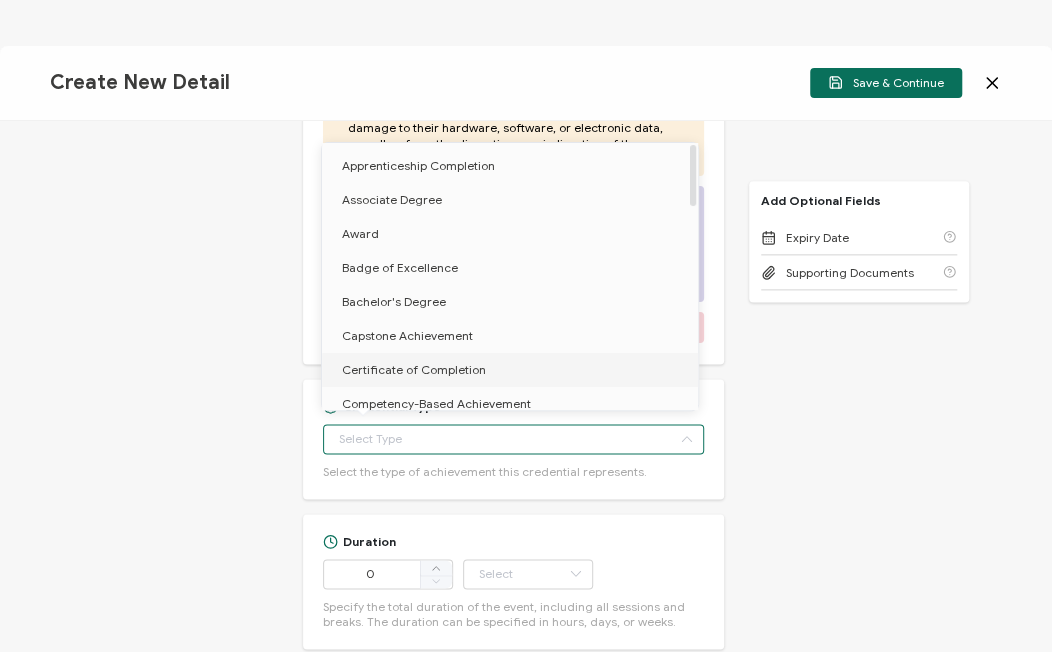 click on "Certificate of Completion" at bounding box center [414, 369] 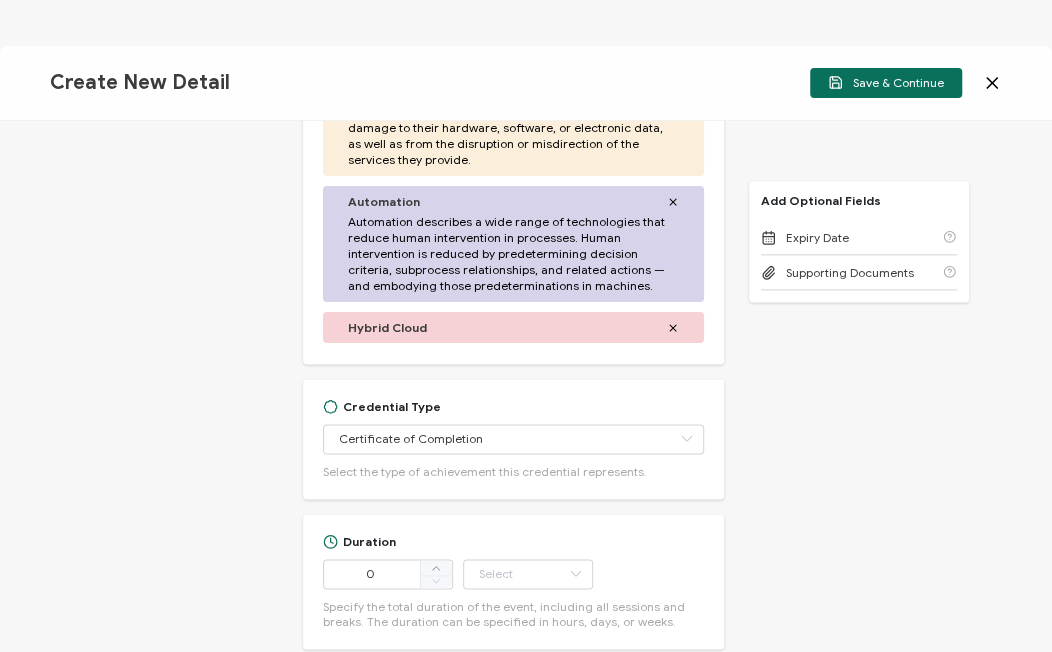 click on "Credential Title
Red Hat Webinar: Reimagine Automation: Powering the Future of HHS IT   ISSUER
Issuer Name
Credential Description
Alright Sans [PERSON_NAME] Archivo Black Arial Arimo Blinker Caveat Charm Charmonman Cinzel EB Garamond [PERSON_NAME] Sans [PERSON_NAME] Great Vibes Grenze [PERSON_NAME] Grotesk Inconsolata Josefin Sans Kolektif House Kufam Lato Libre Caslon Text [PERSON_NAME] Lugrasimo Markazi Text Merienda [PERSON_NAME] [PERSON_NAME] [PERSON_NAME] Sans [PERSON_NAME] Serif Nunito Open Sans Open Sans Condensed Orbitron [PERSON_NAME] Display Poppins PT Sans PT Sans Narrow PT Serif Quicksand Raleway Red Hat Display Roboto Roboto Condensed Roboto Slab Rubik Slabo 27px Source Sans Pro Spartan Tajawal Titillium Web Ubuntu UnifrakturCook UnifrakturMaguntia Work Sans   13px 11px 12px 13px 14px 15px 16px 17px 18px 19px 20px 21px 22px 23px 24px 25px 26px 27px 28px 29px 30px 31px" at bounding box center (526, 386) 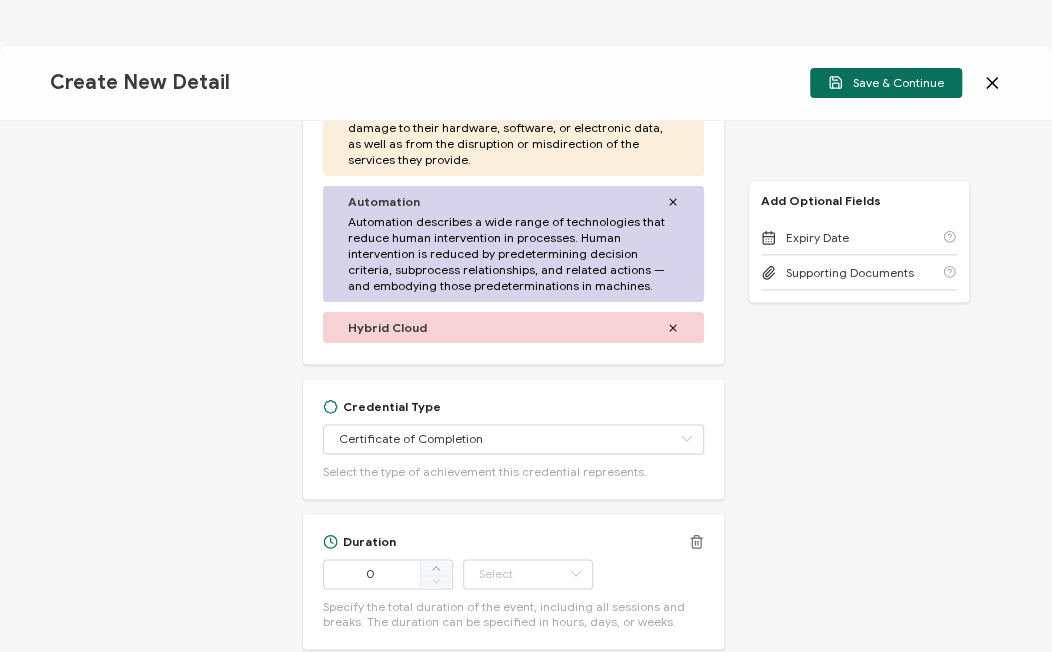 scroll, scrollTop: 1918, scrollLeft: 0, axis: vertical 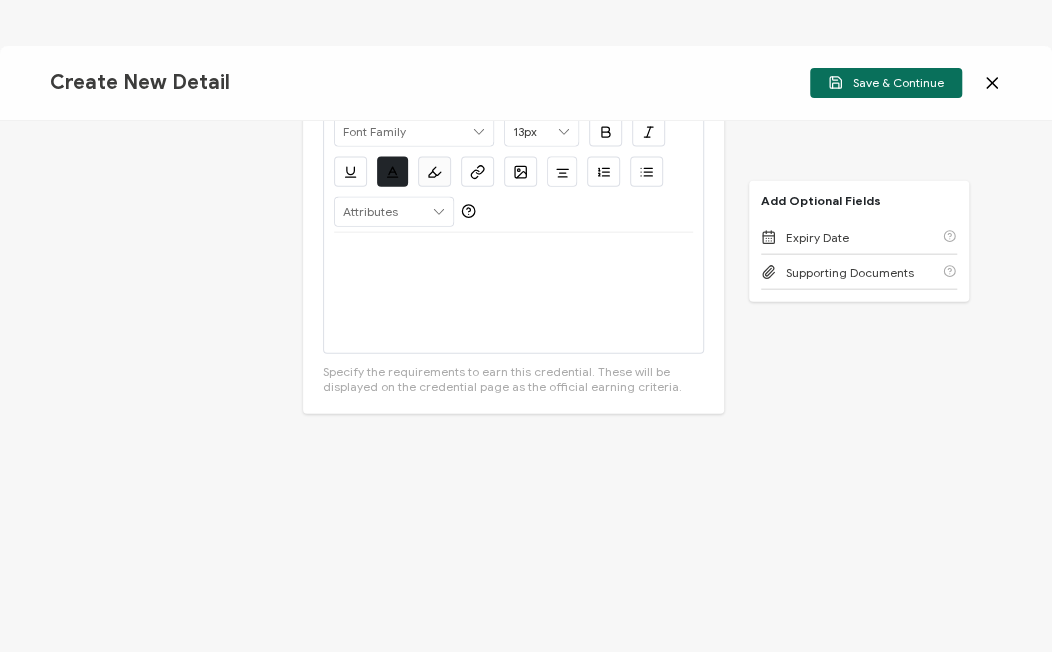 click at bounding box center (513, 293) 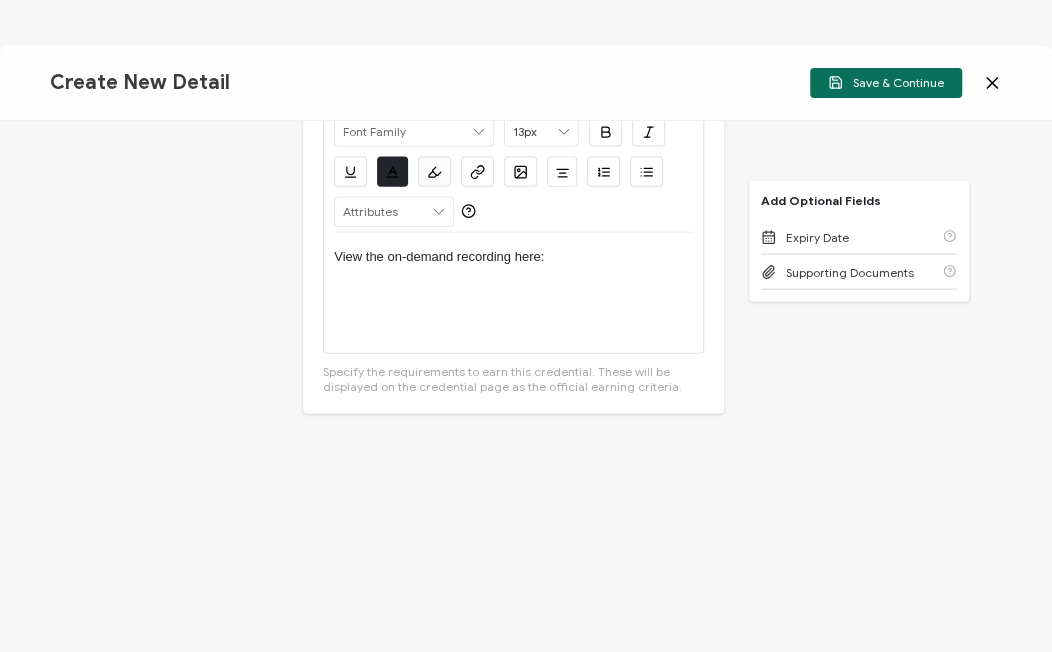 scroll, scrollTop: 0, scrollLeft: 0, axis: both 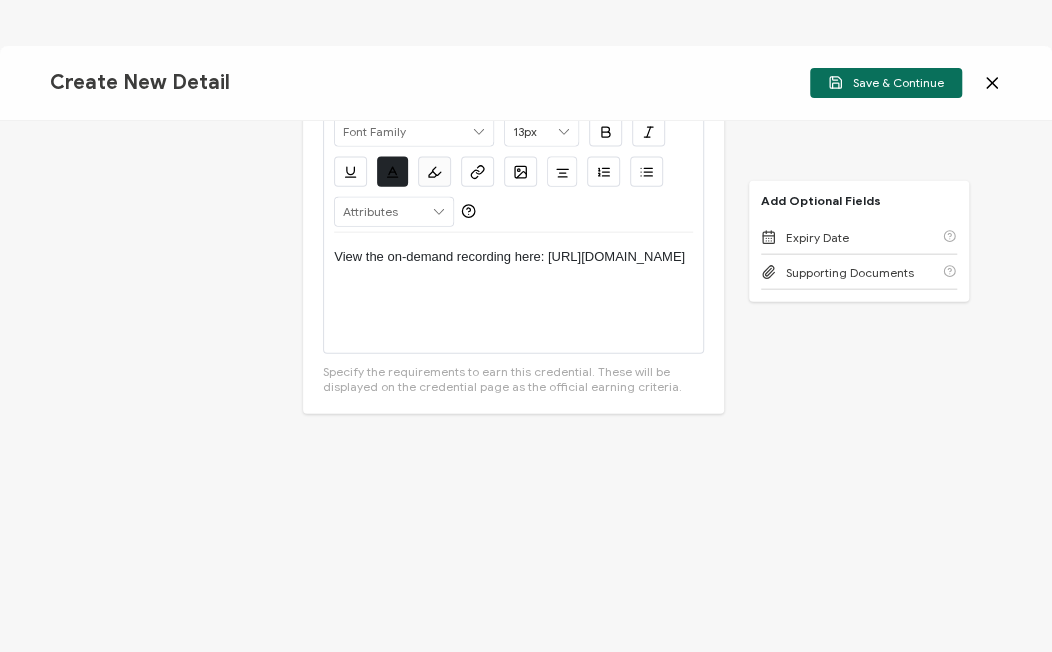 drag, startPoint x: 396, startPoint y: 297, endPoint x: 323, endPoint y: 279, distance: 75.18643 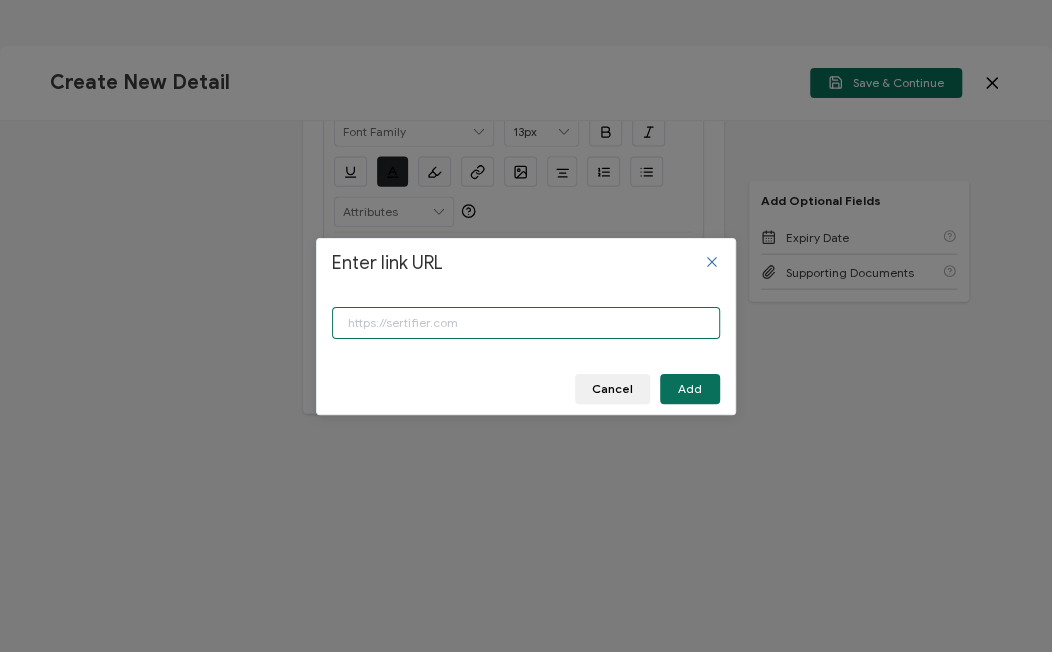 paste on "[URL][DOMAIN_NAME]" 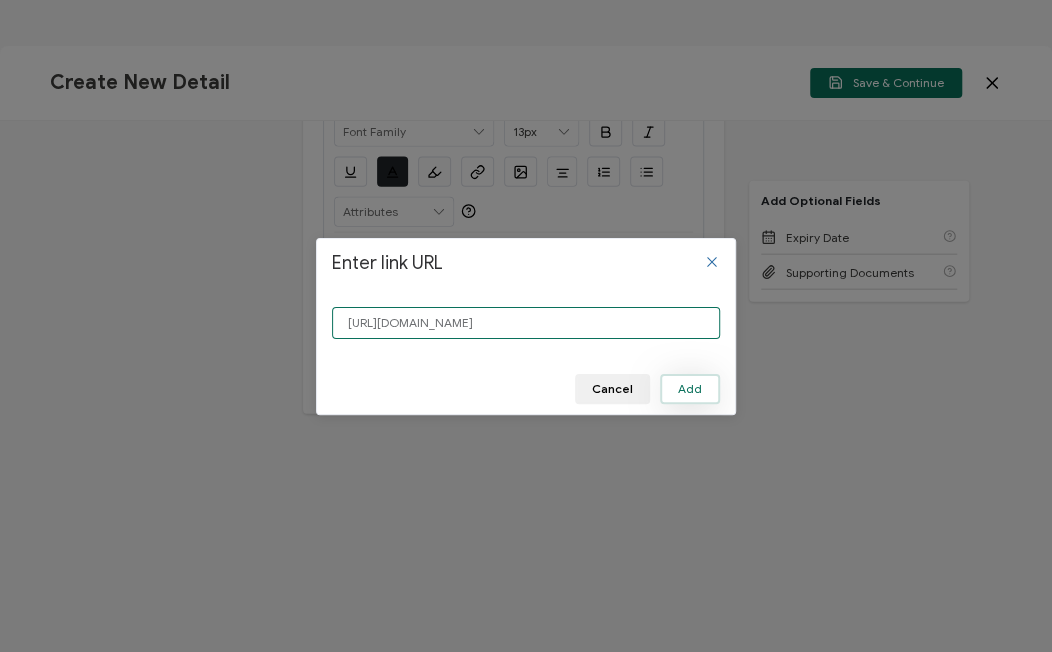 type on "[URL][DOMAIN_NAME]" 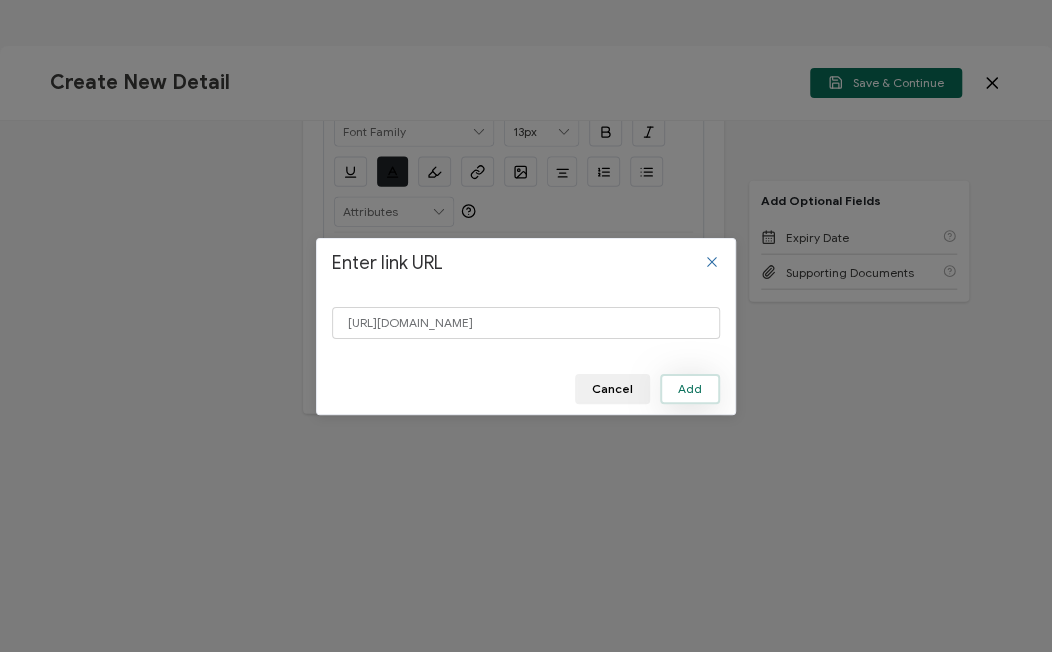 click on "Add" at bounding box center (690, 389) 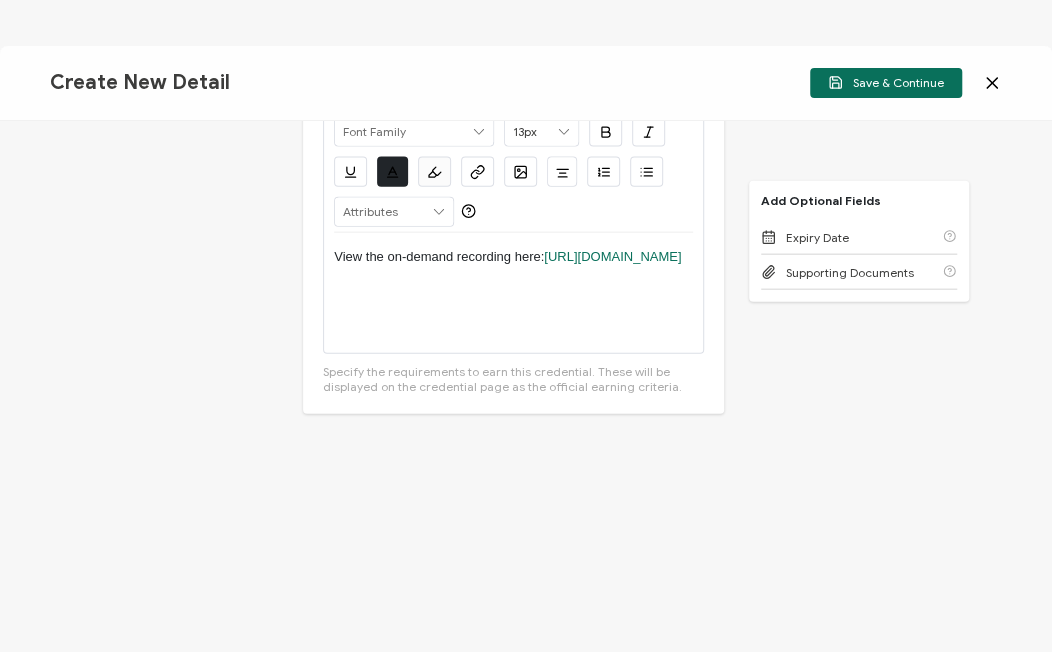 click on "View the on-demand recording here:  [URL][DOMAIN_NAME]" at bounding box center [513, 293] 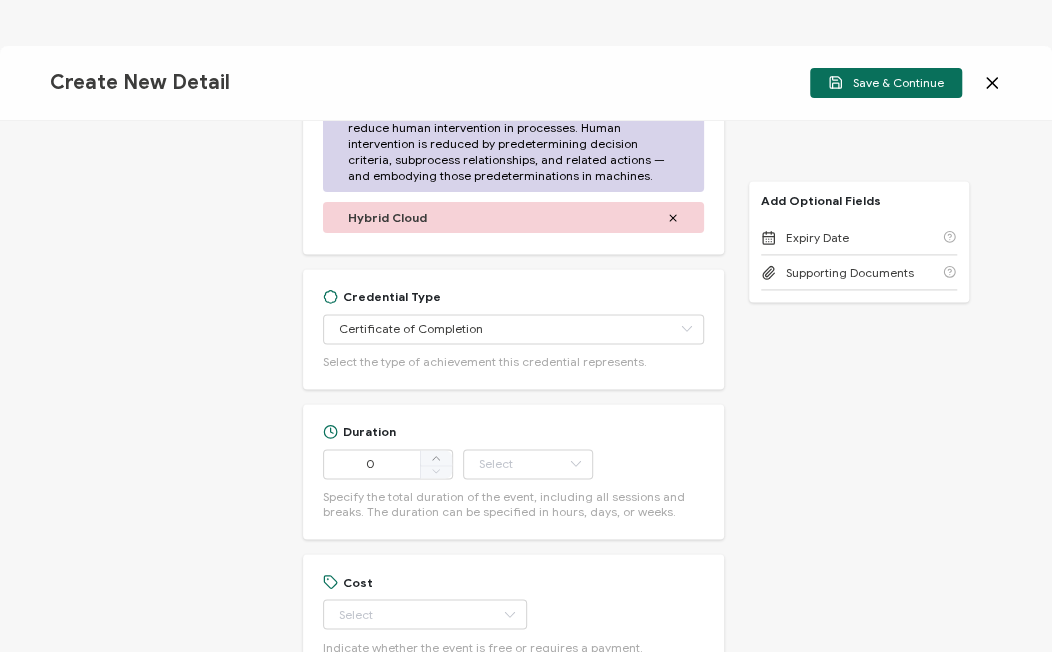 scroll, scrollTop: 1237, scrollLeft: 0, axis: vertical 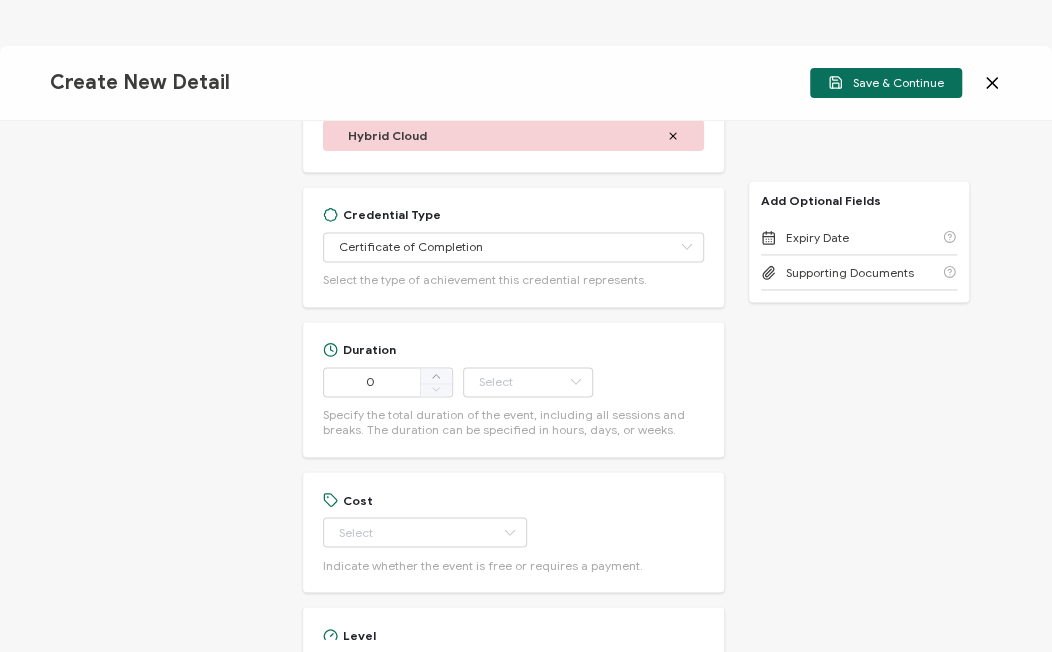 click on "Credential Title
Red Hat Webinar: Reimagine Automation: Powering the Future of HHS IT   ISSUER
Issuer Name
Credential Description
Alright Sans [PERSON_NAME] Archivo Black Arial Arimo Blinker Caveat Charm Charmonman Cinzel EB Garamond [PERSON_NAME] Sans [PERSON_NAME] Great Vibes Grenze [PERSON_NAME] Grotesk Inconsolata Josefin Sans Kolektif House Kufam Lato Libre Caslon Text [PERSON_NAME] Lugrasimo Markazi Text Merienda [PERSON_NAME] [PERSON_NAME] [PERSON_NAME] Sans [PERSON_NAME] Serif Nunito Open Sans Open Sans Condensed Orbitron [PERSON_NAME] Display Poppins PT Sans PT Sans Narrow PT Serif Quicksand Raleway Red Hat Display Roboto Roboto Condensed Roboto Slab Rubik Slabo 27px Source Sans Pro Spartan Tajawal Titillium Web Ubuntu UnifrakturCook UnifrakturMaguntia Work Sans   13px 11px 12px 13px 14px 15px 16px 17px 18px 19px 20px 21px 22px 23px 24px 25px 26px 27px 28px 29px 30px 31px" at bounding box center (526, 386) 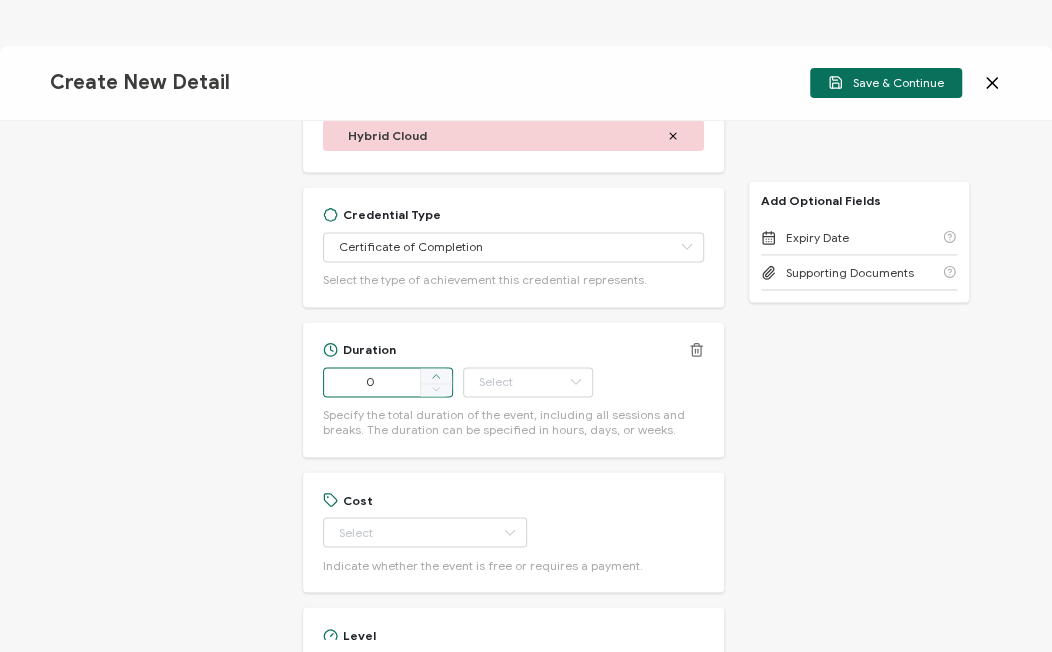 click at bounding box center [436, 376] 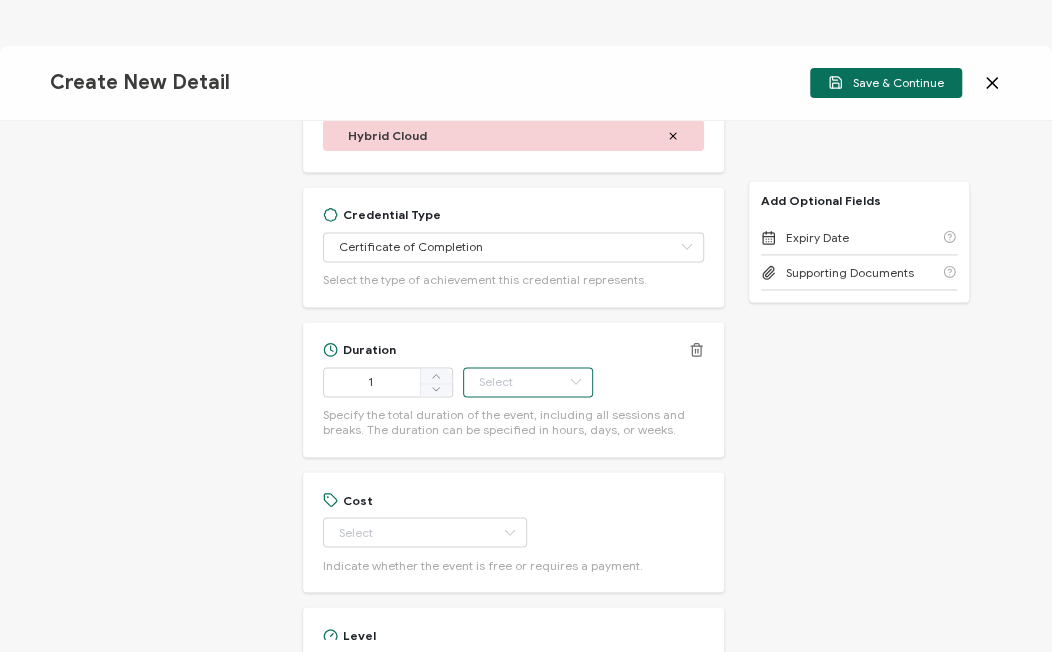 click at bounding box center (528, 382) 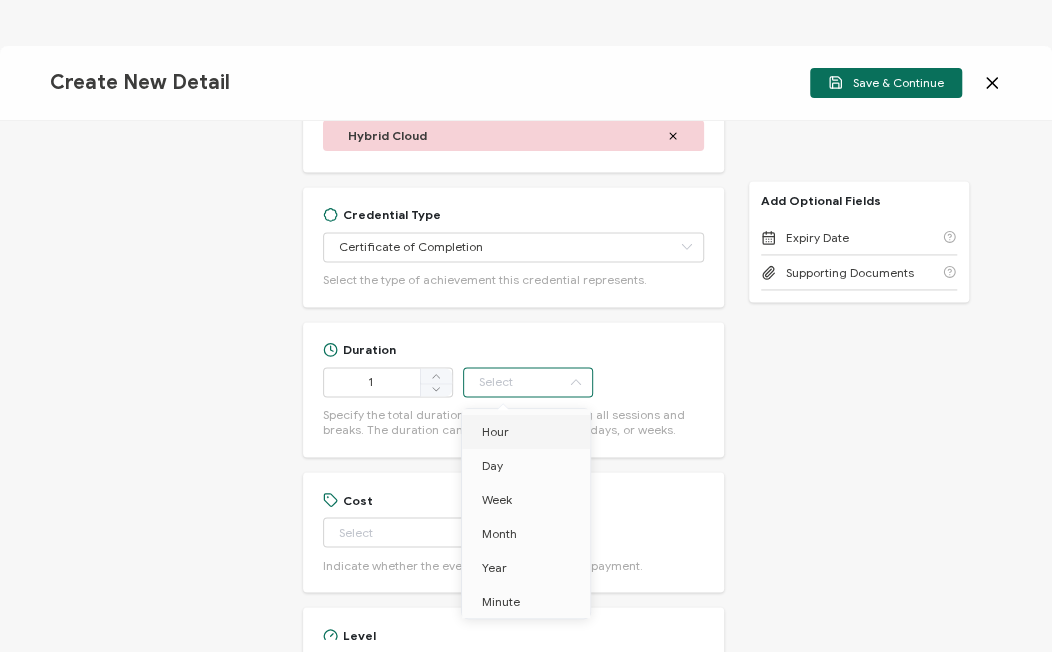 click on "Hour" at bounding box center (495, 431) 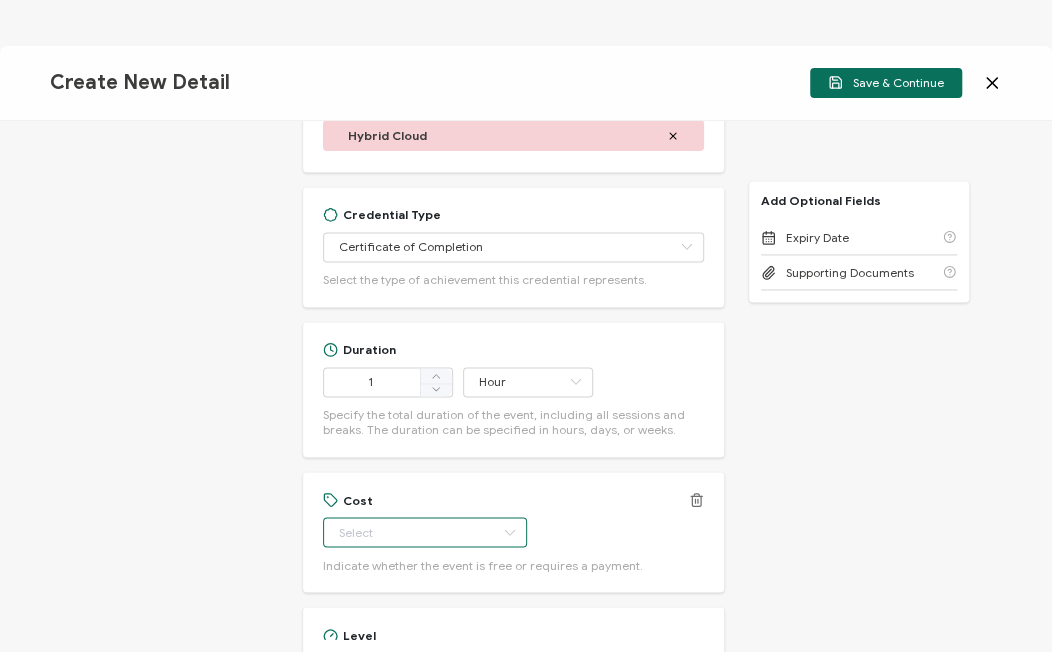 click at bounding box center [425, 532] 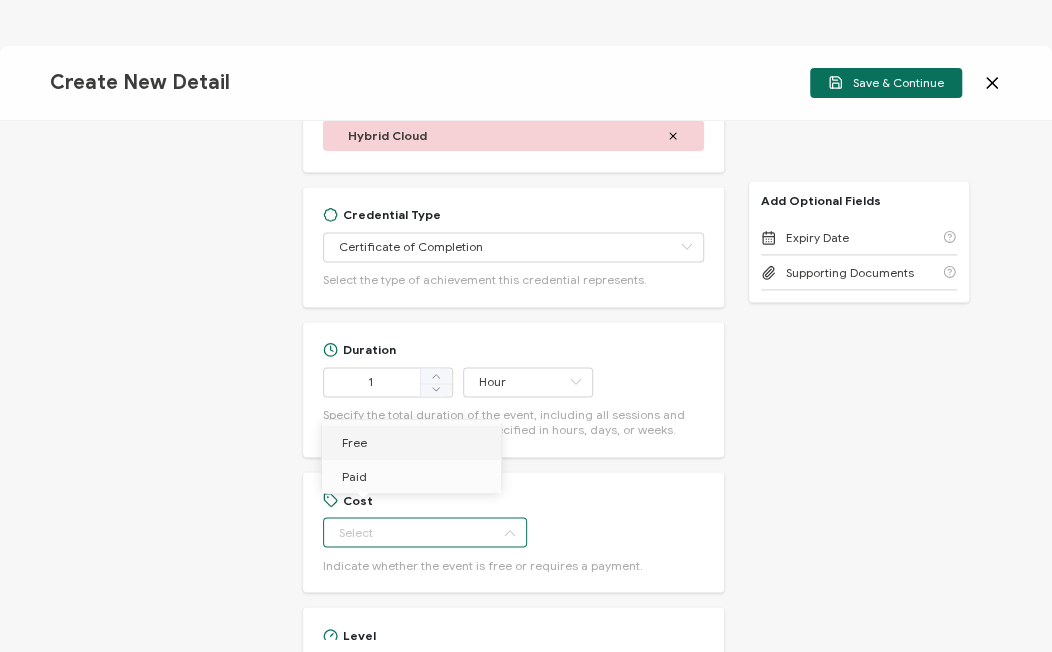 click on "Free" at bounding box center [415, 443] 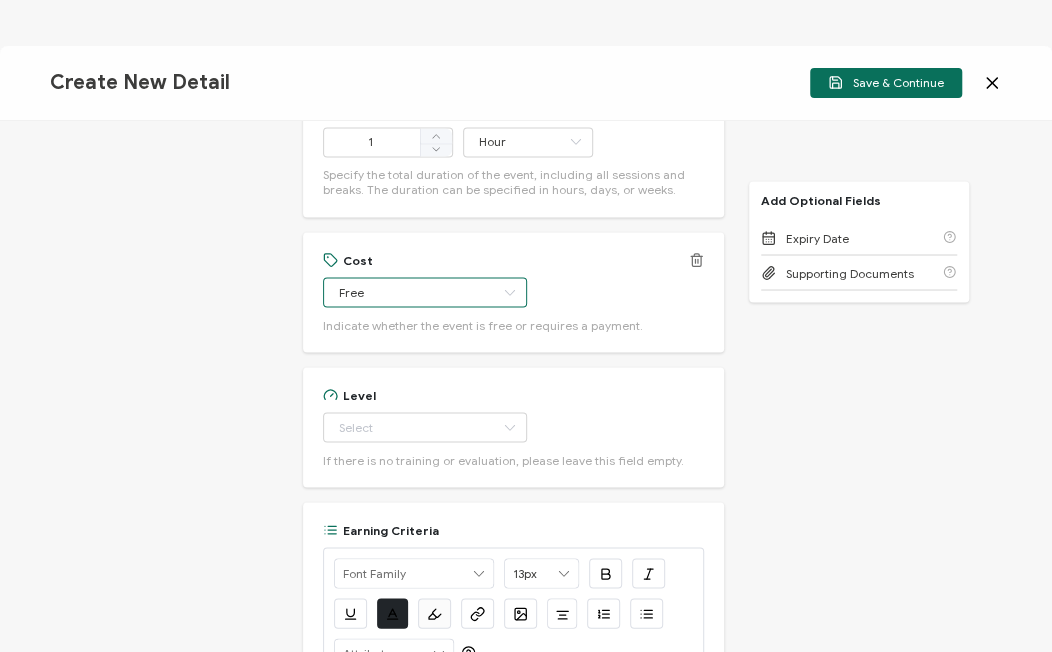 scroll, scrollTop: 1482, scrollLeft: 0, axis: vertical 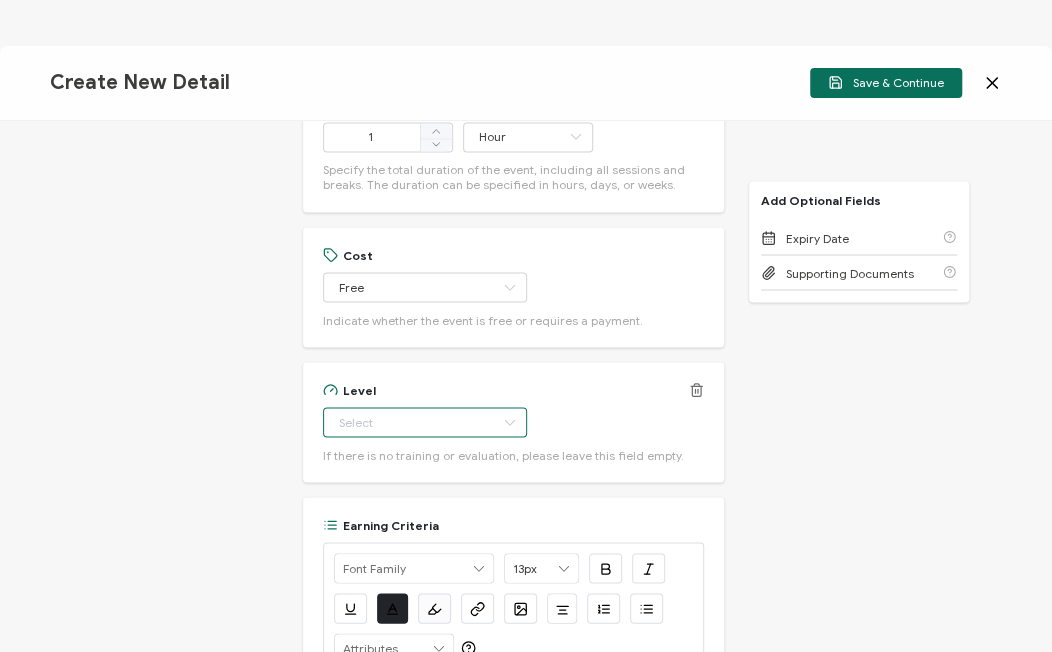 click at bounding box center [425, 422] 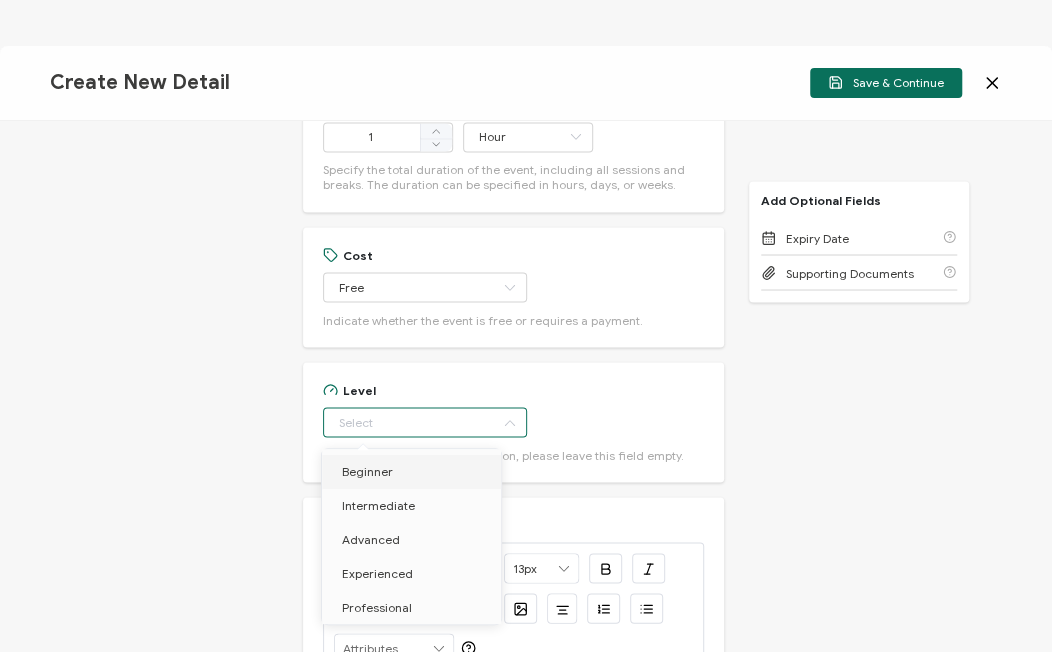 click on "Beginner" at bounding box center [415, 472] 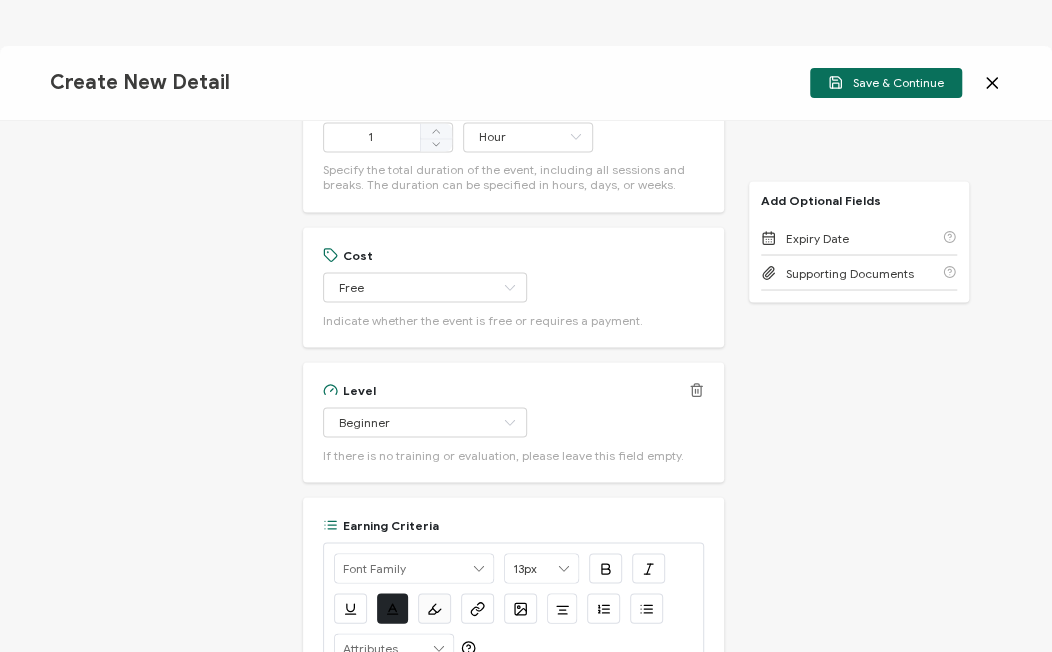 click on "Level" at bounding box center [513, 389] 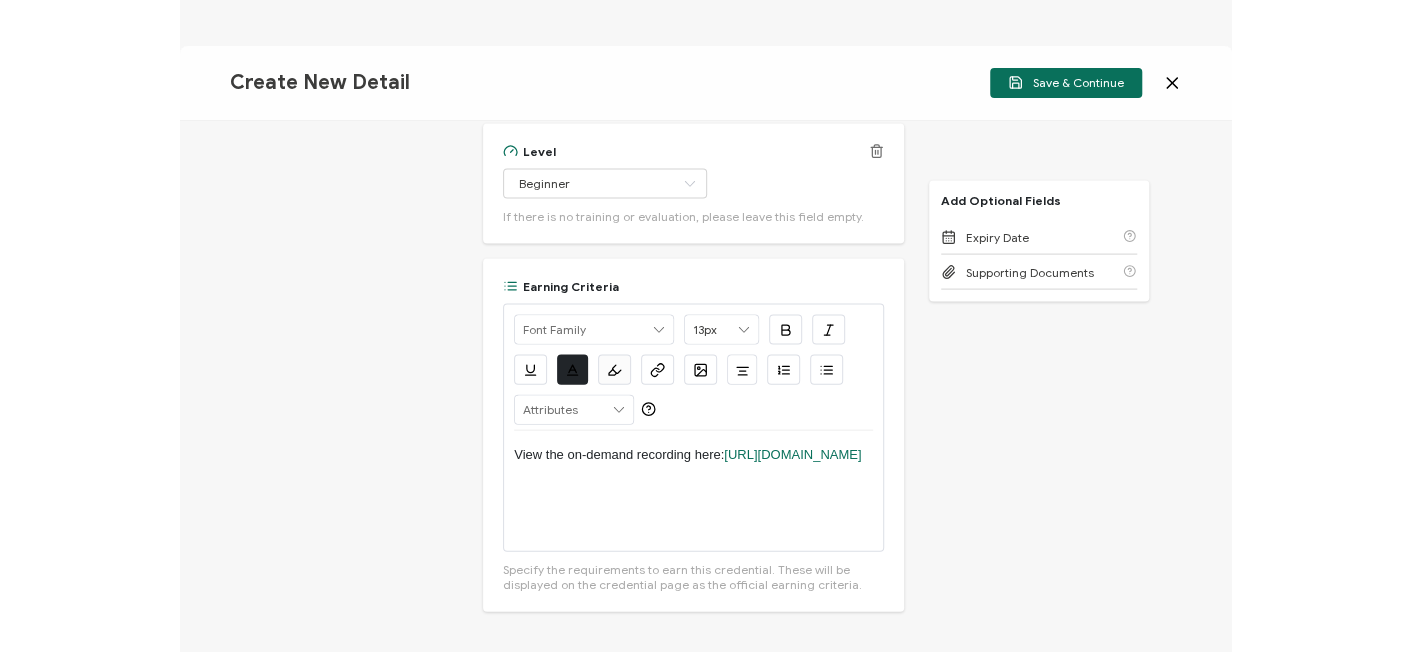 scroll, scrollTop: 1722, scrollLeft: 0, axis: vertical 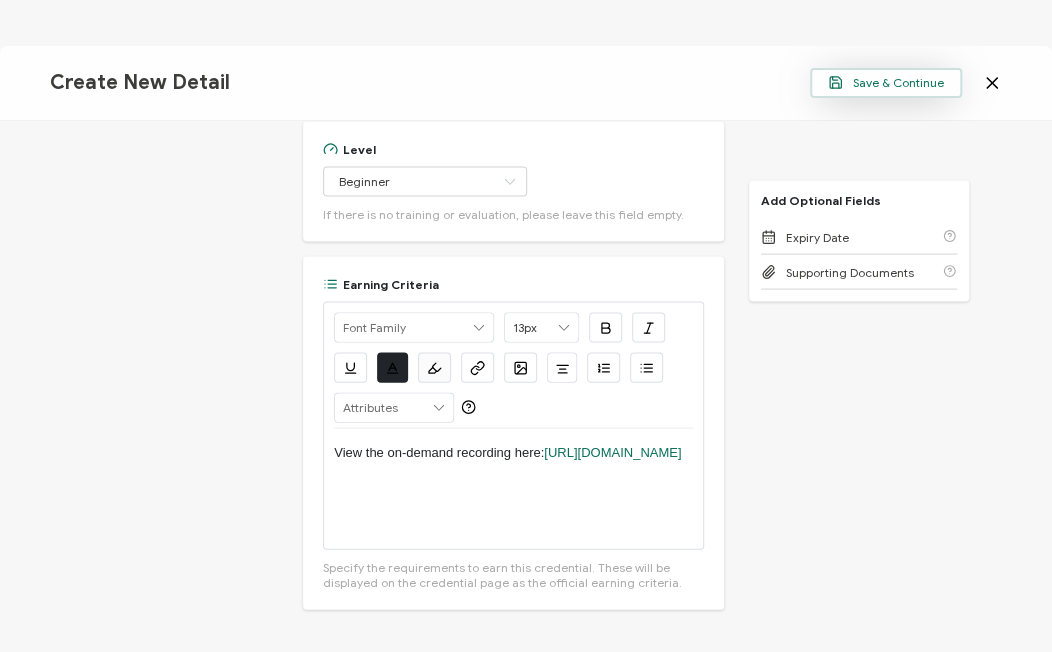 click on "Save & Continue" at bounding box center [886, 82] 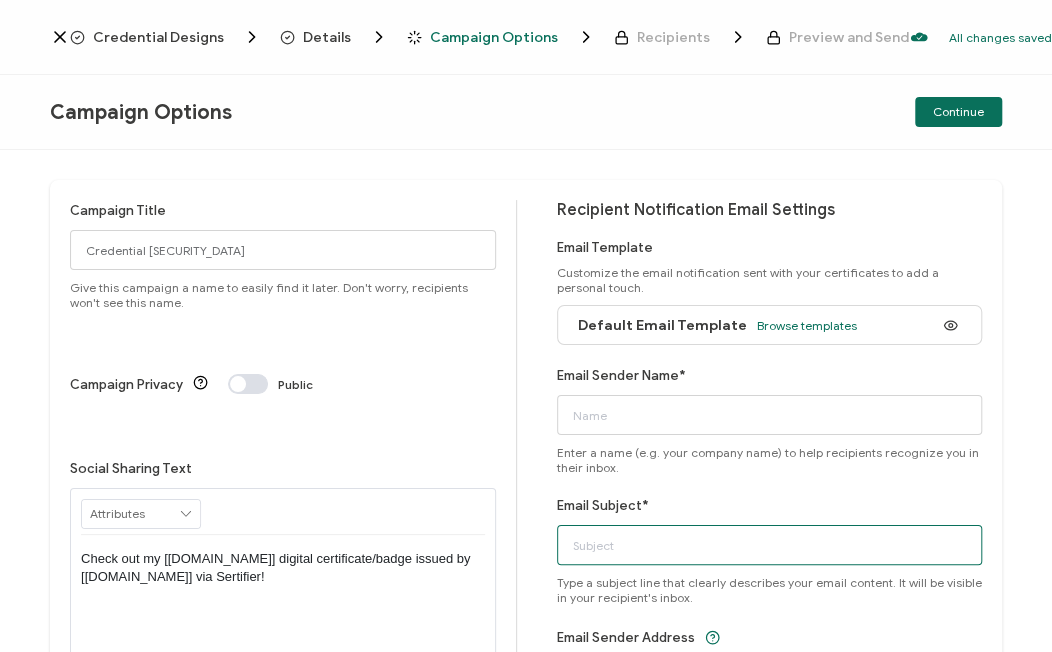 click on "Email Subject*" at bounding box center (770, 545) 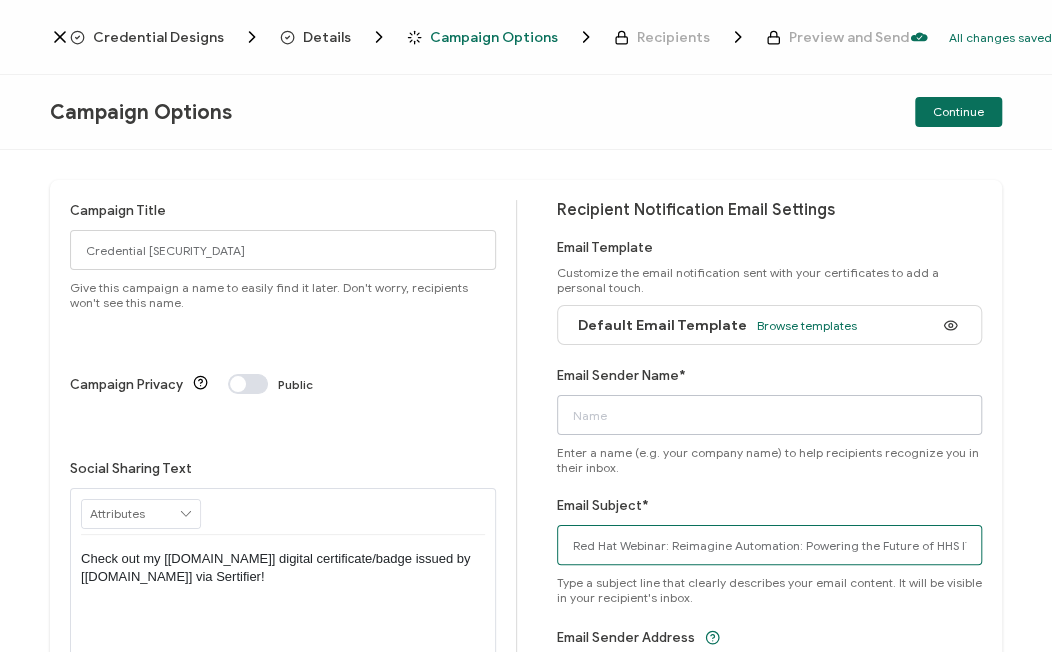 type on "Red Hat Webinar: Reimagine Automation: Powering the Future of HHS IT" 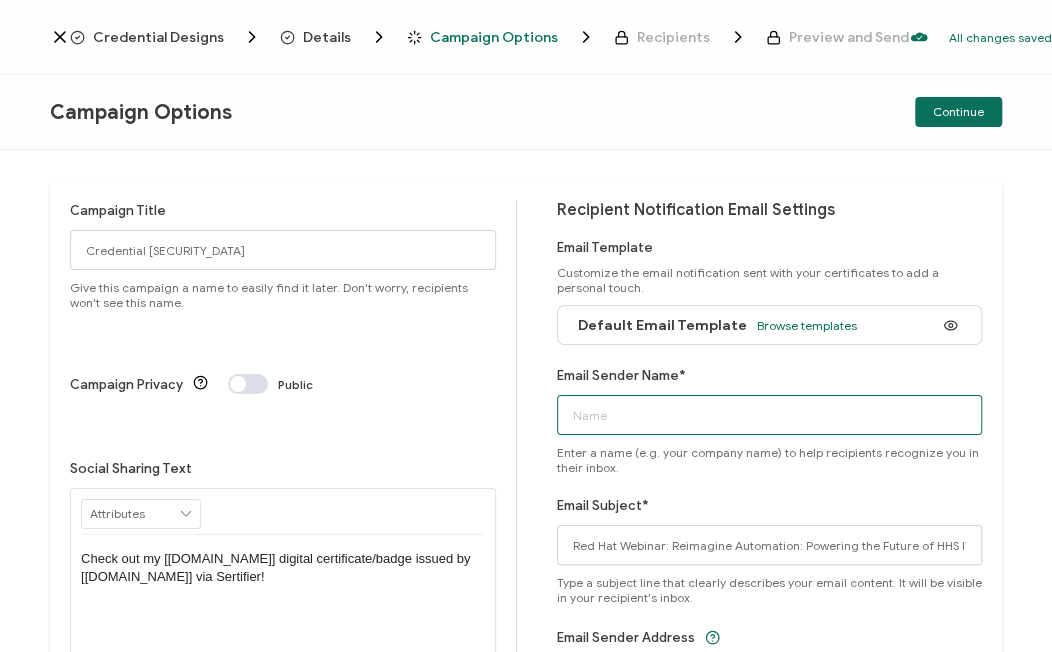 click on "Email Sender Name*" at bounding box center (770, 415) 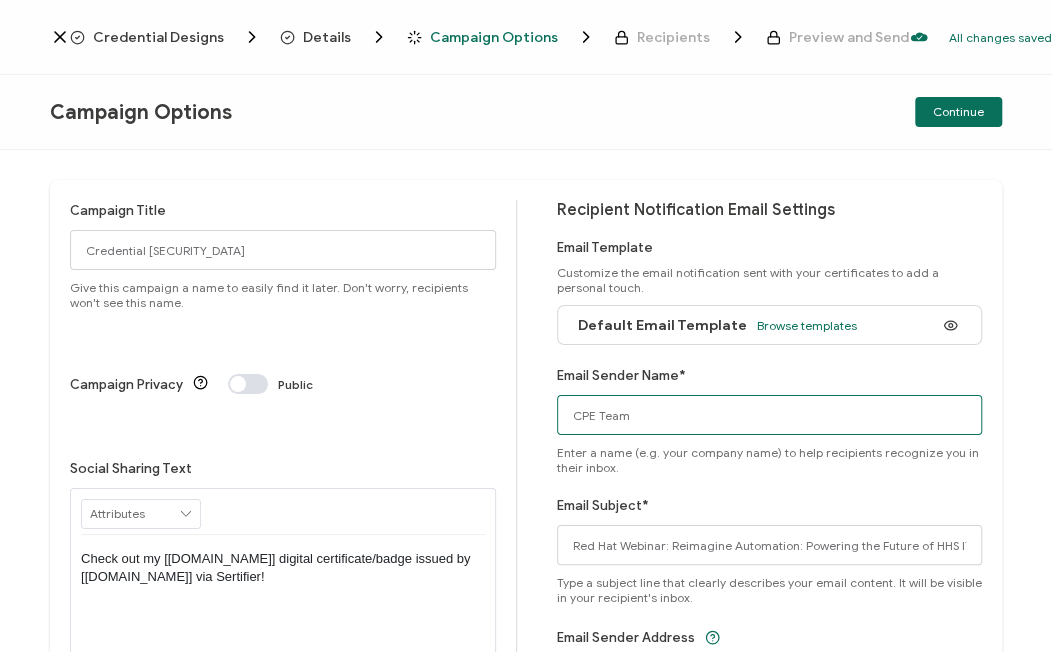 type on "CPE Team" 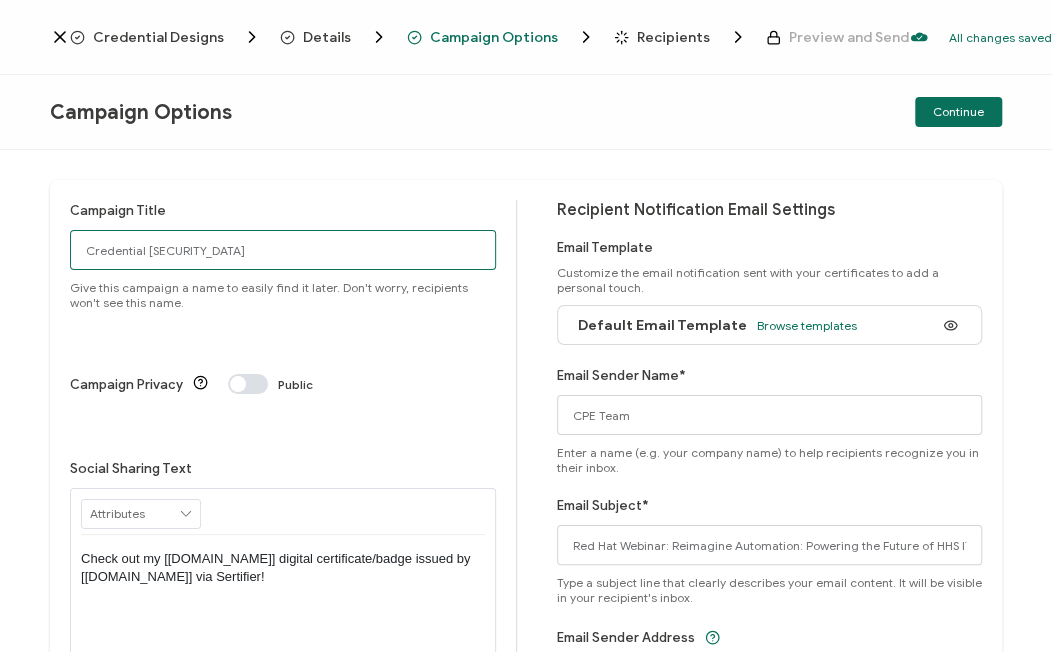 click on "Credential [SECURITY_DATA]" at bounding box center [283, 250] 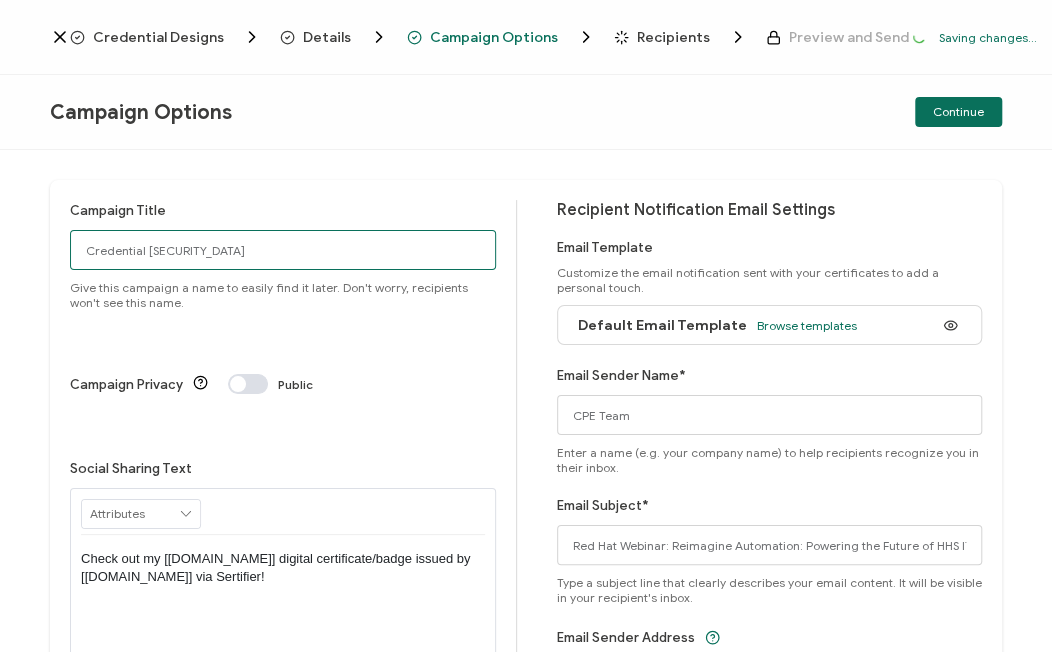 paste on "6-5-26_68207_Red Hat Webinar" 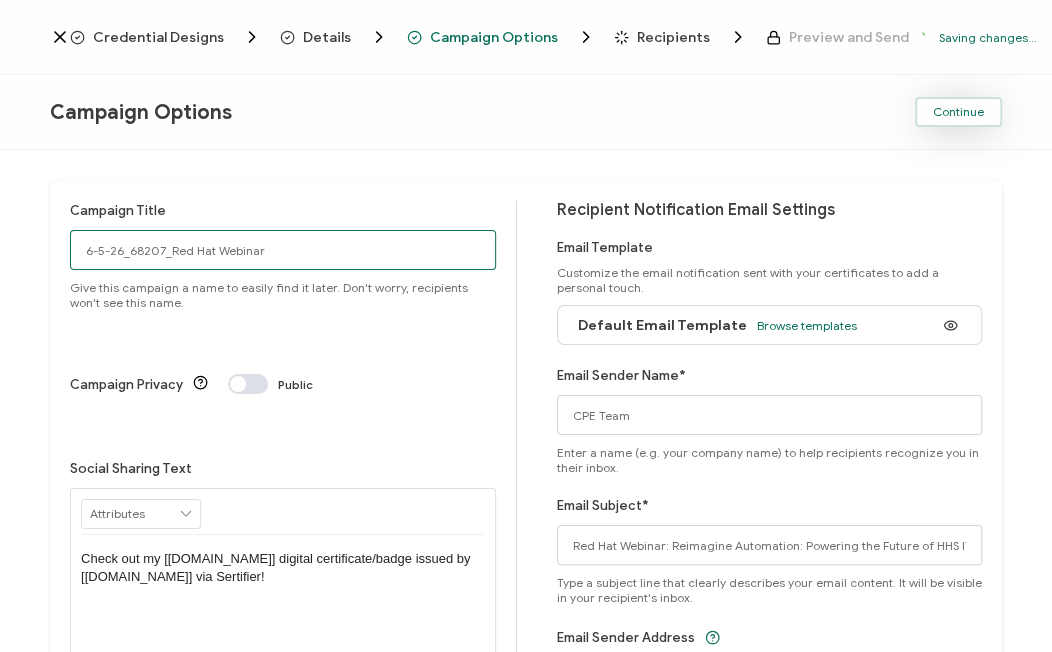 type on "6-5-26_68207_Red Hat Webinar" 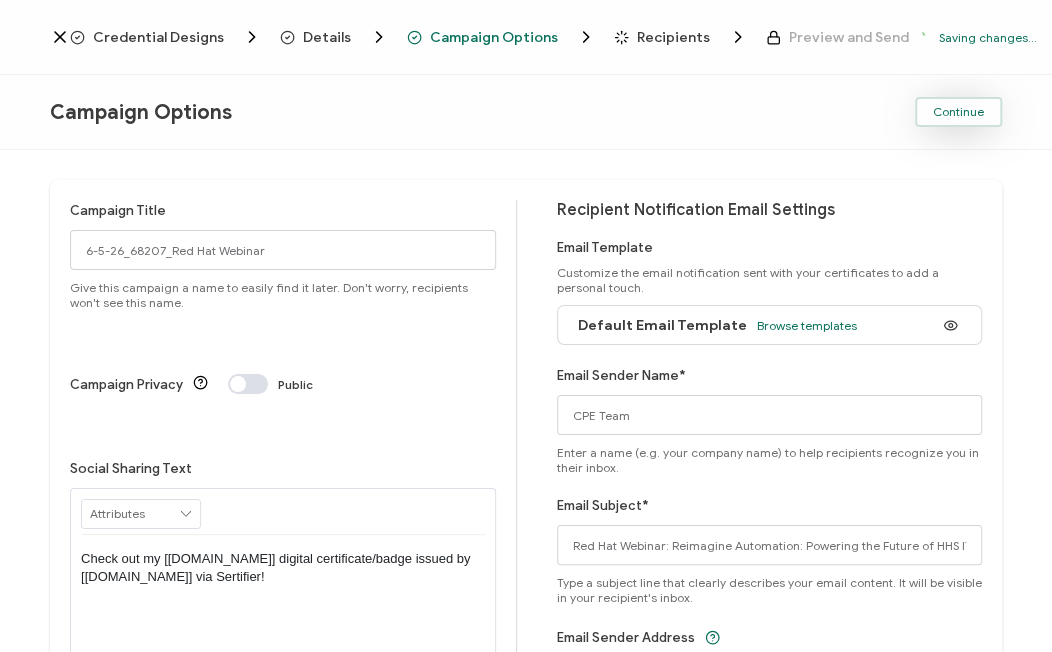 click on "Continue" at bounding box center (958, 112) 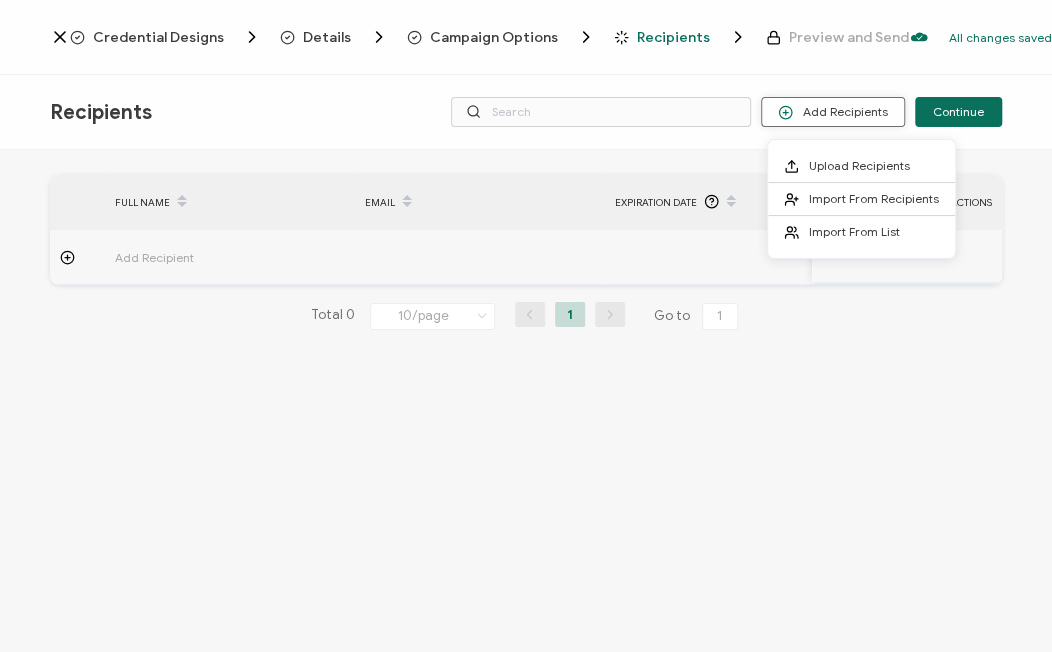 click on "Add Recipients" at bounding box center (833, 112) 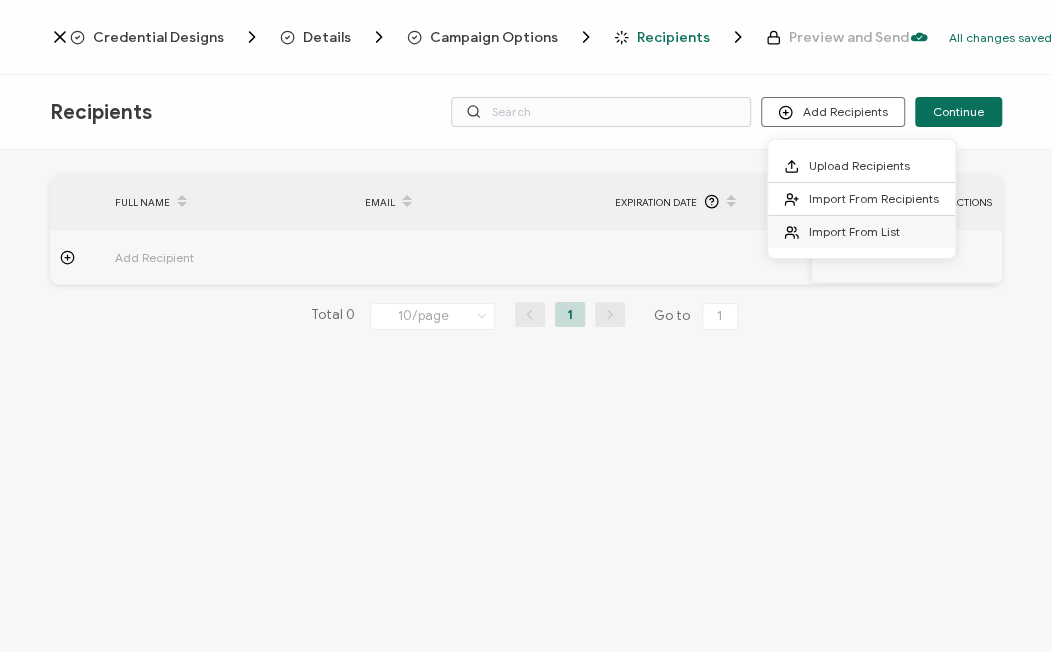 click on "Import From List" at bounding box center (854, 231) 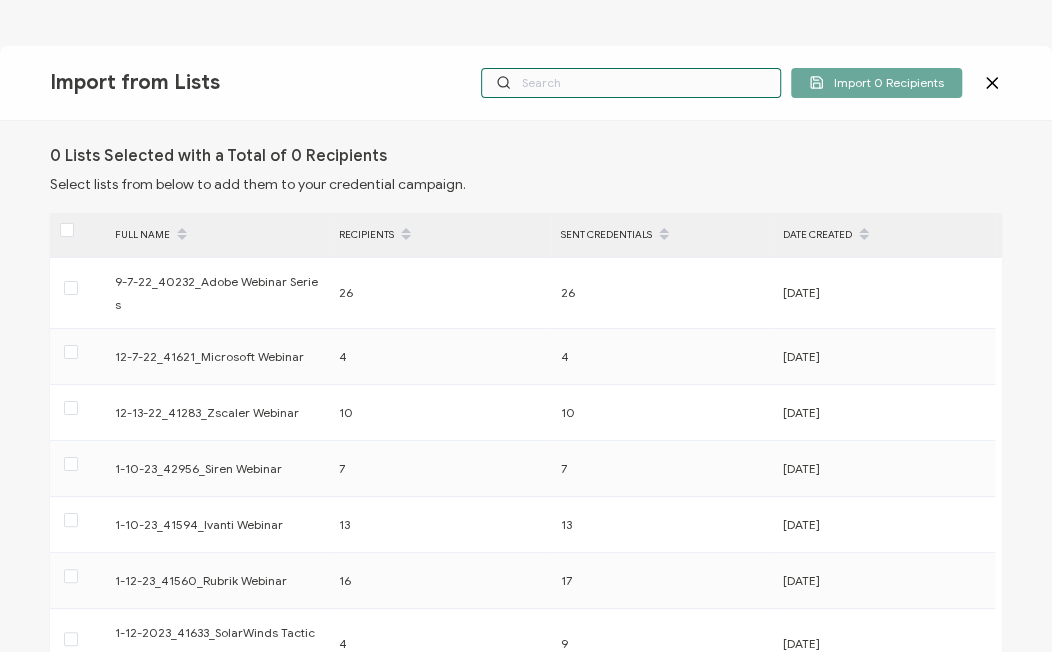 click at bounding box center [631, 83] 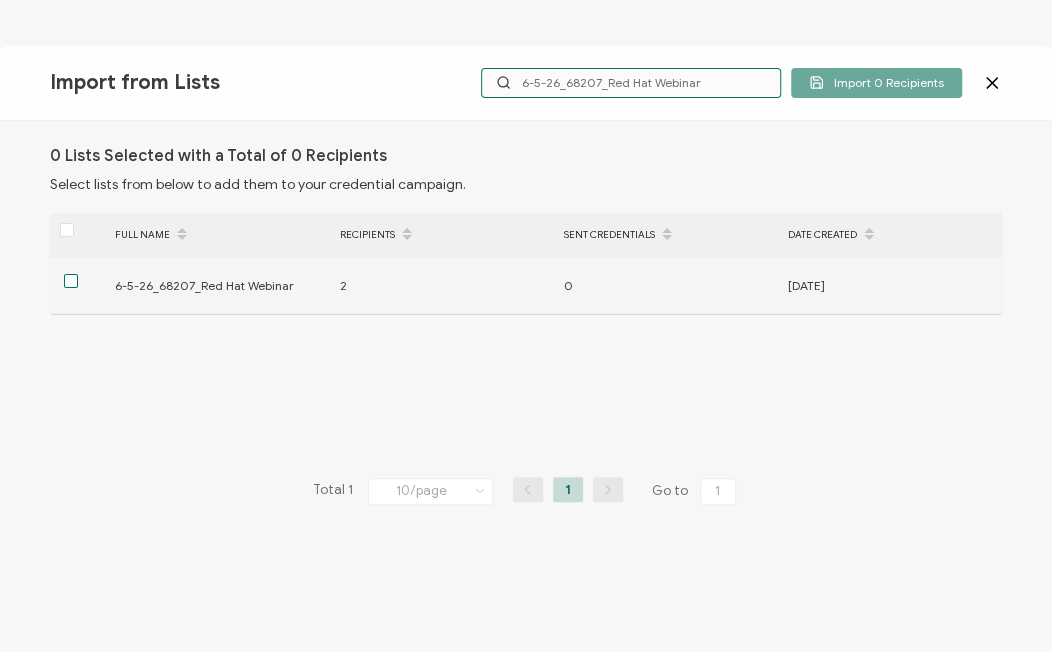 type on "6-5-26_68207_Red Hat Webinar" 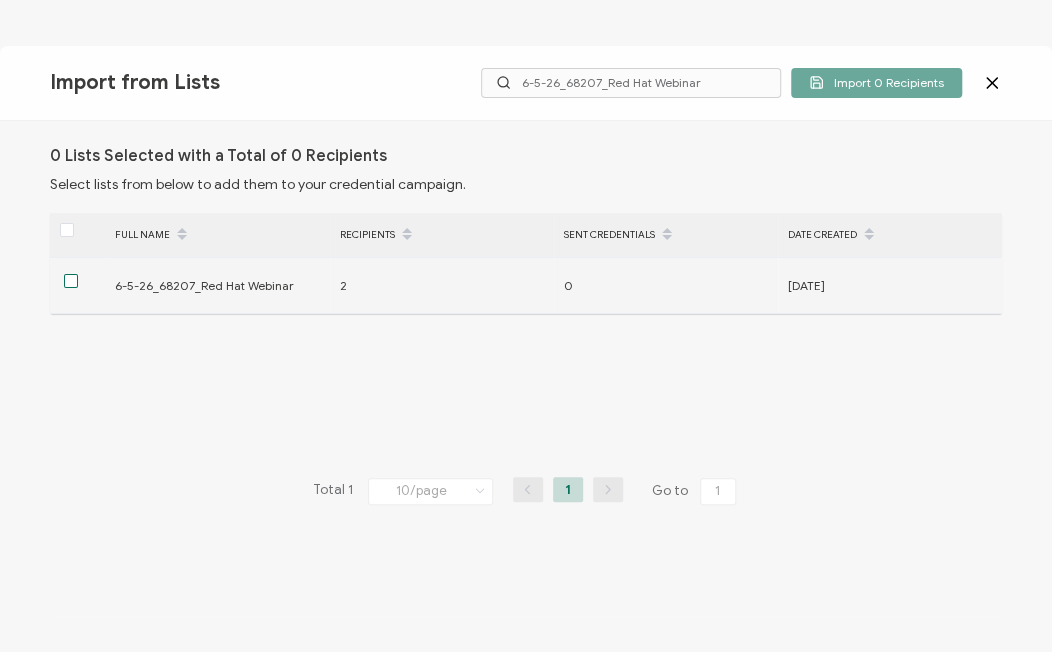 click at bounding box center [71, 281] 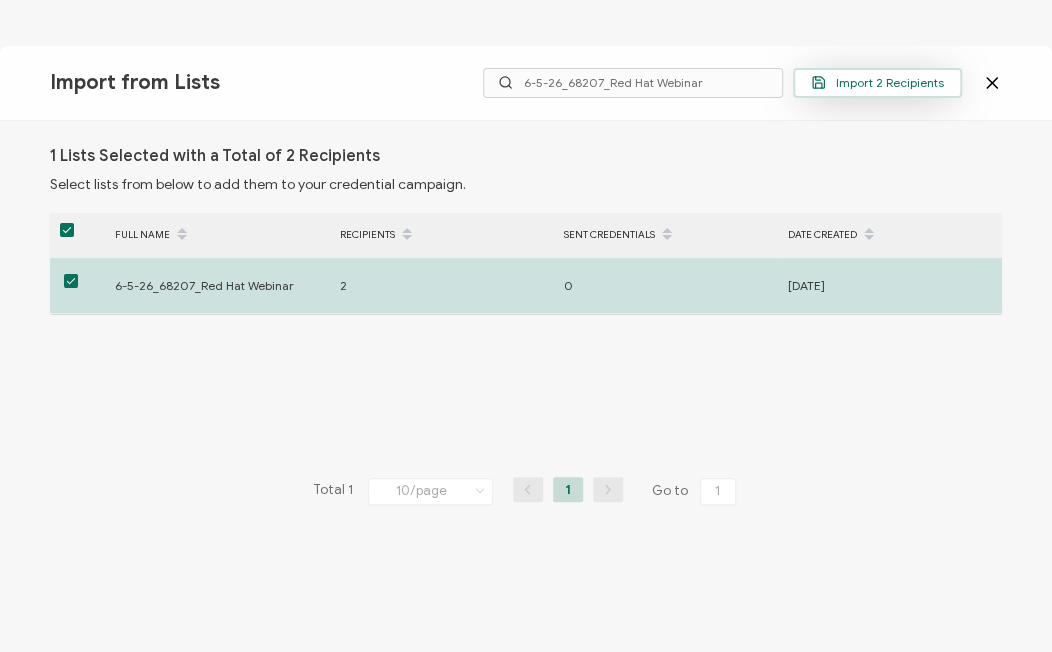 click on "Import 2 Recipients" at bounding box center [877, 83] 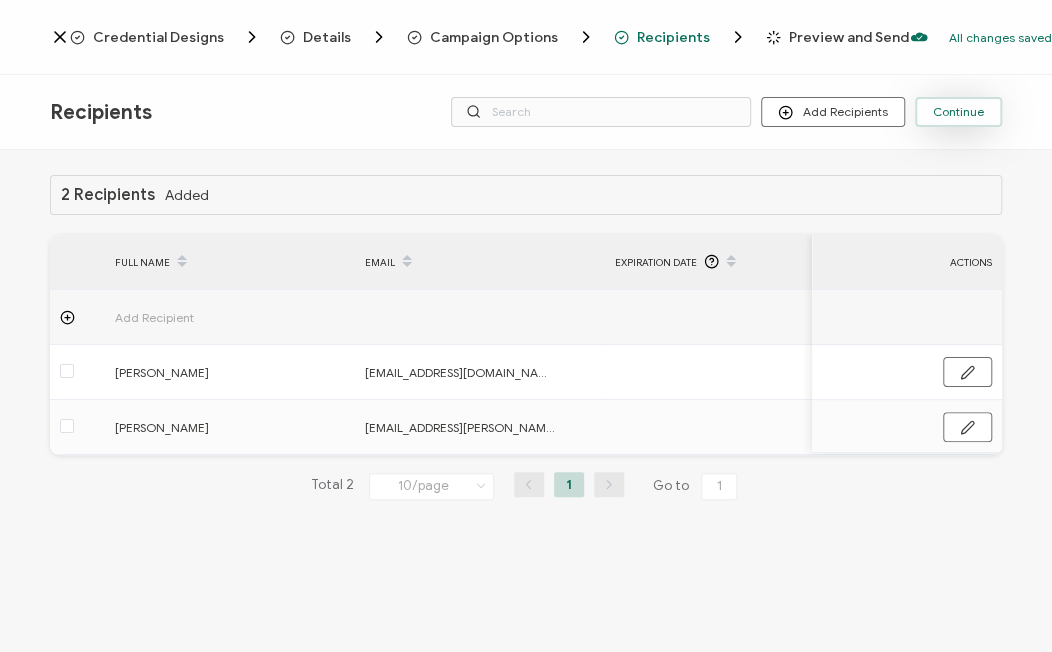 click on "Continue" at bounding box center [958, 112] 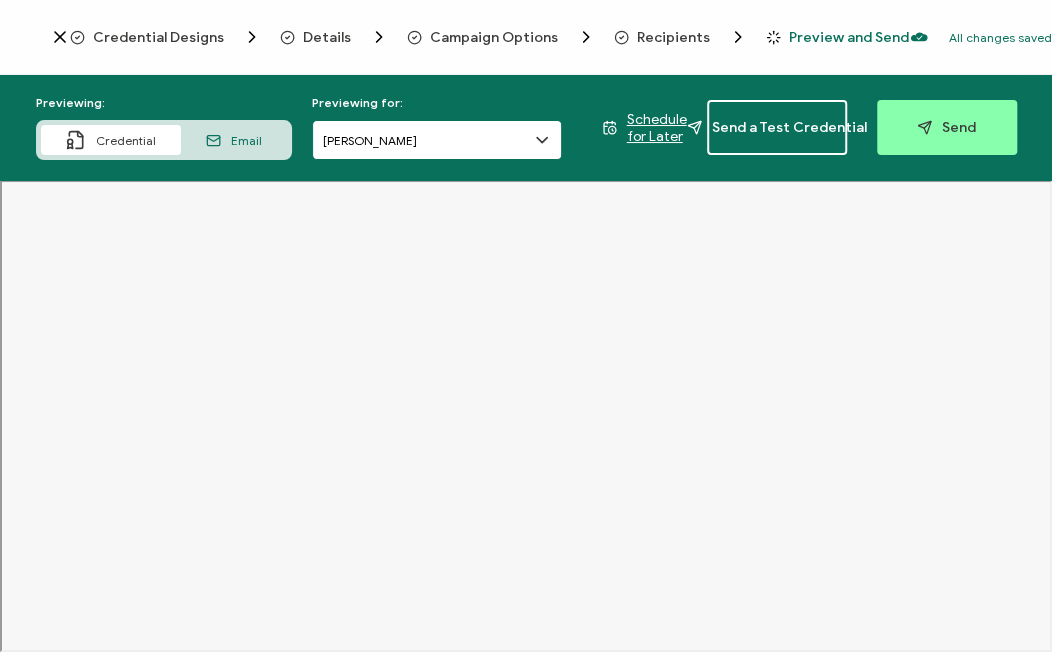 click on "[PERSON_NAME]" at bounding box center (437, 140) 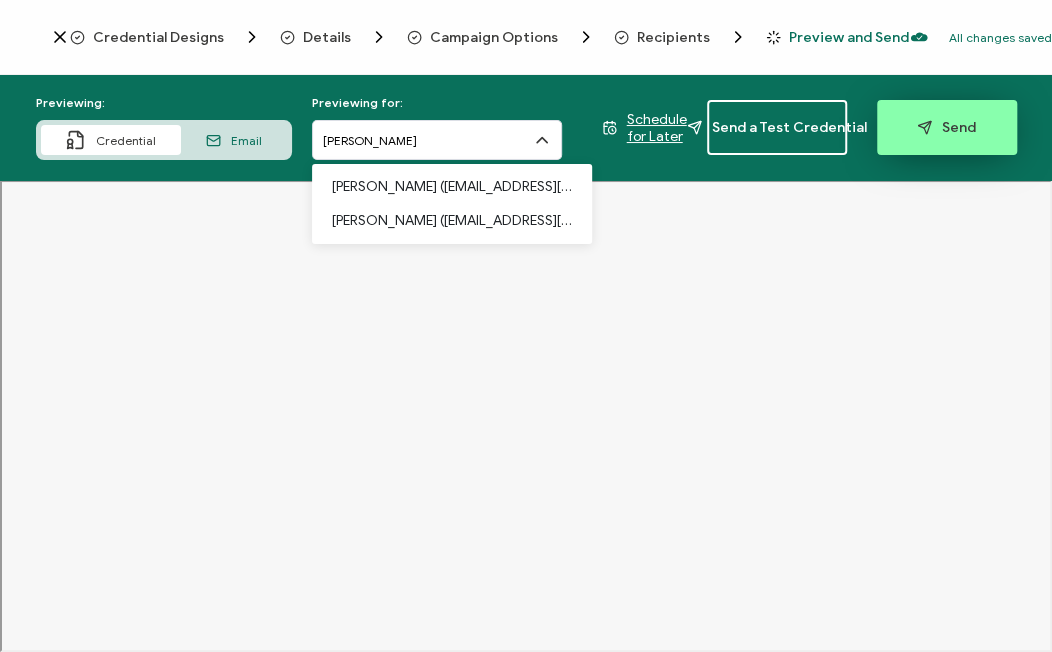 click on "Send" at bounding box center [947, 127] 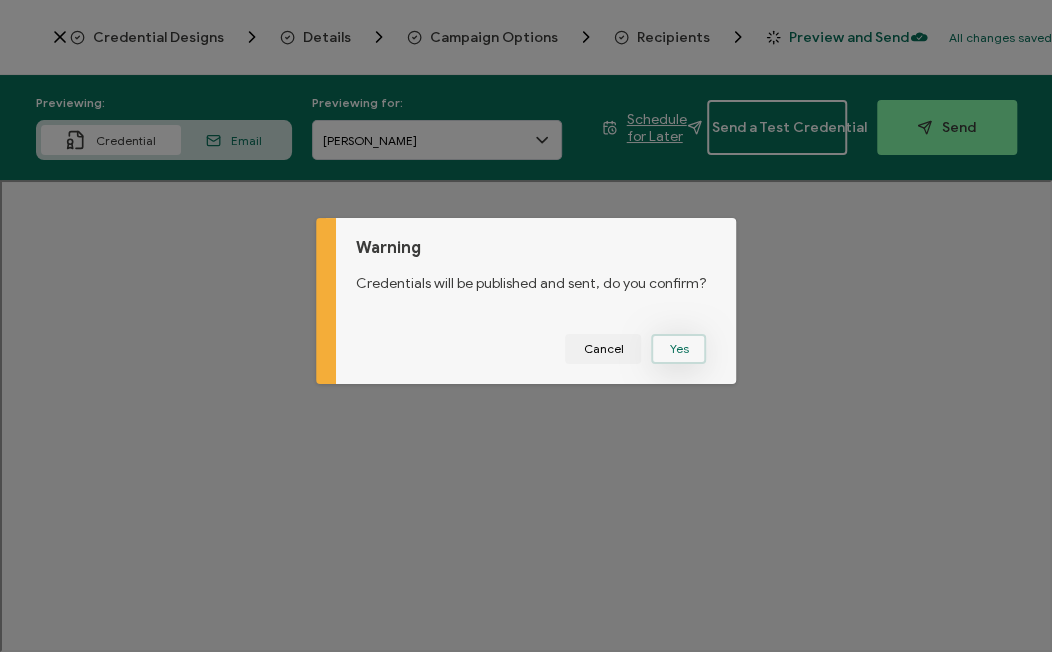 click on "Yes" at bounding box center (678, 349) 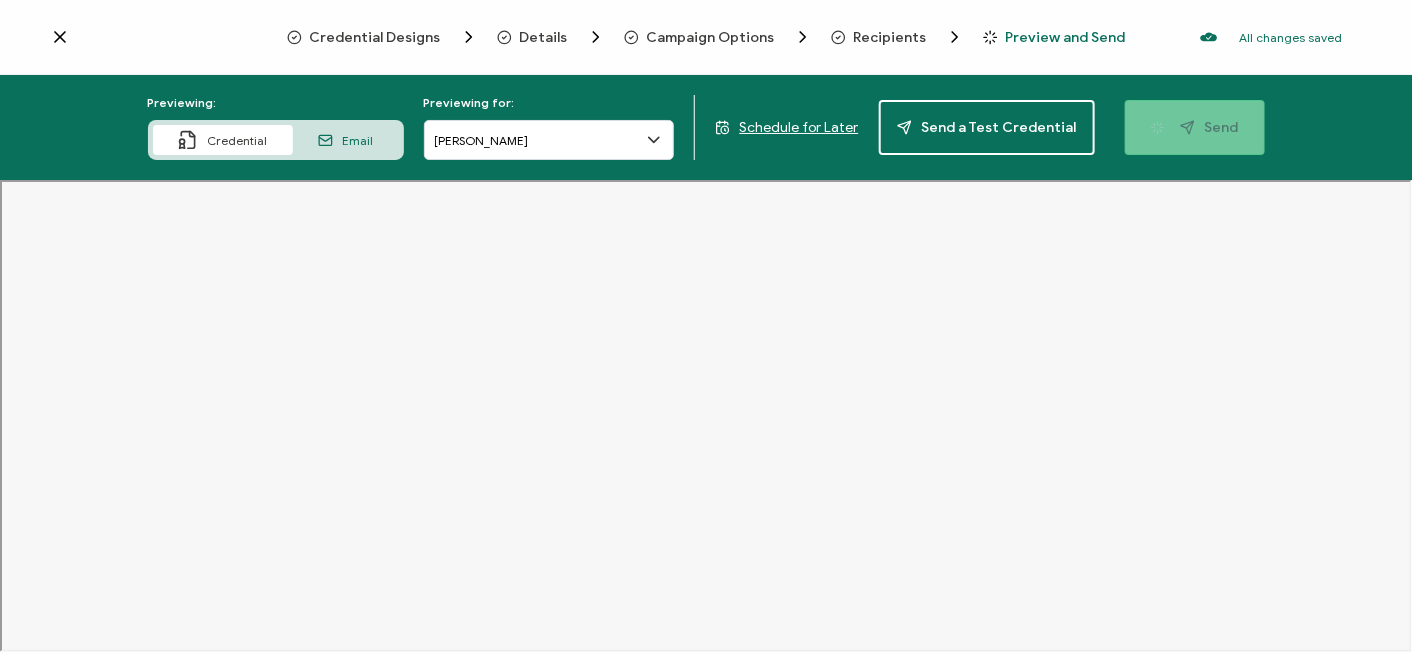 click on "Previewing:     Credential     Email   Previewing for:   [PERSON_NAME]
Schedule for Later
Send a Test Credential
Send" at bounding box center (706, 127) 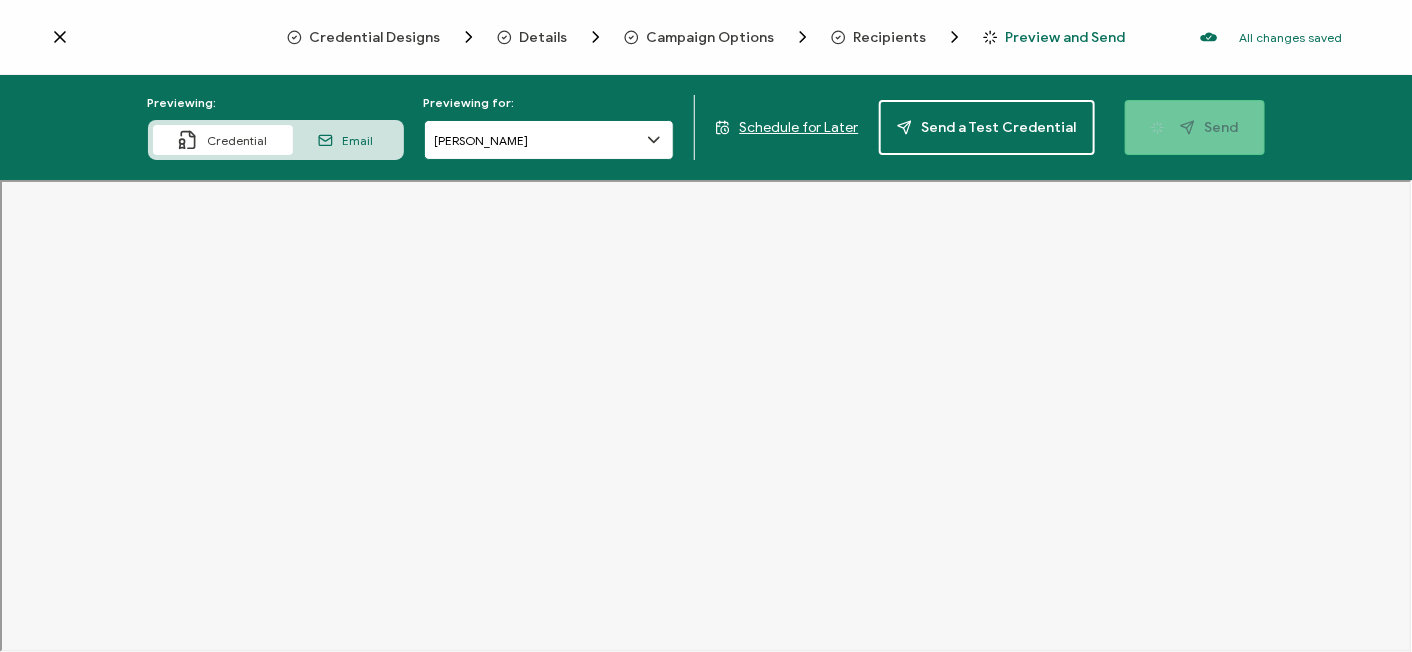 click on "[PERSON_NAME]" at bounding box center (549, 140) 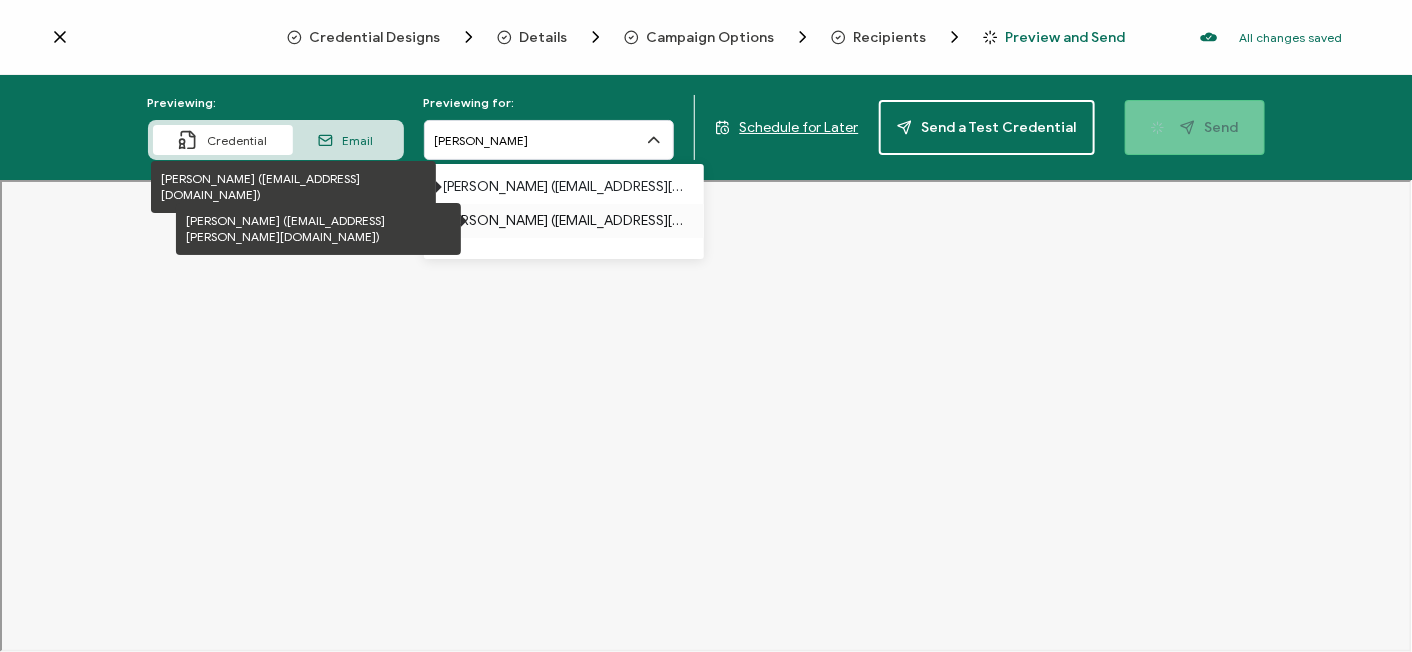 click on "[PERSON_NAME] ([EMAIL_ADDRESS][PERSON_NAME][DOMAIN_NAME])" at bounding box center (564, 221) 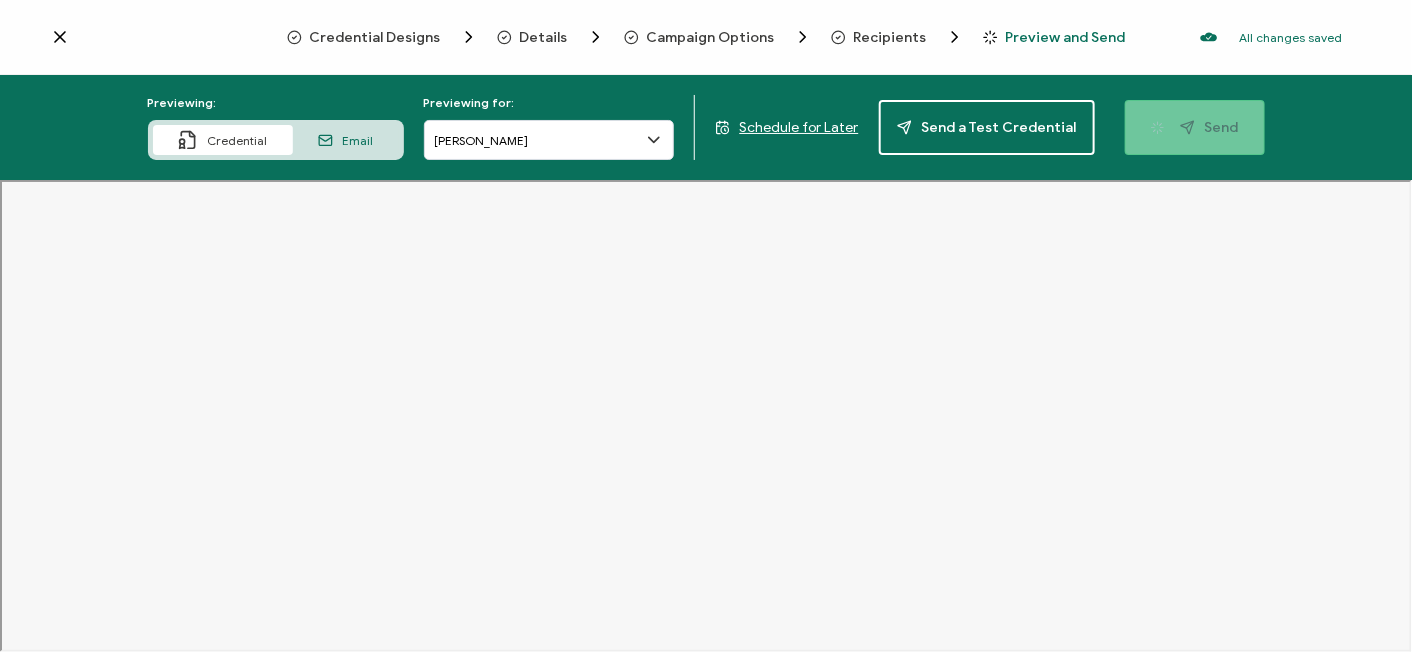 click on "Previewing:     Credential     Email   Previewing for:   [PERSON_NAME]
Schedule for Later
Send a Test Credential
Send" at bounding box center [706, 127] 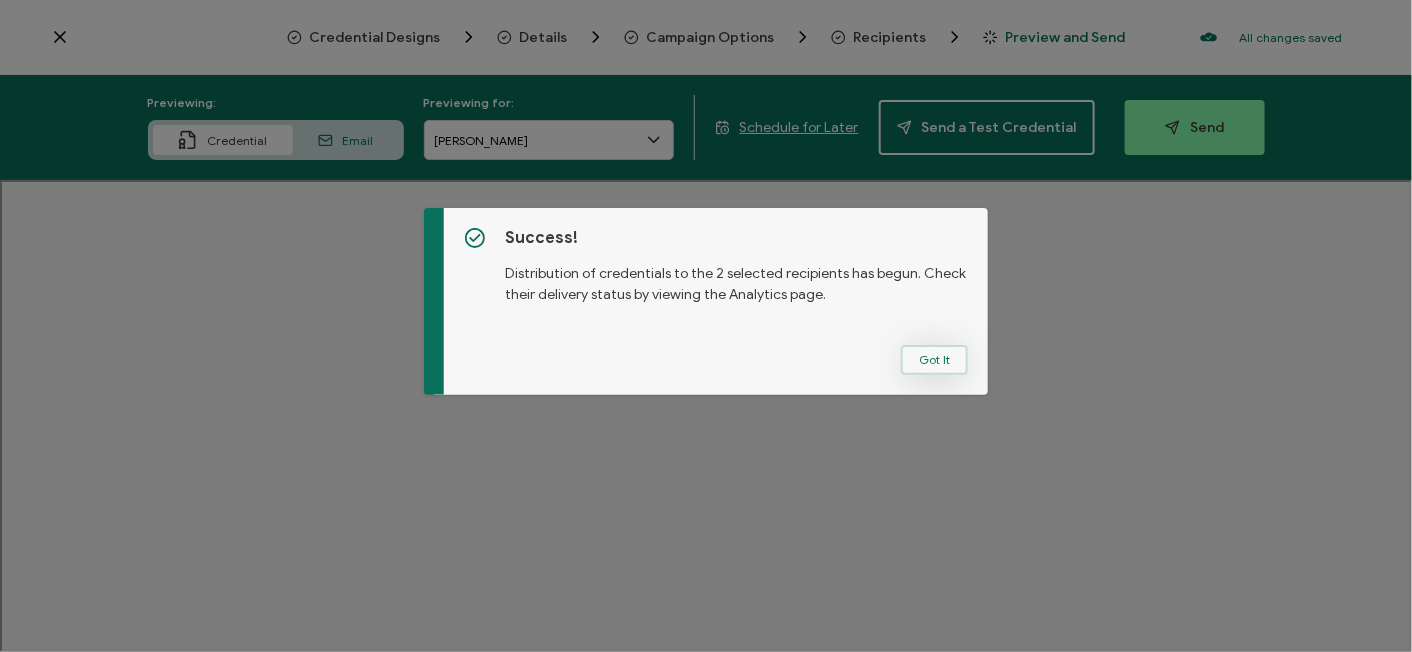 click on "Got It" at bounding box center [934, 360] 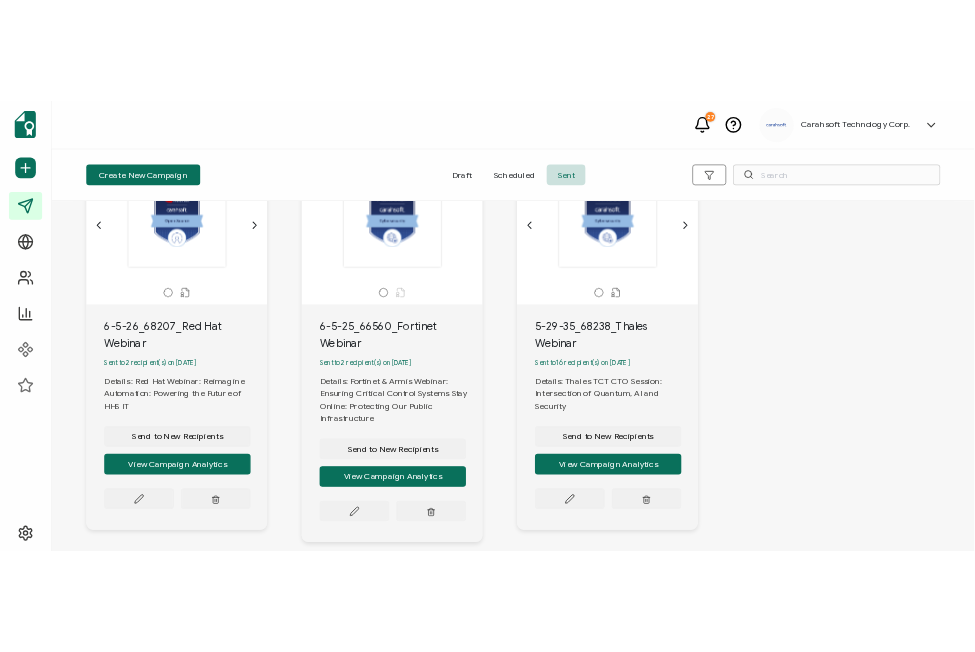 scroll, scrollTop: 185, scrollLeft: 0, axis: vertical 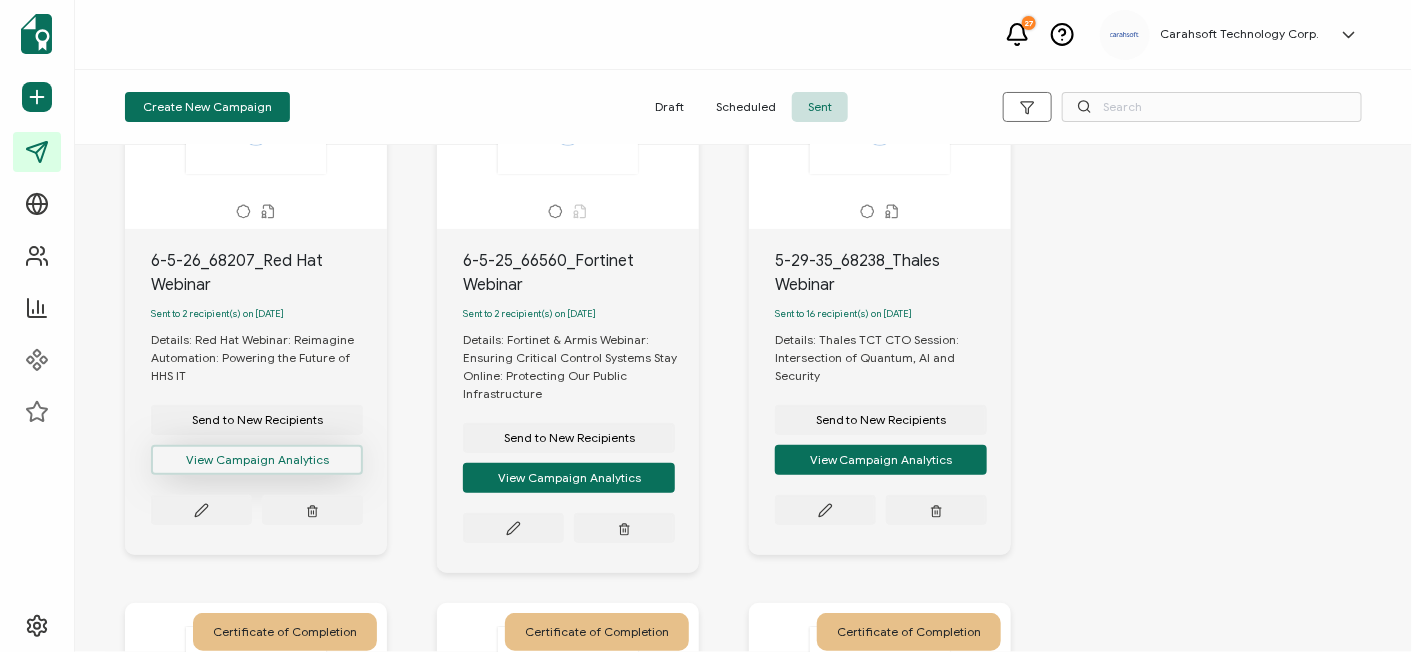 click on "View Campaign Analytics" at bounding box center (257, 460) 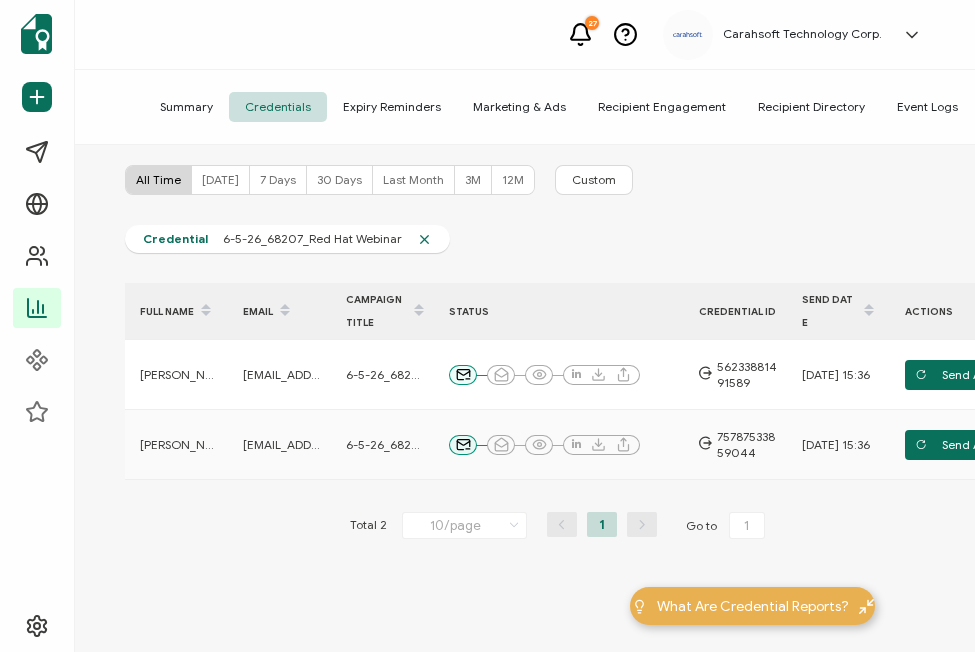 scroll, scrollTop: 0, scrollLeft: 0, axis: both 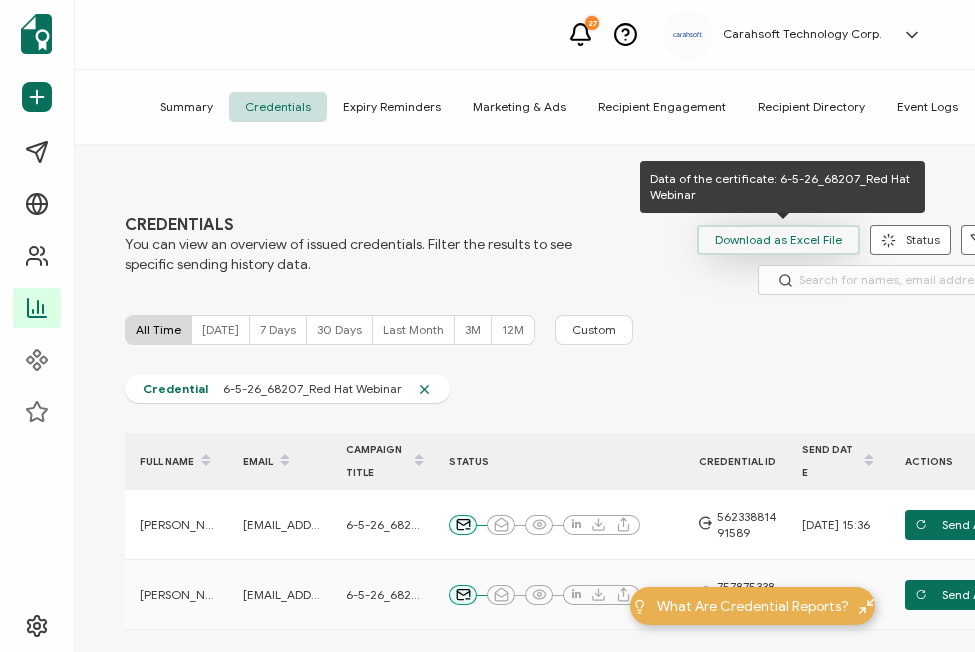 click on "Download as Excel File" at bounding box center [778, 240] 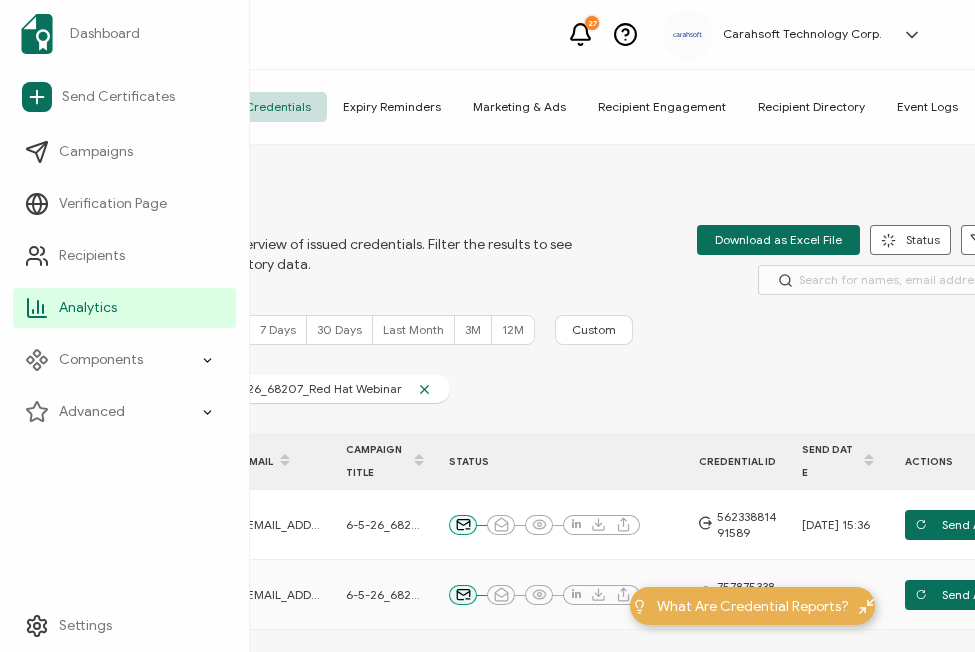 click on "Dashboard     Send Certificates     Campaigns     Verification Page     Recipients     Analytics     Components       Credential Designs     Credential Details     Email Templates     Advanced       Collections     Integrations     Ads
Customer Portal     Settings" at bounding box center [125, 326] 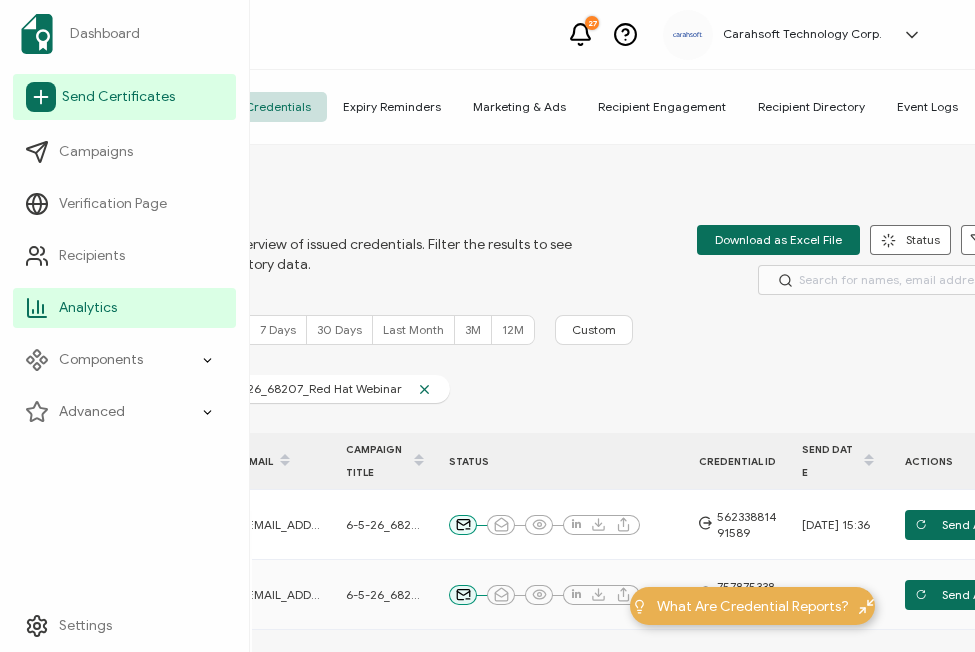 click on "Send Certificates" at bounding box center [118, 97] 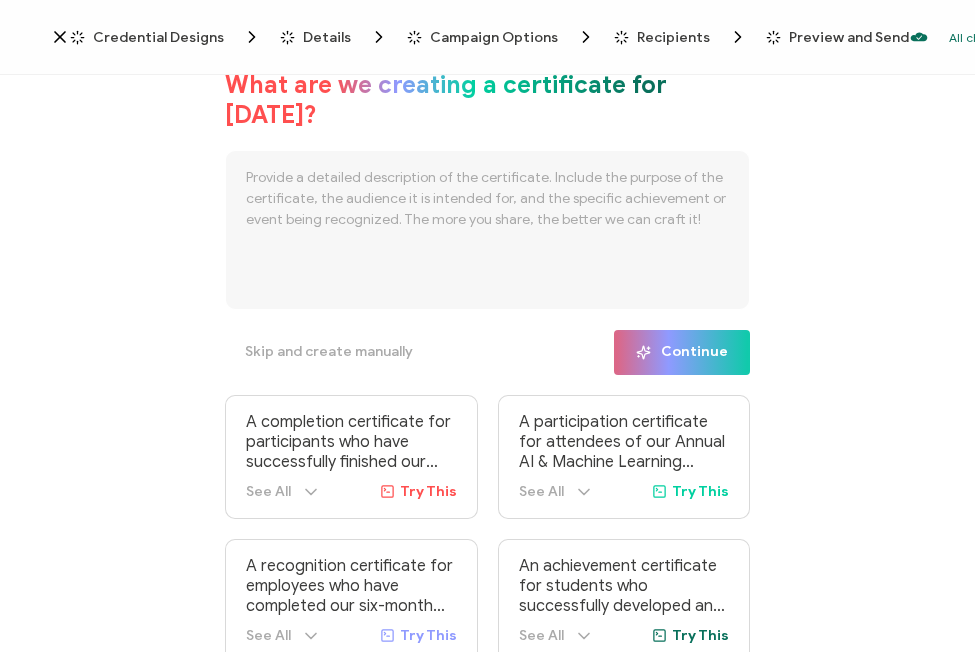 click on "Credential Designs" at bounding box center (158, 37) 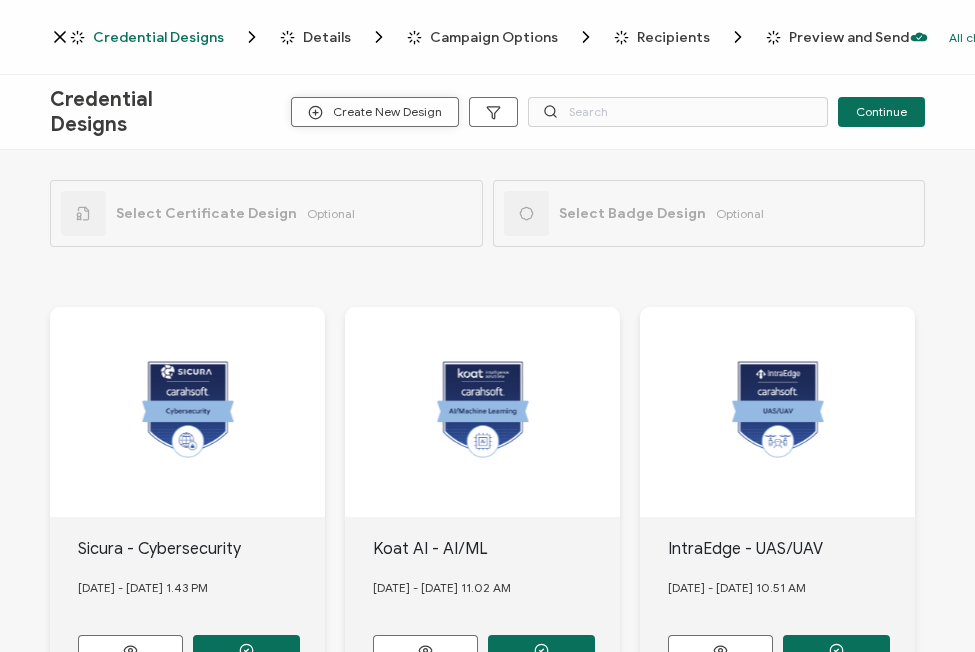click on "Create New Design" at bounding box center [375, 112] 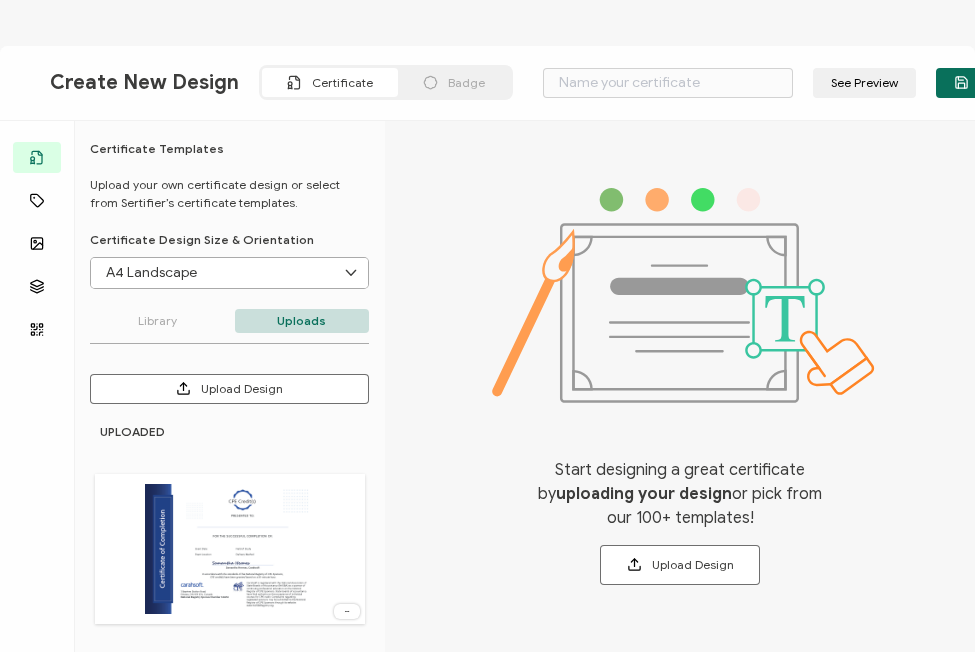 type on "Blank" 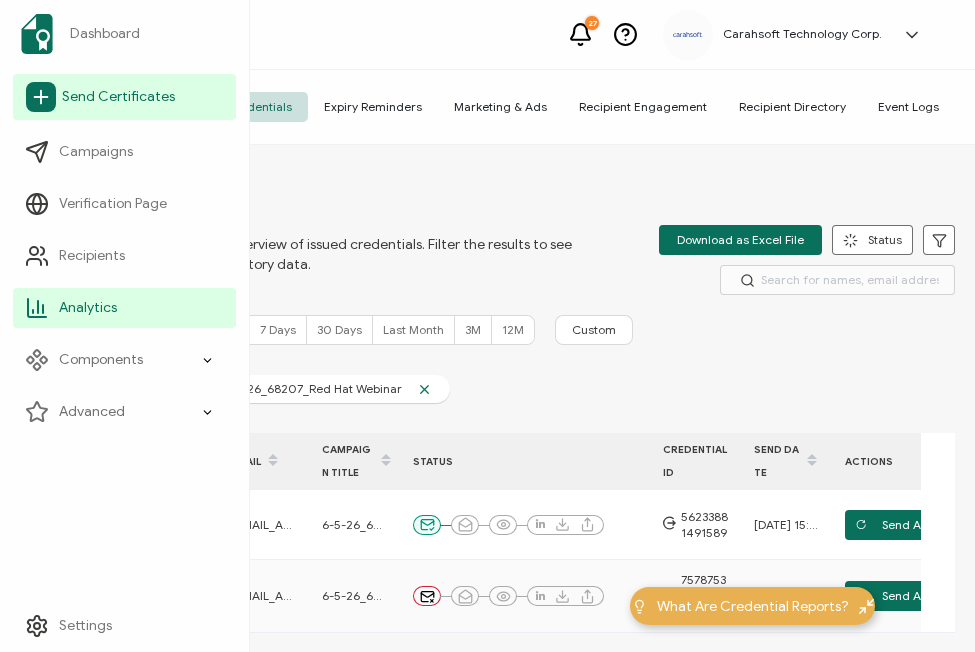 click on "Send Certificates" at bounding box center (118, 97) 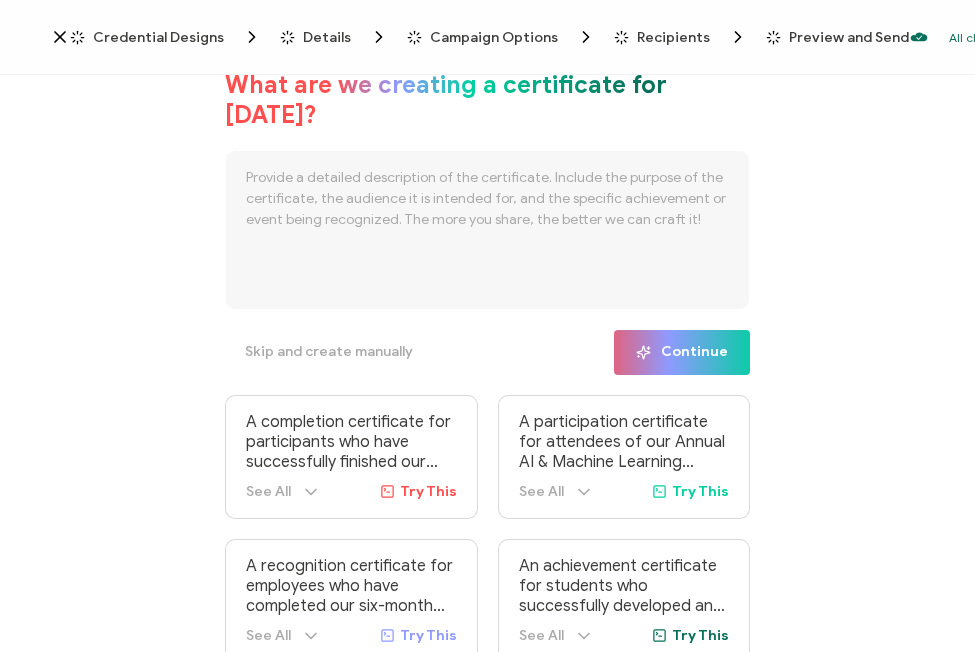 click on "Credential Designs" at bounding box center [158, 37] 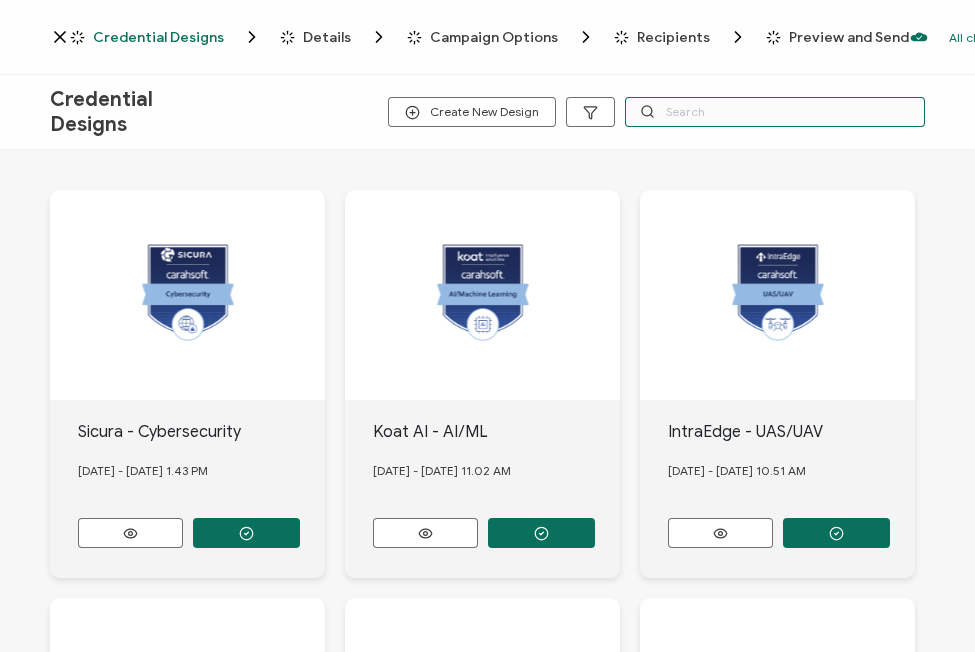 click at bounding box center [775, 112] 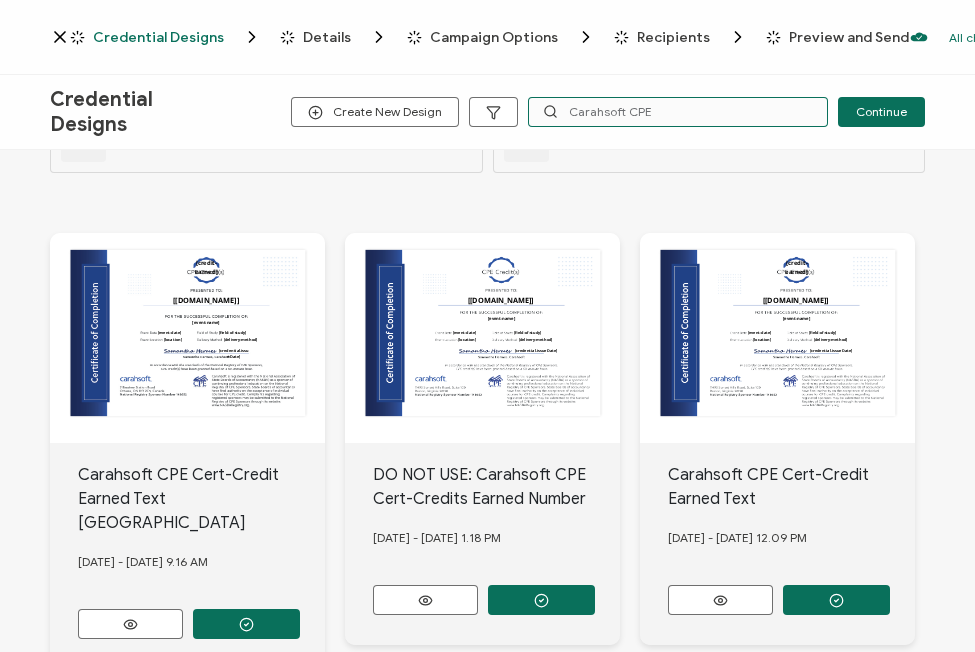 scroll, scrollTop: 180, scrollLeft: 0, axis: vertical 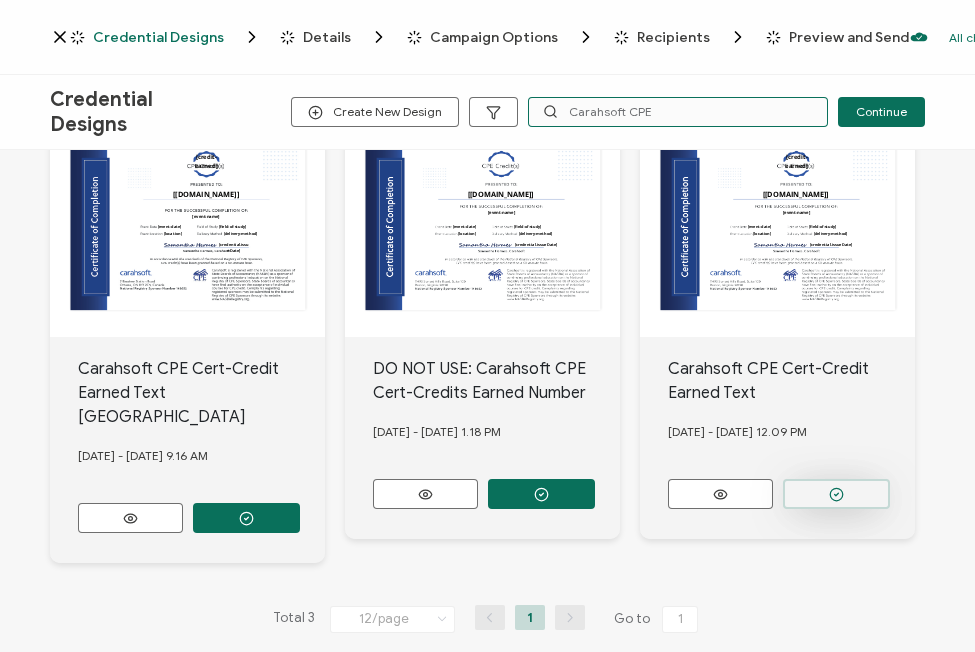 type on "Carahsoft CPE" 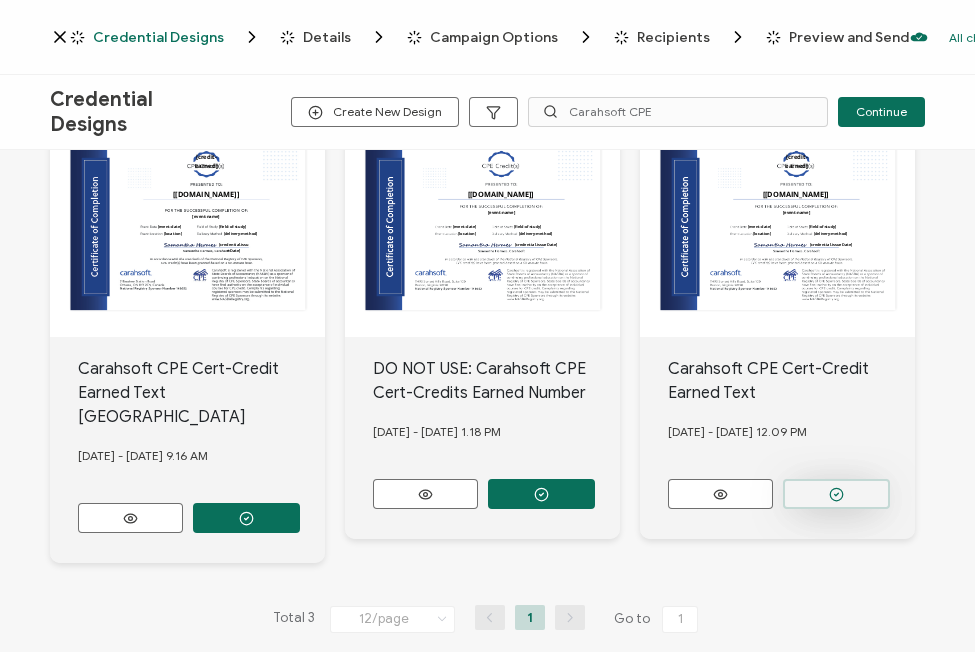 click at bounding box center [246, 518] 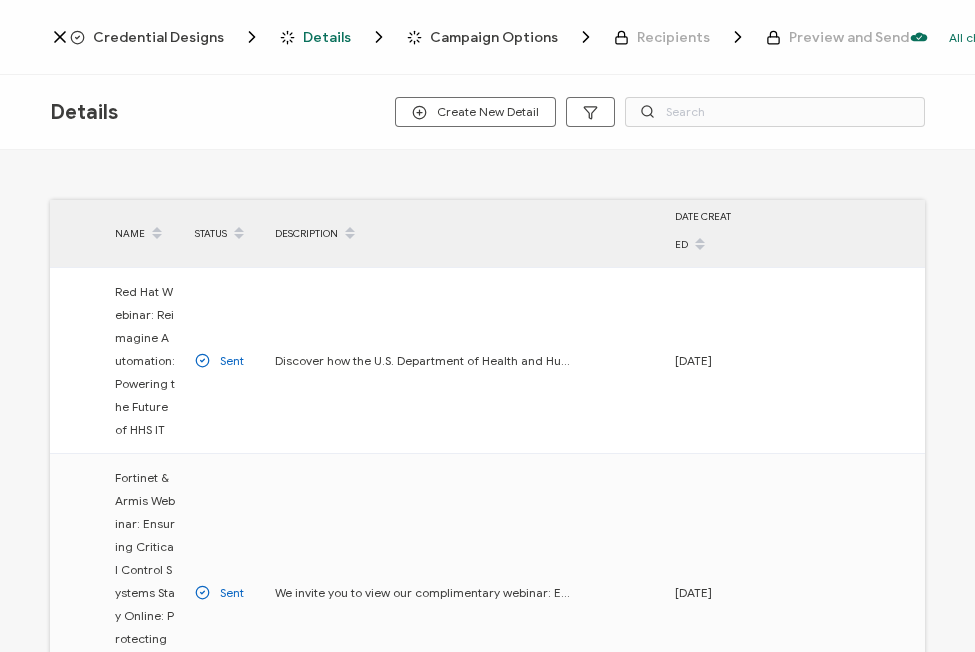 click on "Credential Designs" at bounding box center (158, 37) 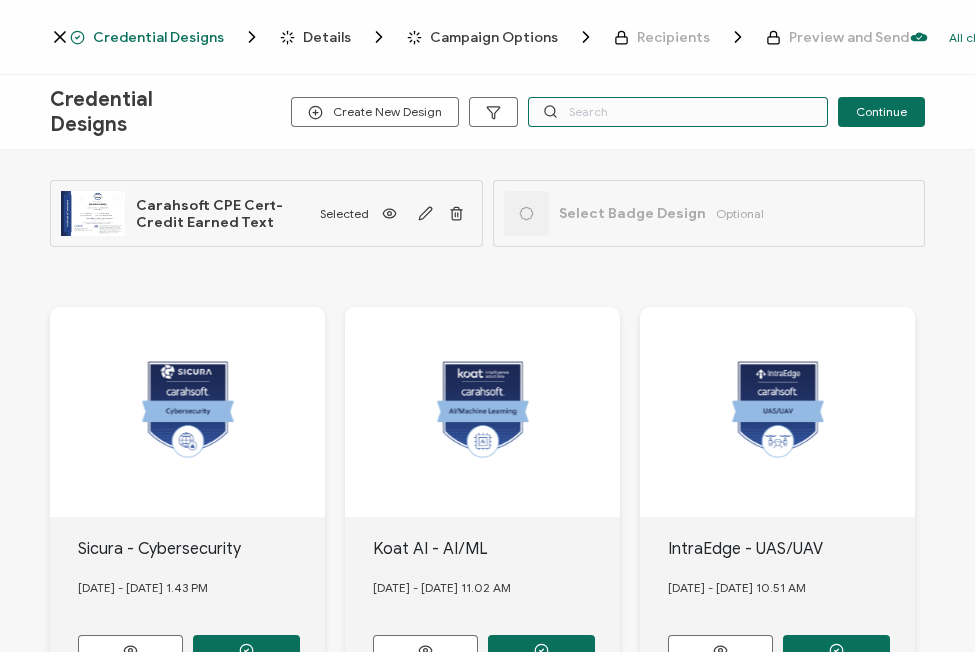 click at bounding box center (678, 112) 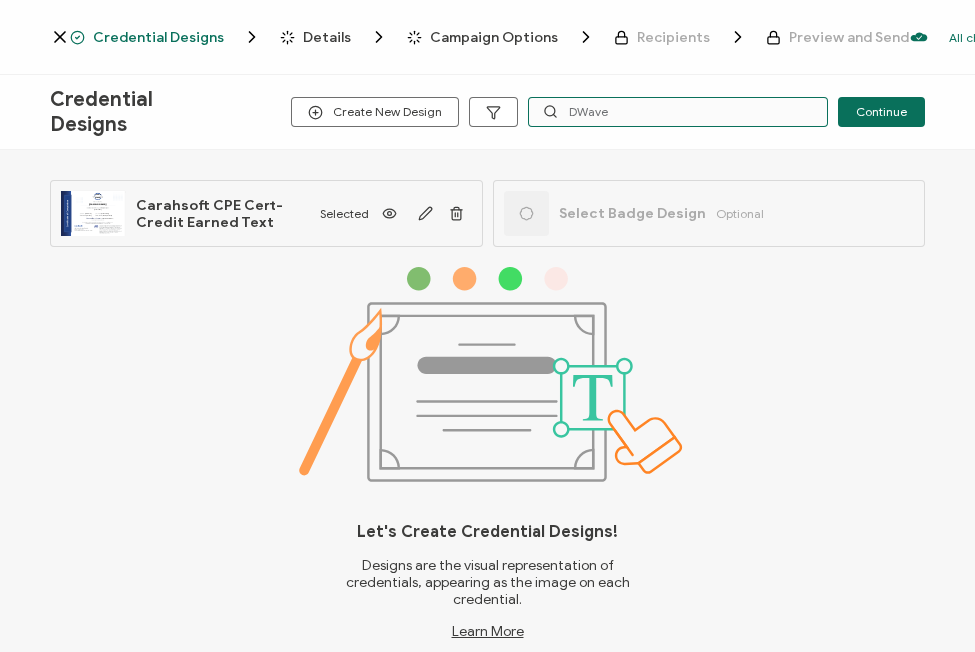 type on "DWave" 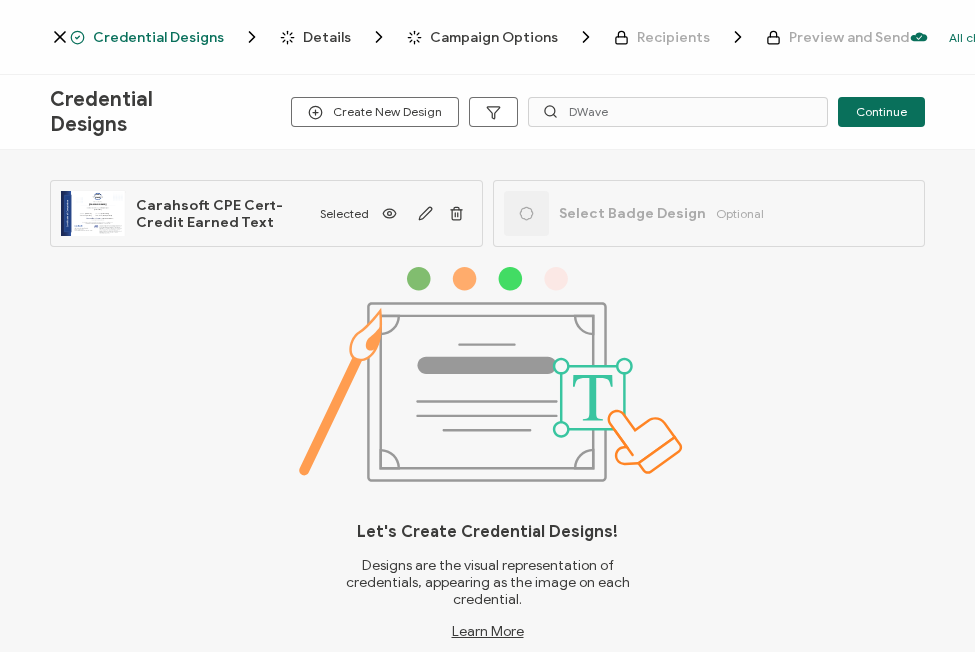 click on "This box will change accordingly to the corresponding values in the recipient list.   [[DOMAIN_NAME]]       This box will change accordingly to the corresponding values in the recipient list.   [event-date]       This box will change accordingly to the corresponding values in the recipient list.   [field-of-study]       This box will change accordingly to the corresponding values in the recipient list.   [location]       This box will change accordingly to the corresponding values in the recipient list.   [delivery-method]       This box will change accordingly to the corresponding values in the recipient list.   [credential.issueDate]       This box will change accordingly to the corresponding values in the recipient list.   [event-name]       This box will change accordingly to the corresponding values in the recipient list.   [credit-earned]         Carahsoft CPE Cert-Credit Earned Text   Selected         Select Badge Design   Optional     Let's Create Credential Designs!      Learn More" at bounding box center (487, 403) 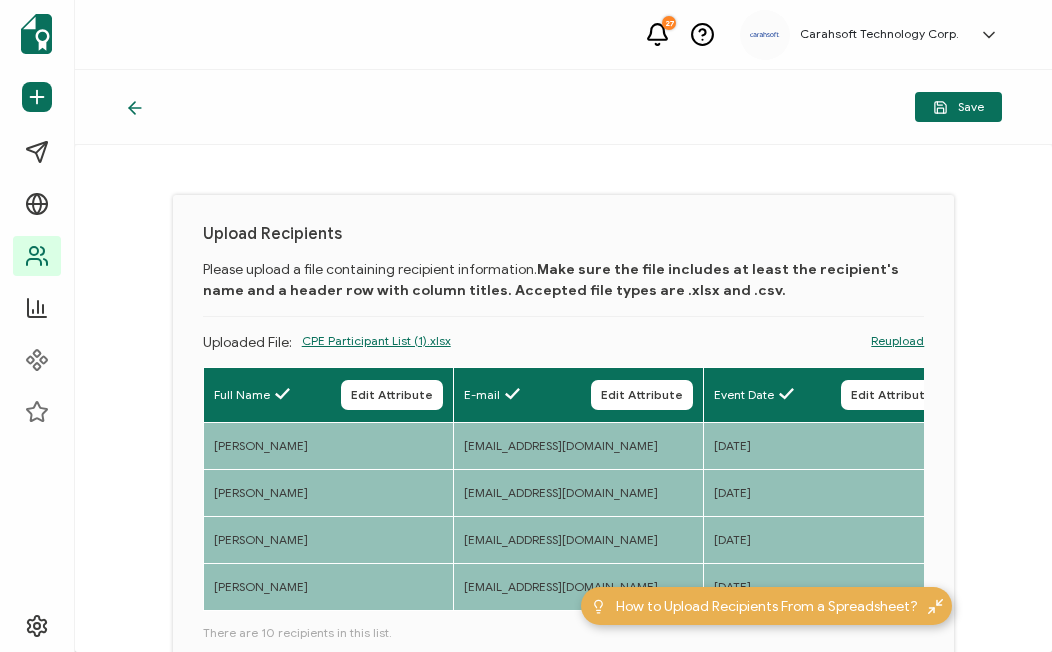 scroll, scrollTop: 0, scrollLeft: 0, axis: both 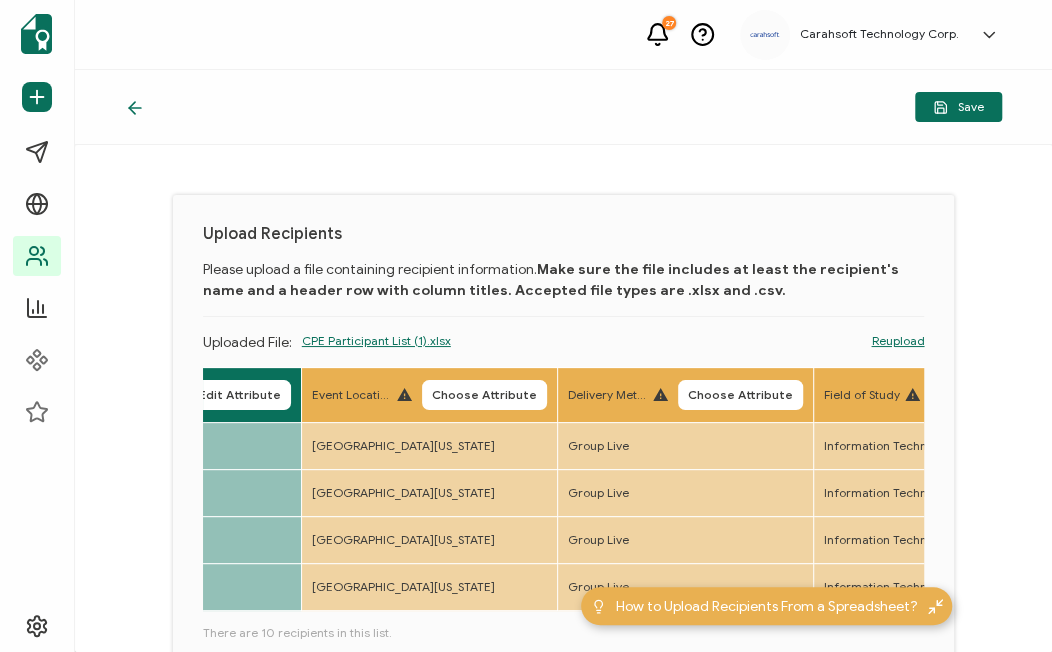 click on "Reupload" at bounding box center [897, 341] 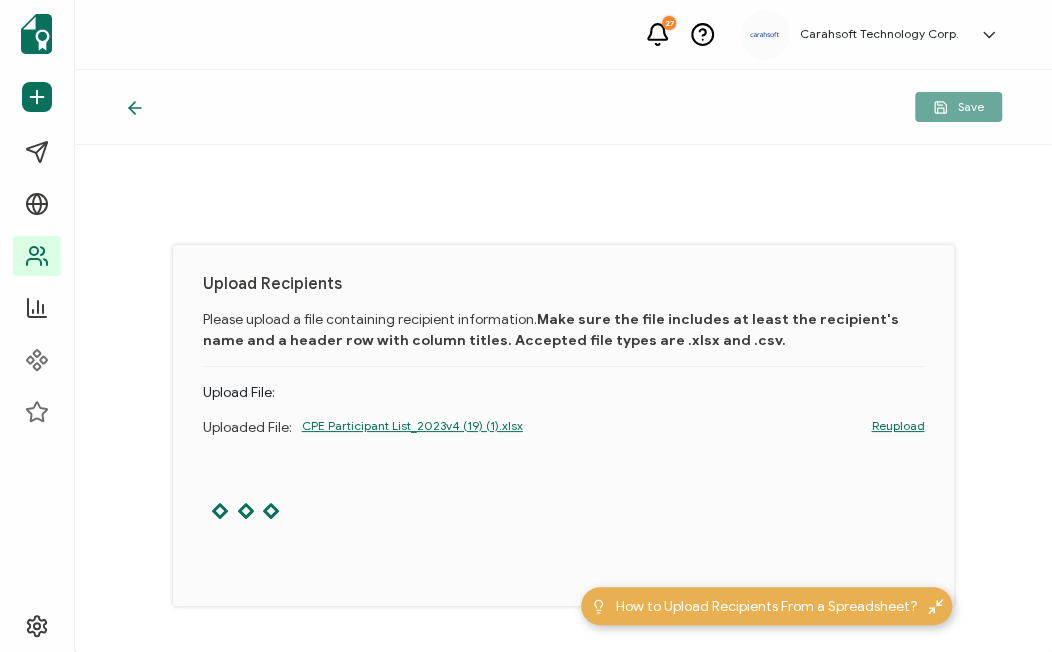 scroll, scrollTop: 53, scrollLeft: 0, axis: vertical 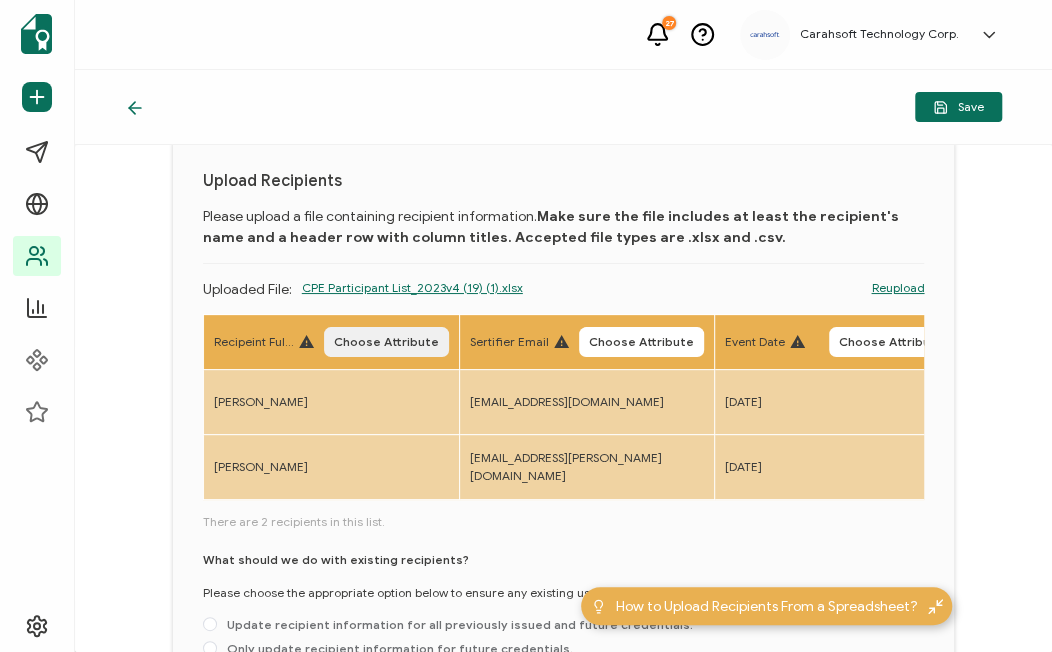 click on "Choose Attribute" at bounding box center [386, 342] 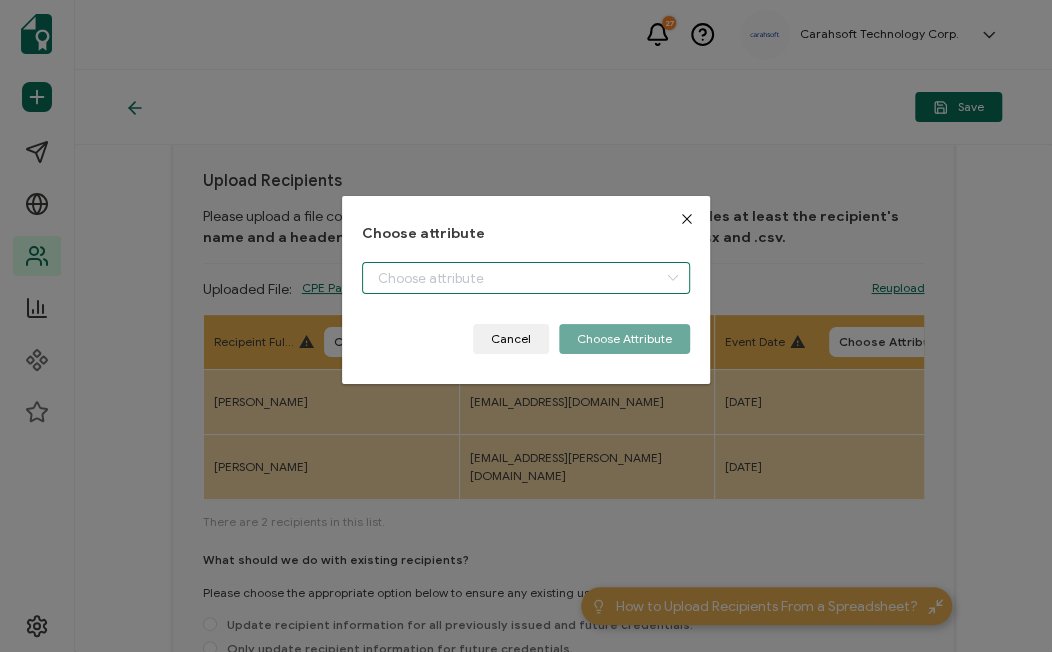 click at bounding box center (526, 278) 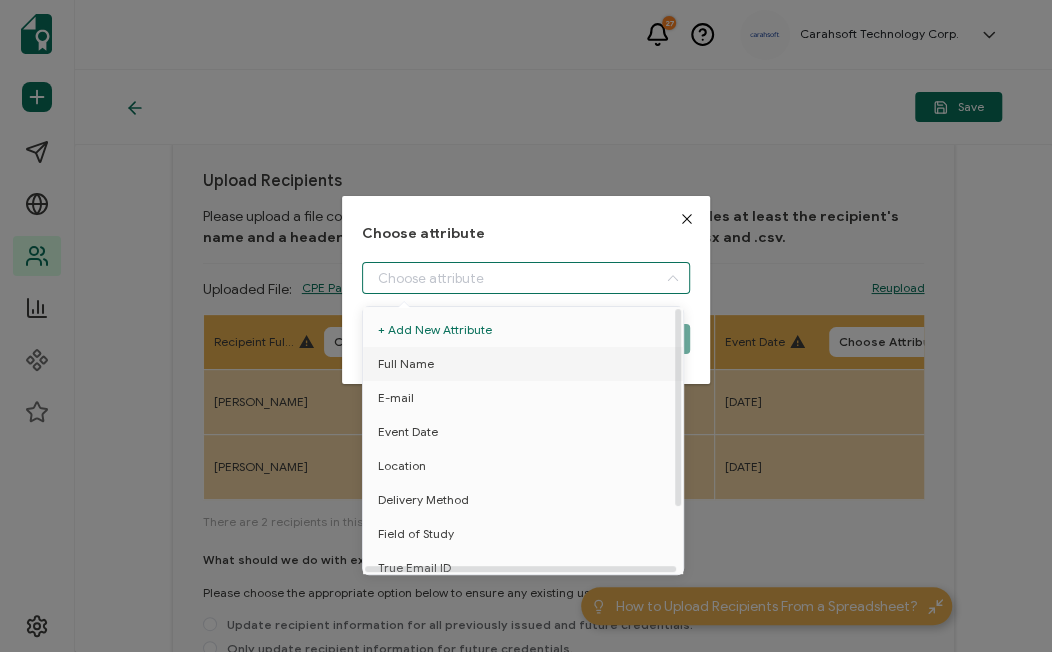 click on "Full Name" at bounding box center [406, 364] 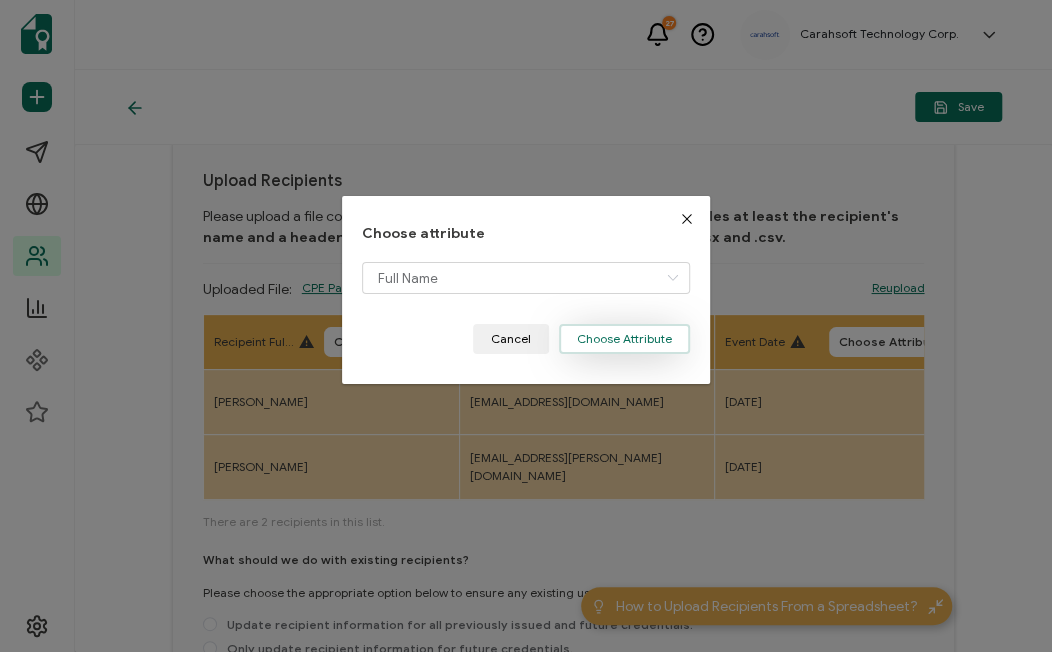 click on "Choose Attribute" at bounding box center (624, 339) 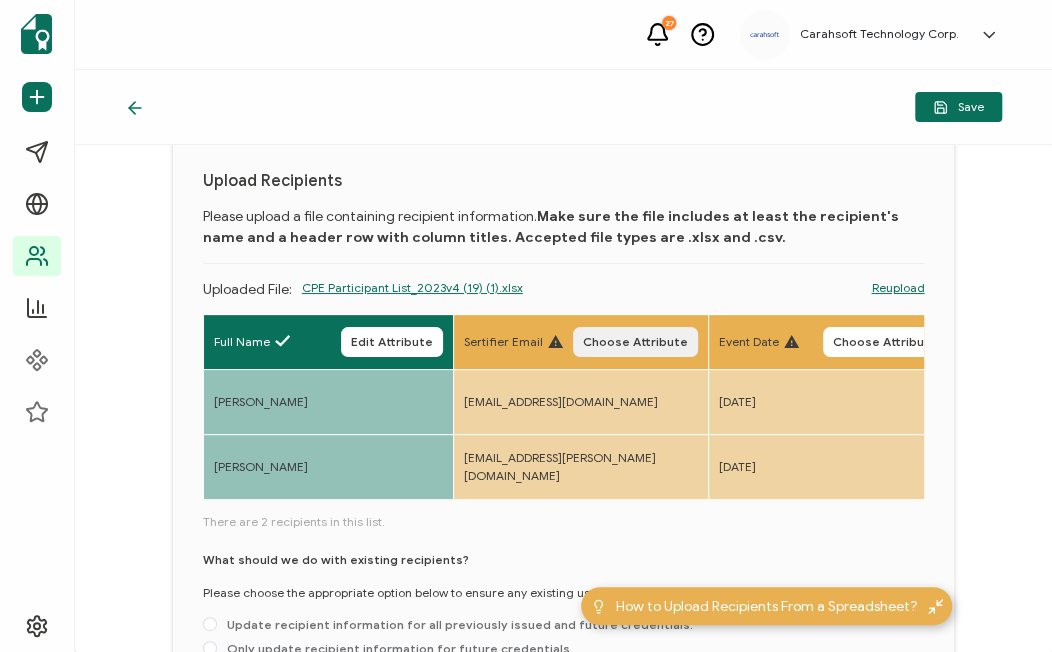 click on "Choose Attribute" at bounding box center (635, 342) 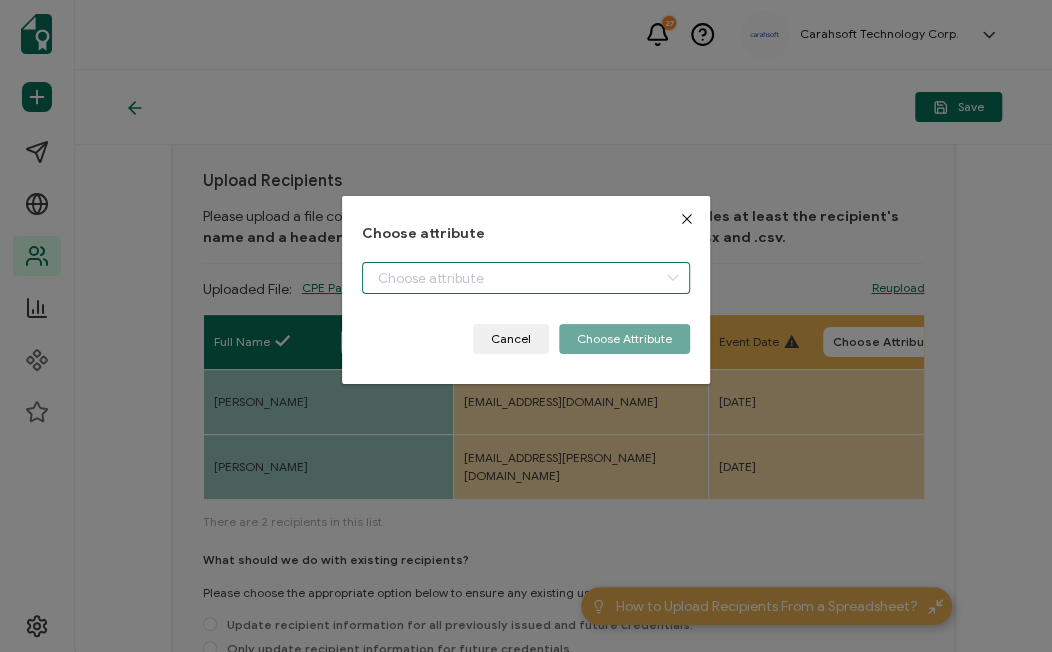 click at bounding box center (526, 278) 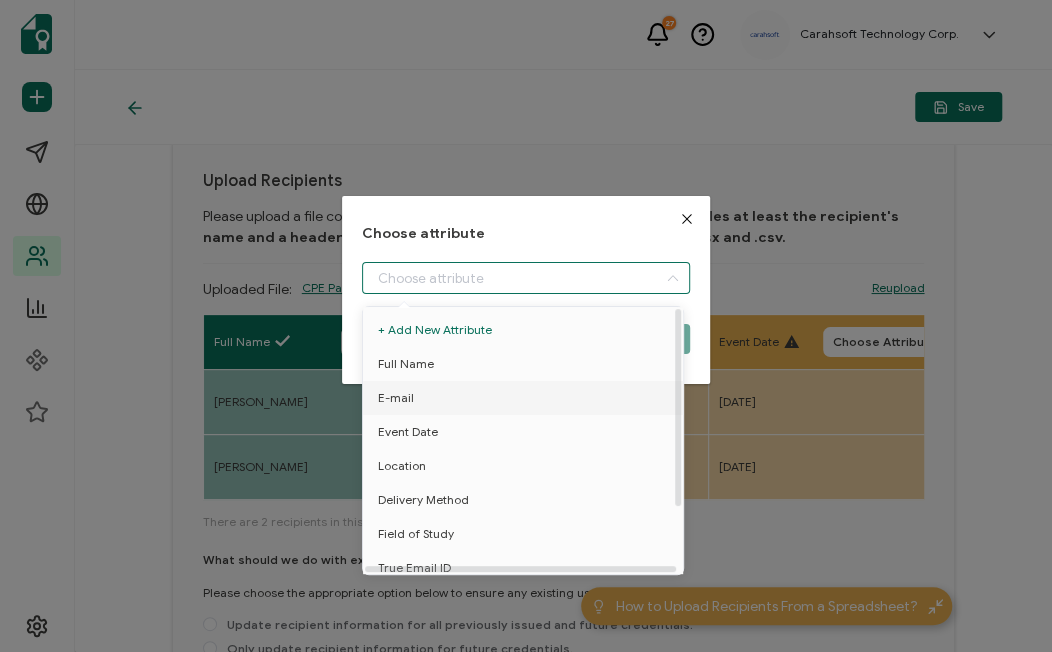 click on "E-mail" at bounding box center (526, 398) 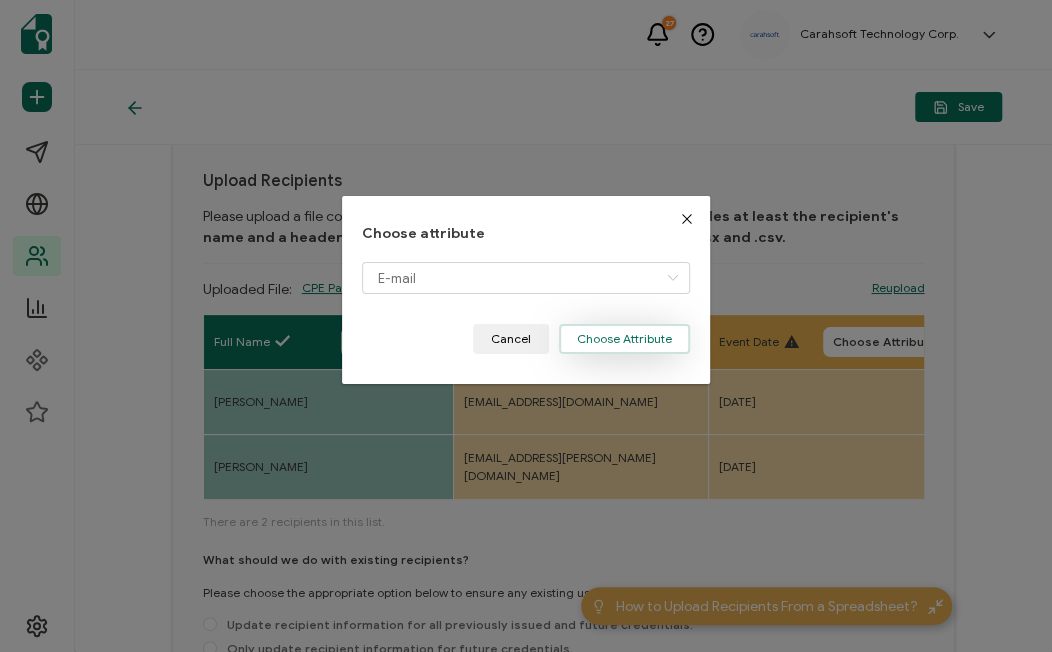 click on "Choose Attribute" at bounding box center [624, 339] 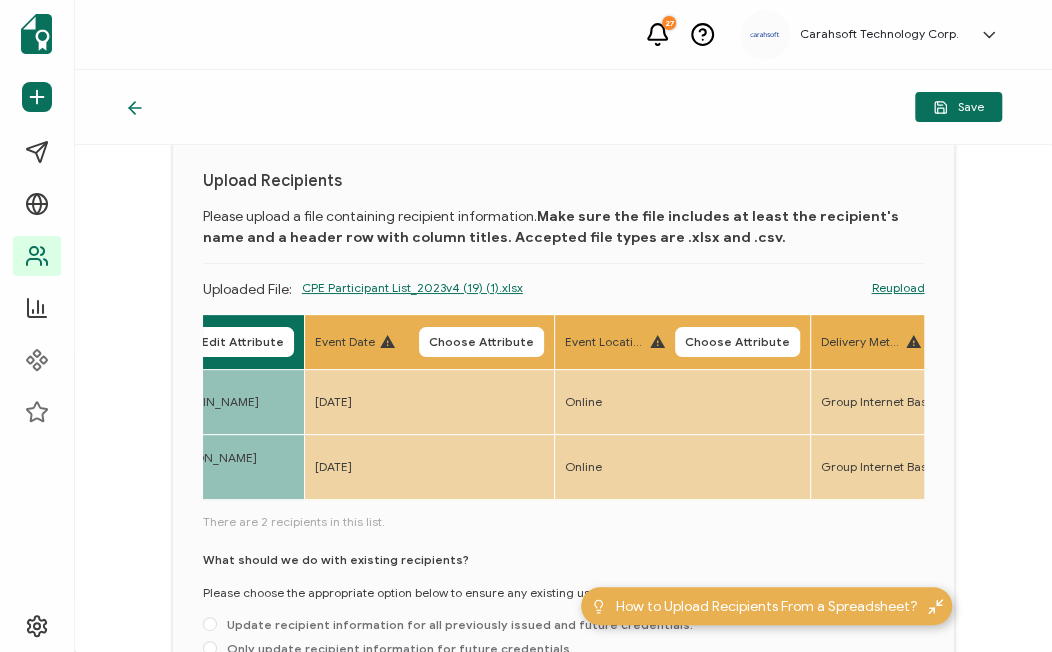 scroll, scrollTop: 0, scrollLeft: 416, axis: horizontal 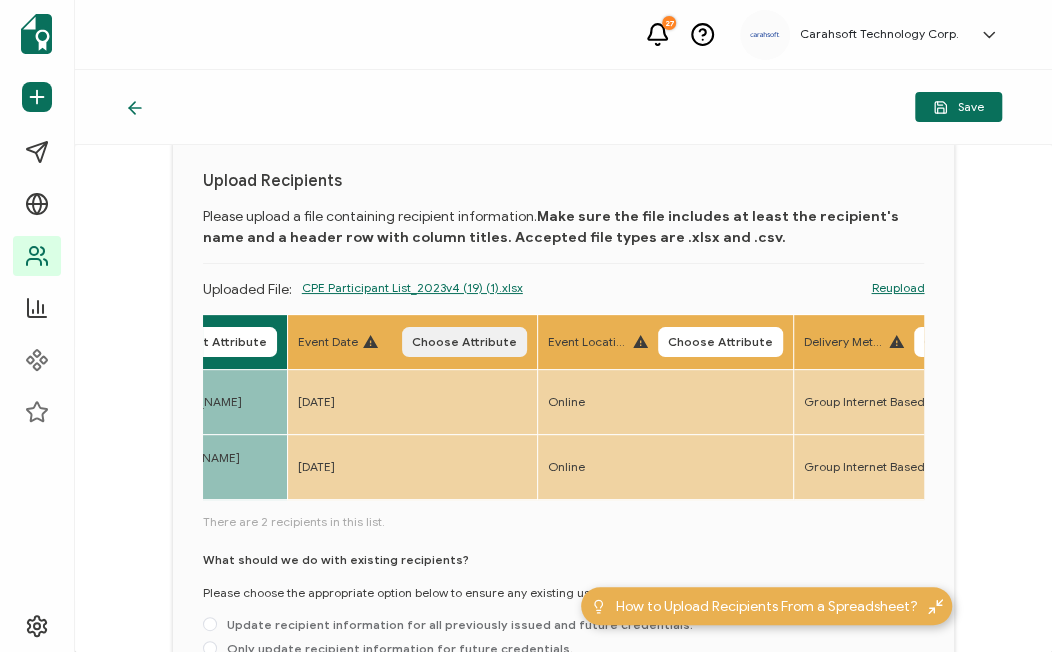 click on "Choose Attribute" at bounding box center (464, 342) 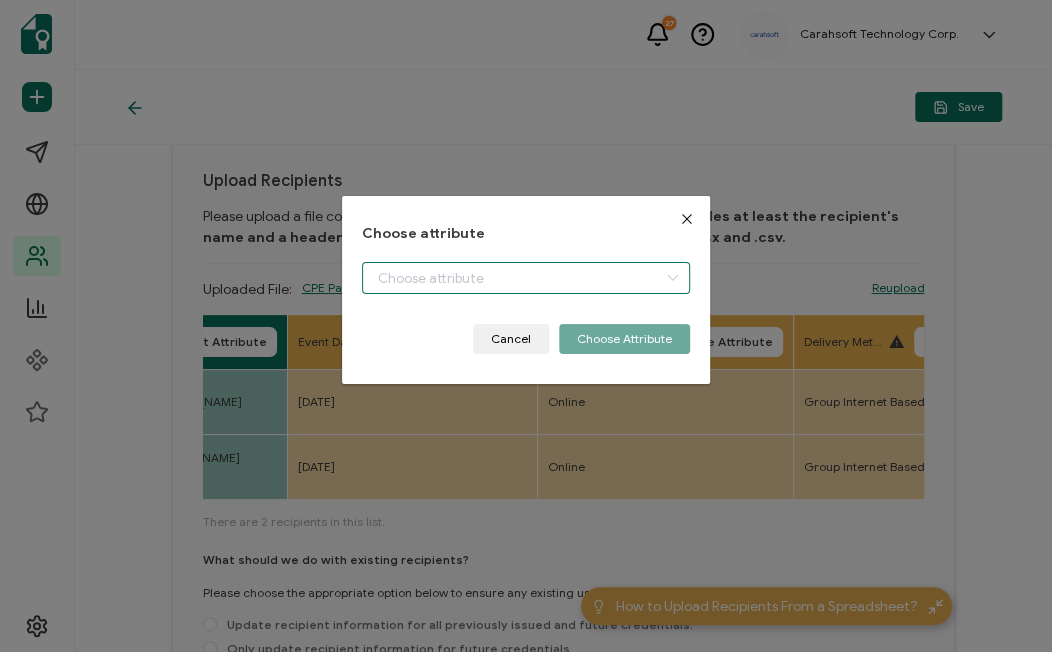 click at bounding box center [526, 278] 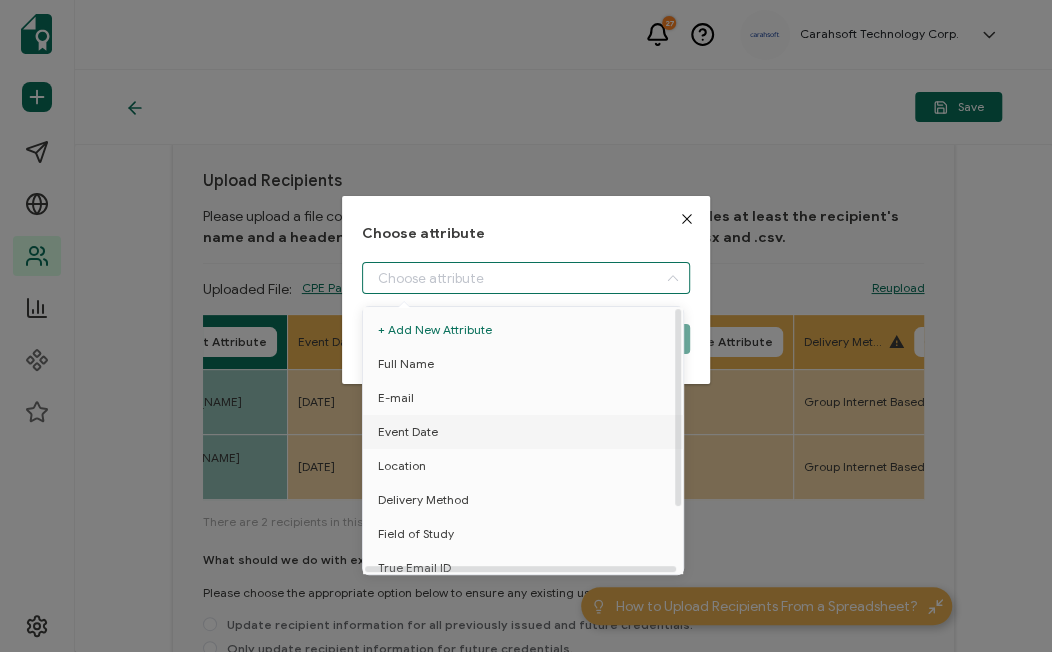 click on "Event Date" at bounding box center [408, 432] 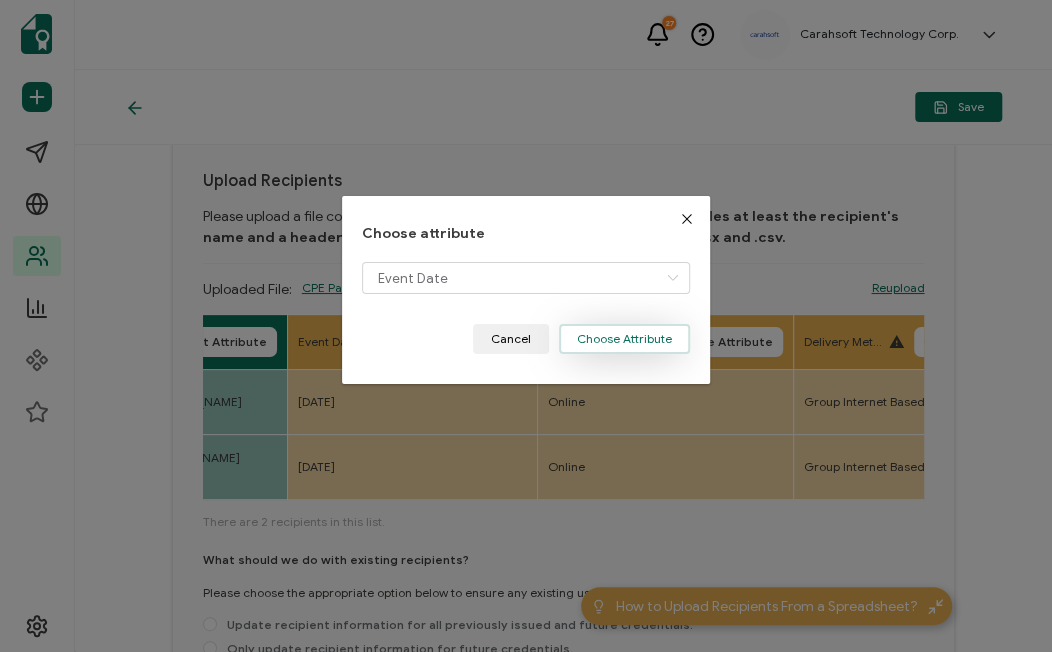 click on "Choose Attribute" at bounding box center (624, 339) 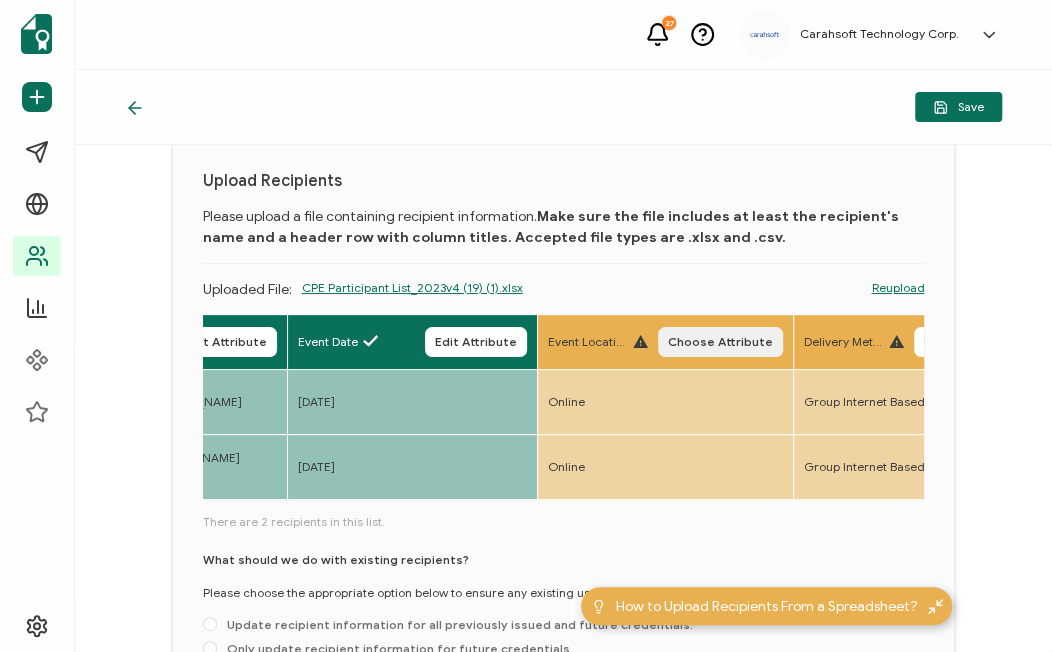 click on "Choose Attribute" at bounding box center (720, 342) 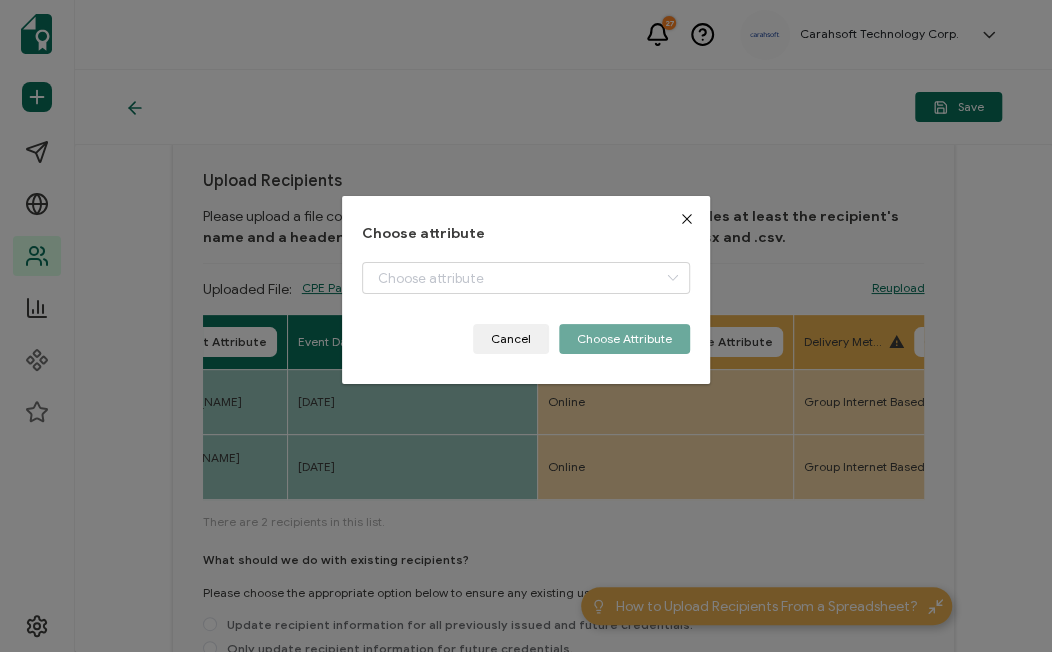 click on "Choose attribute
Cancel
Choose Attribute" at bounding box center [526, 290] 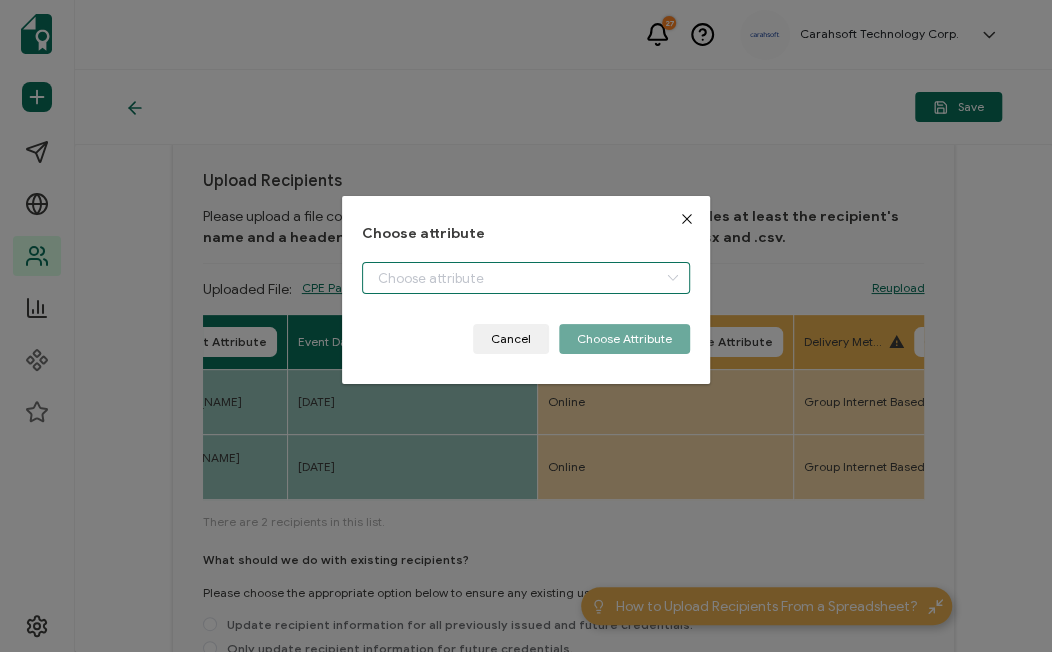 click at bounding box center [526, 278] 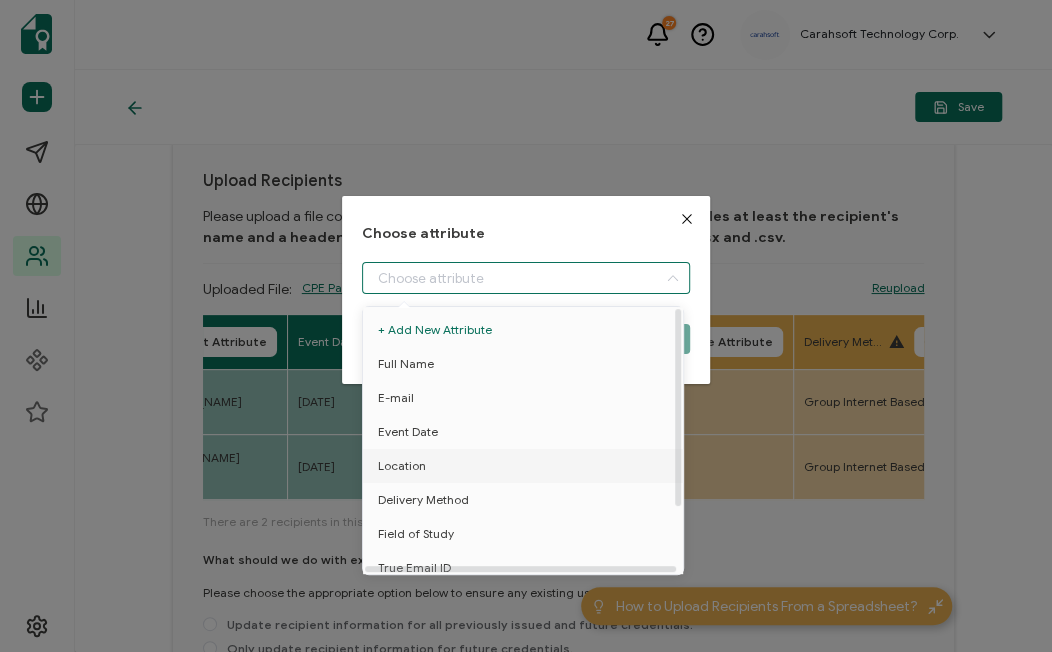 click on "Location" at bounding box center (402, 466) 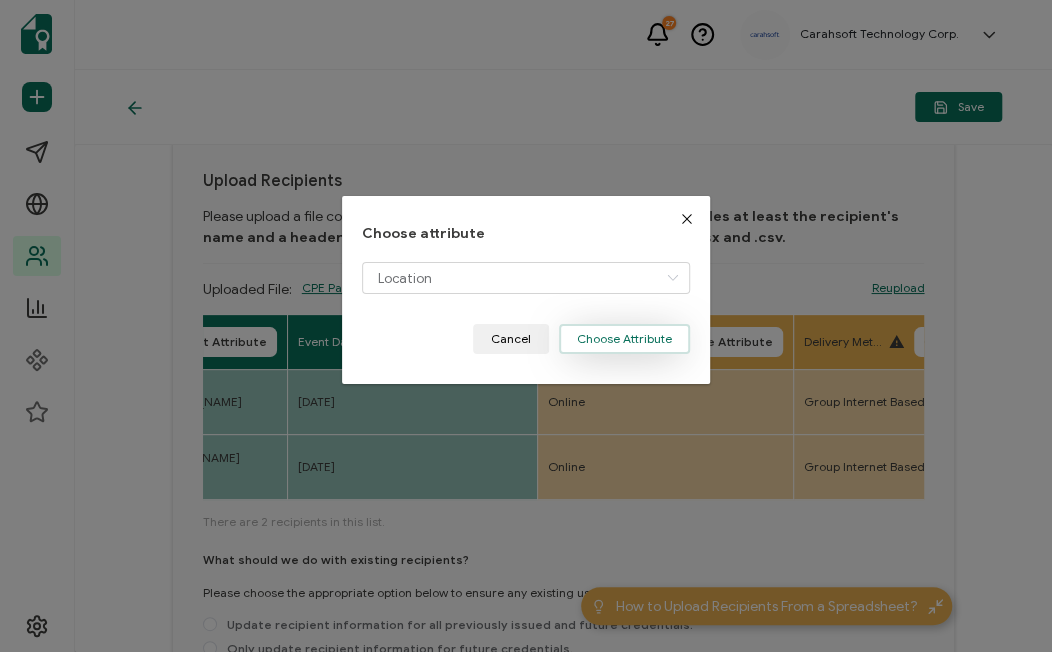 click on "Choose Attribute" at bounding box center [624, 339] 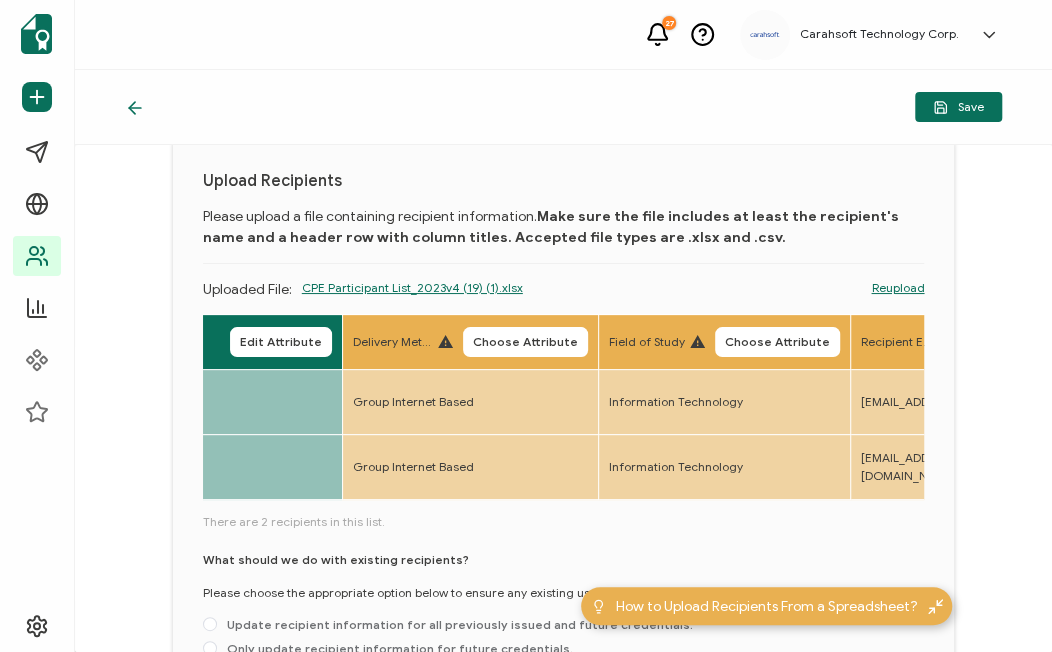 scroll, scrollTop: 0, scrollLeft: 864, axis: horizontal 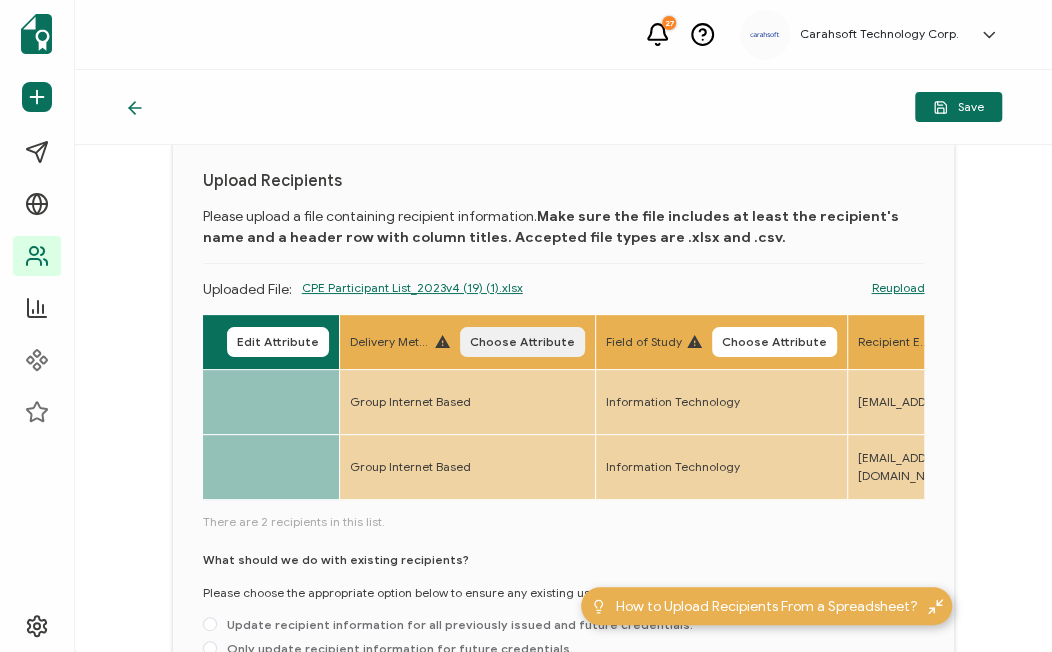 click on "Choose Attribute" at bounding box center [522, 342] 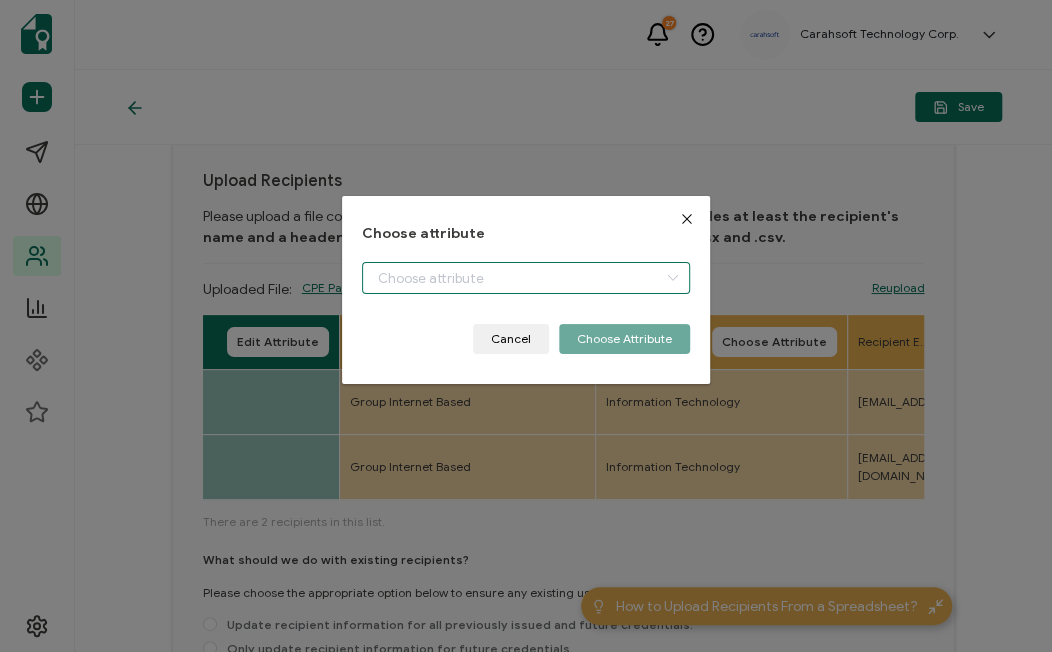 click at bounding box center [526, 278] 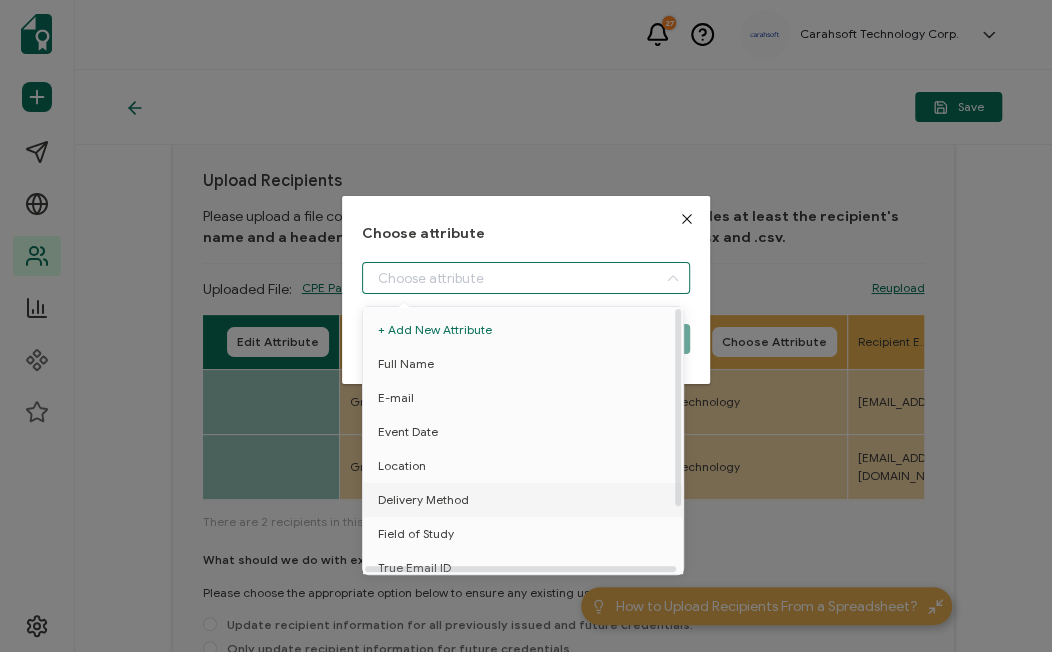 click on "Delivery Method" at bounding box center [423, 500] 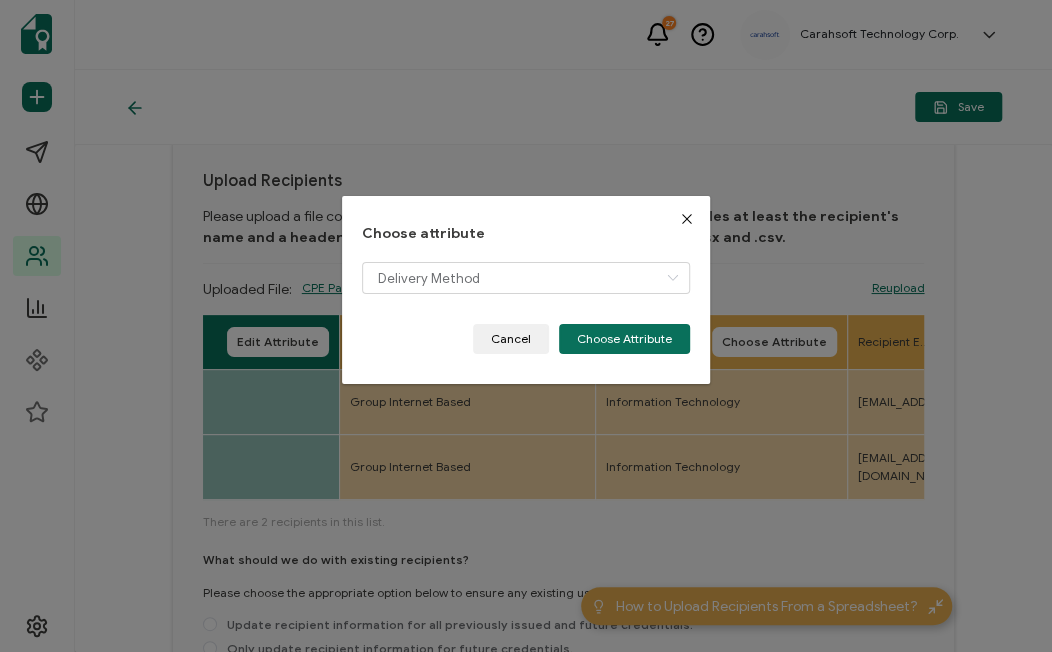 click on "Choose attribute   Delivery Method
Cancel
Choose Attribute" at bounding box center [526, 290] 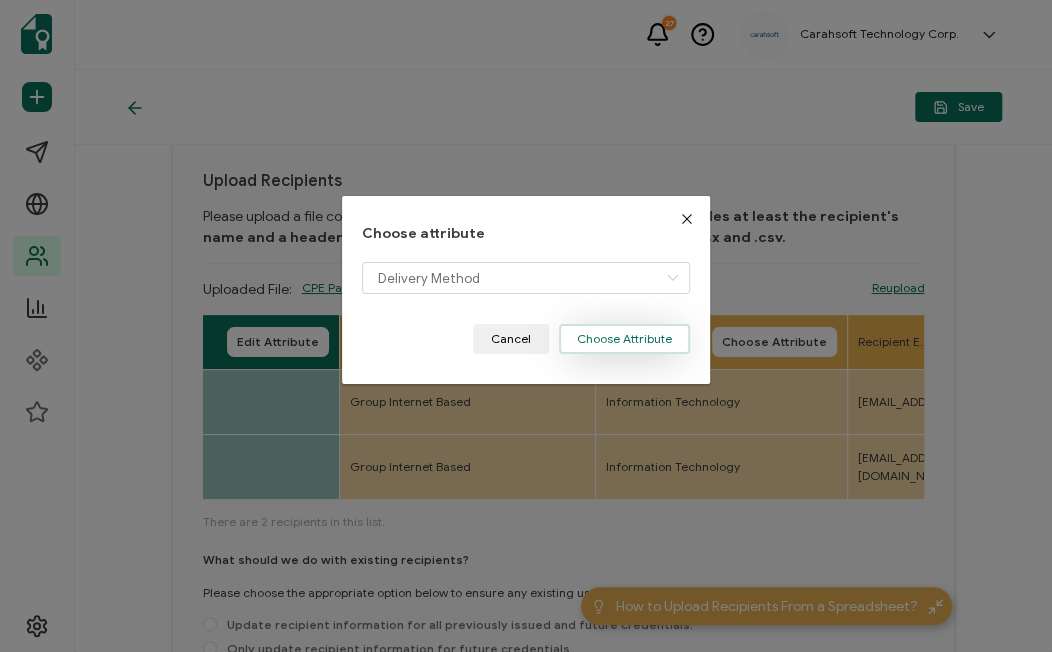 click on "Choose Attribute" at bounding box center [624, 339] 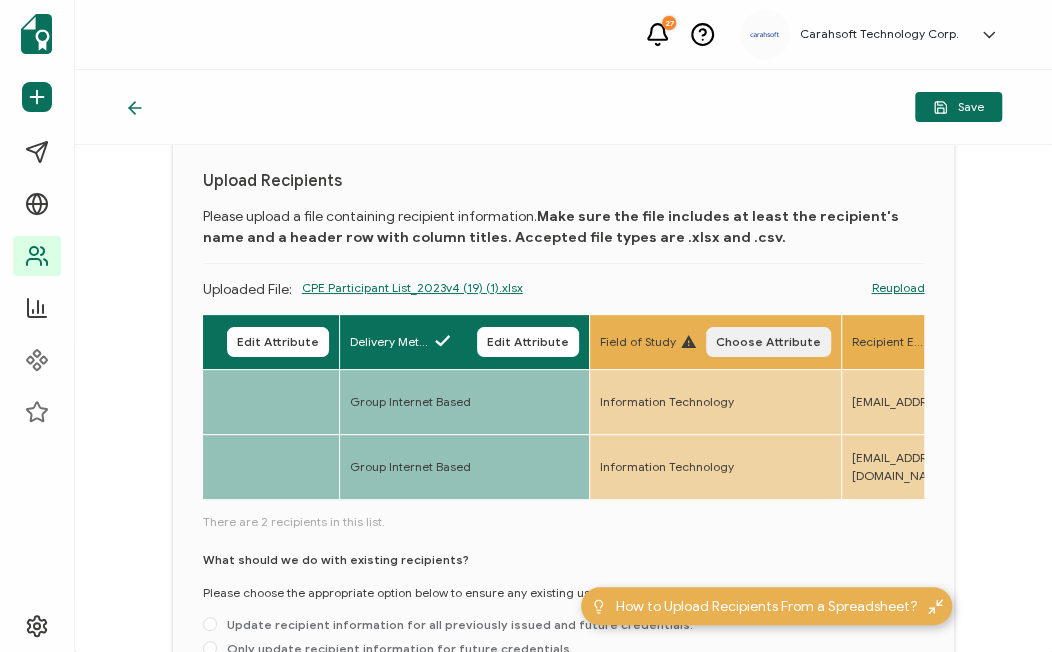 click on "Choose Attribute" at bounding box center [768, 342] 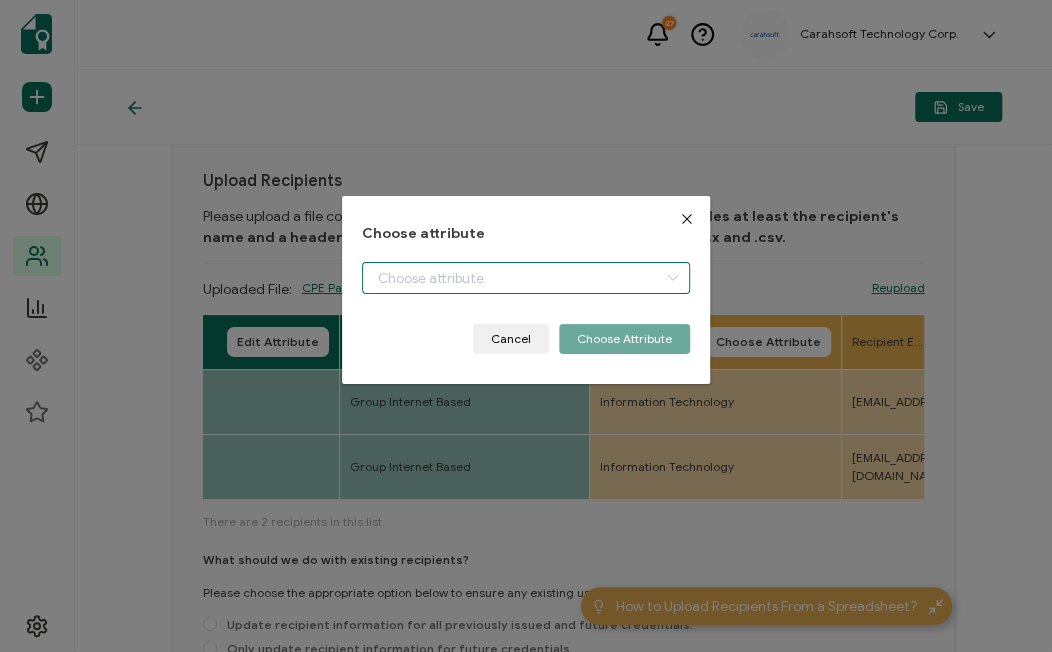 click at bounding box center [526, 278] 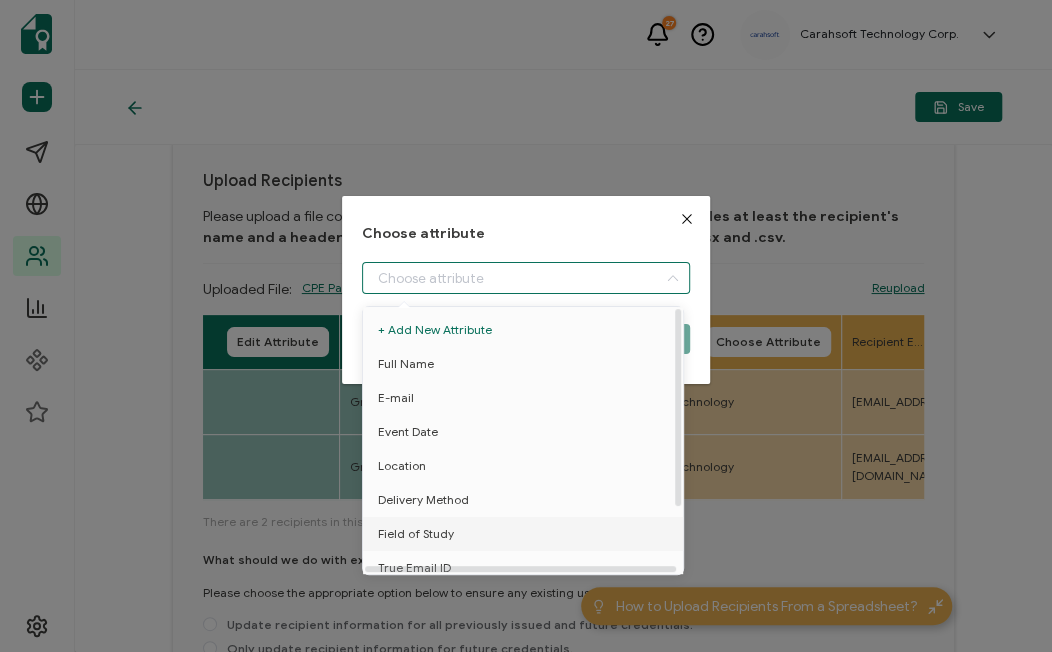 click on "Field of Study" at bounding box center (416, 534) 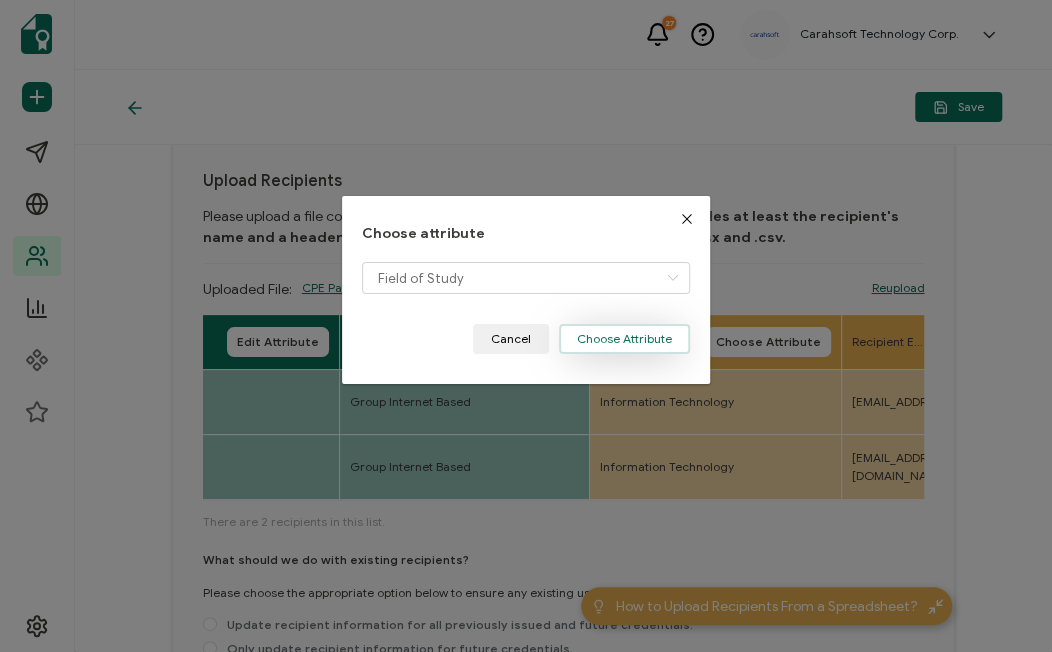 click on "Choose Attribute" at bounding box center [624, 339] 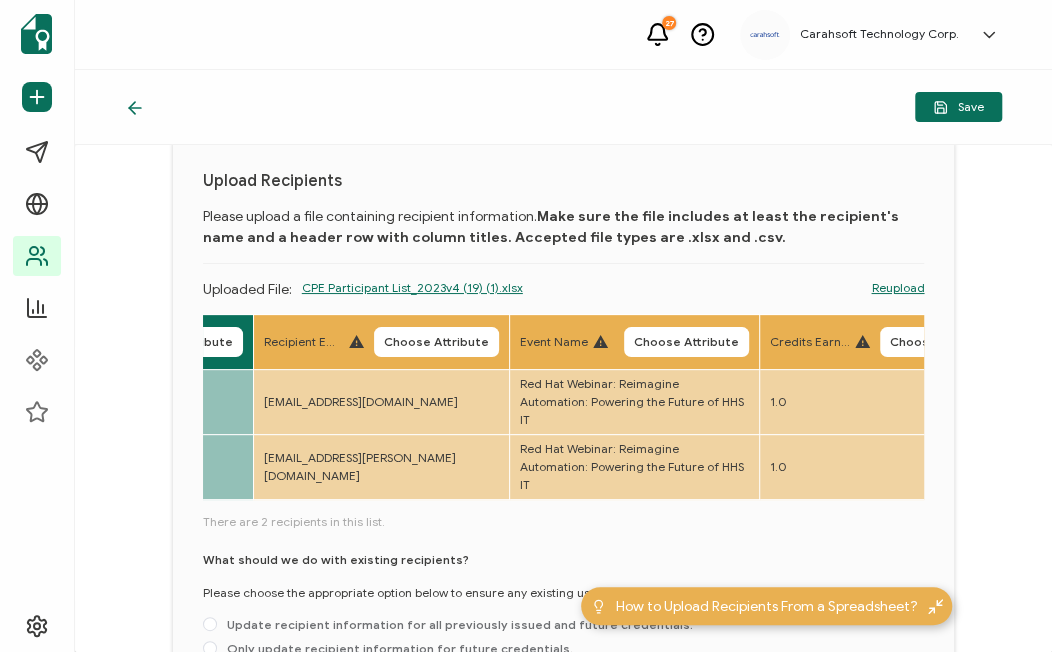scroll, scrollTop: 0, scrollLeft: 1465, axis: horizontal 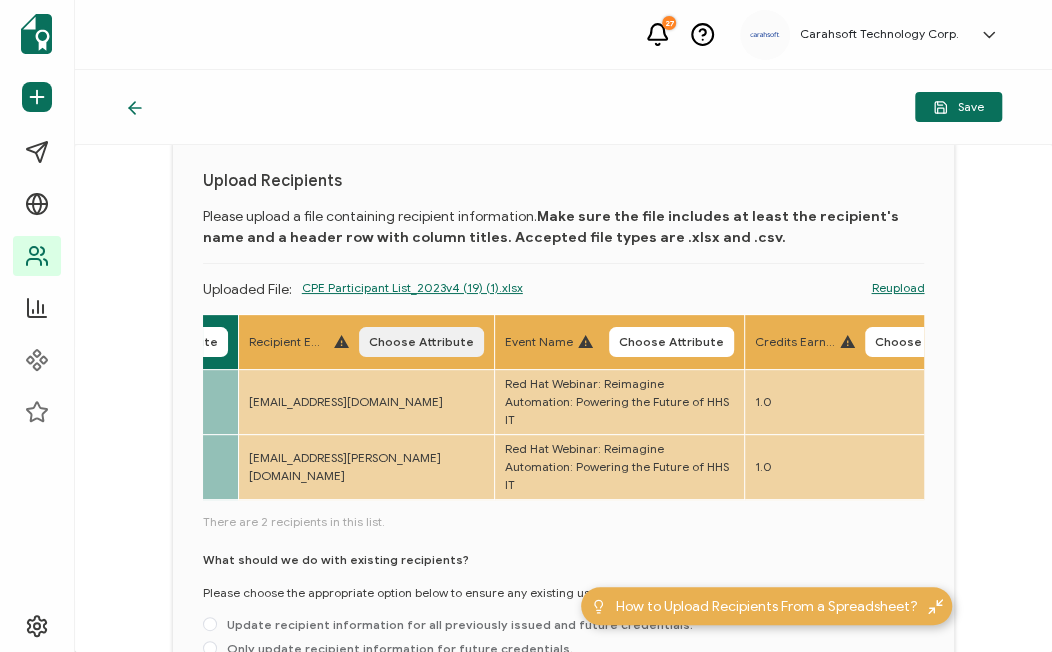 click on "Choose Attribute" at bounding box center [421, 342] 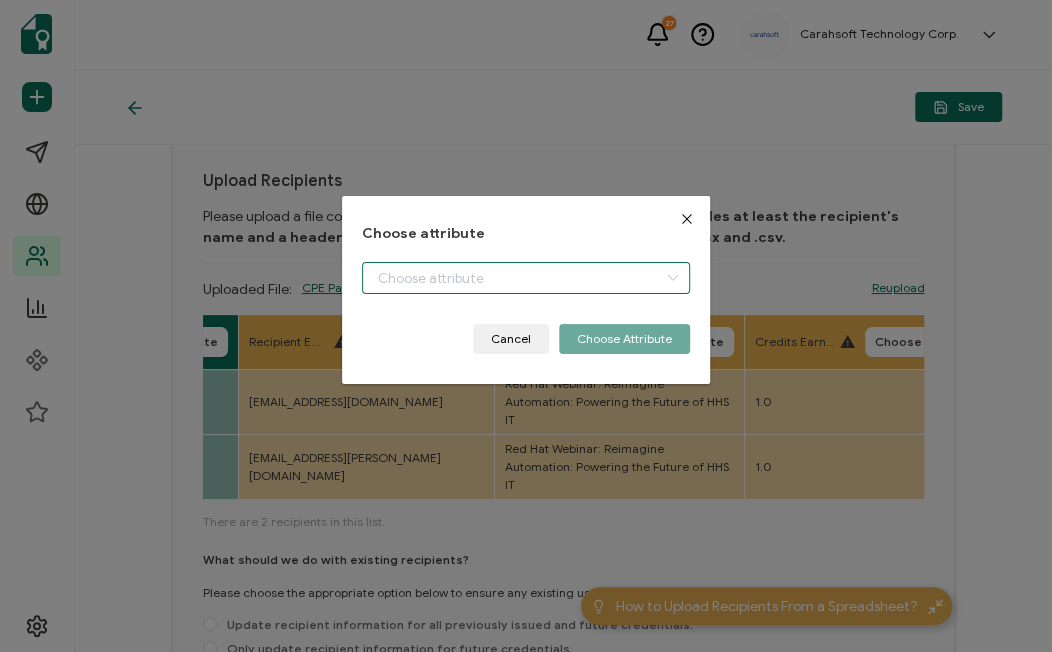 click at bounding box center (526, 278) 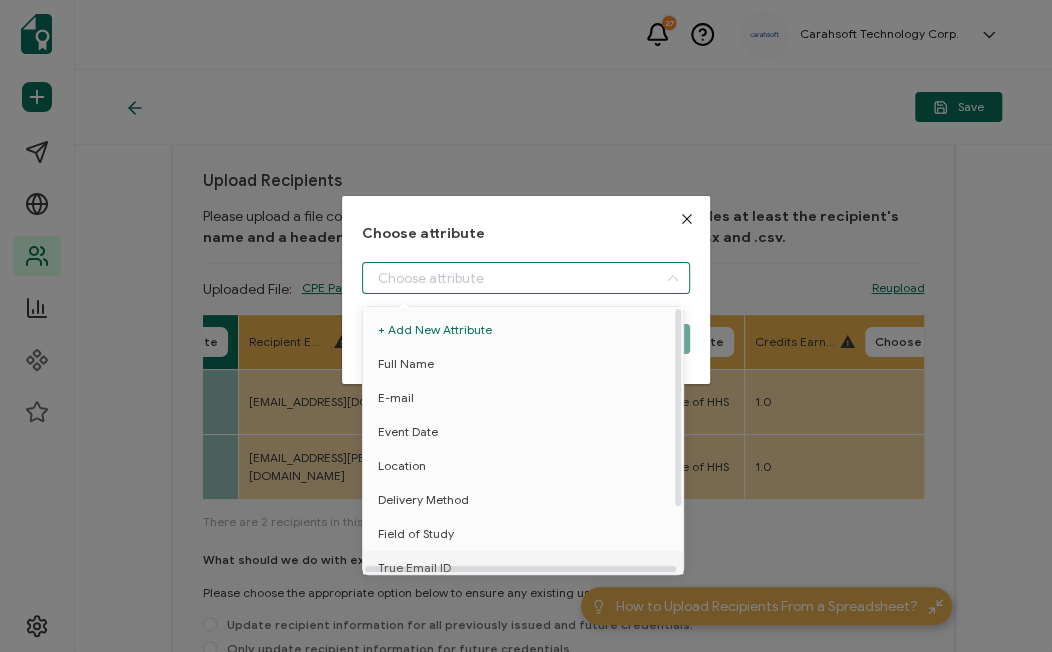 click on "True Email ID" at bounding box center [414, 568] 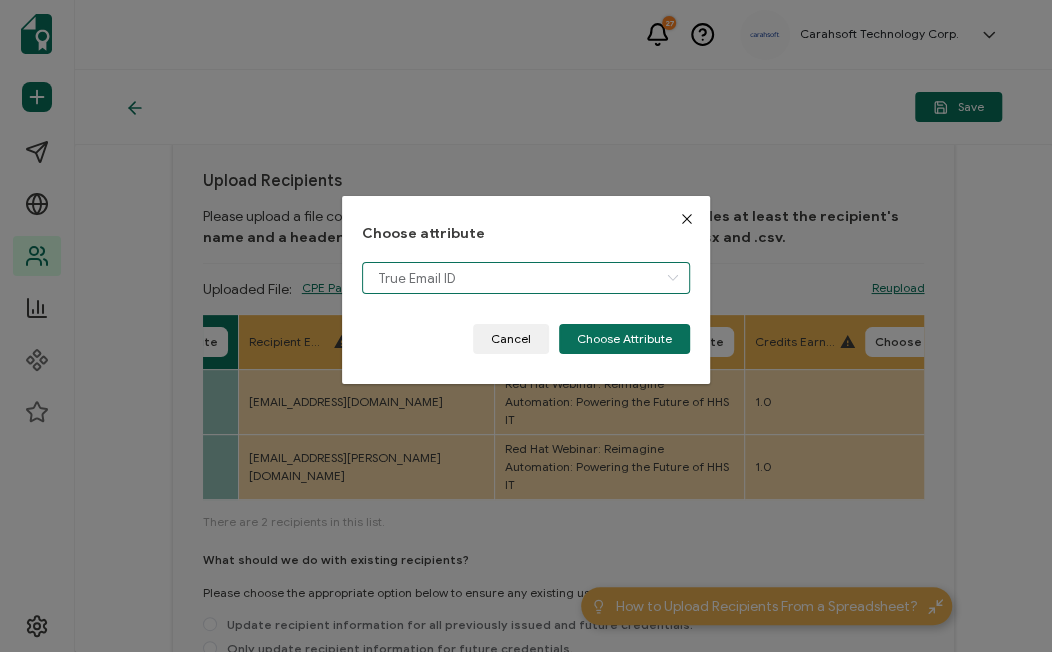 scroll, scrollTop: 14, scrollLeft: 0, axis: vertical 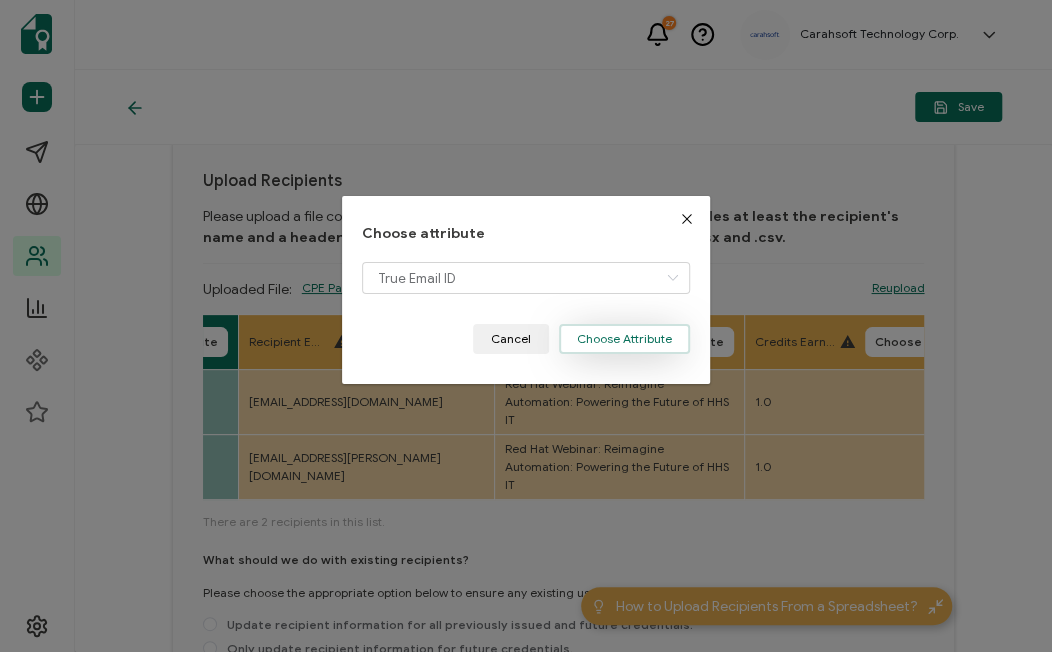 click on "Choose Attribute" at bounding box center (624, 339) 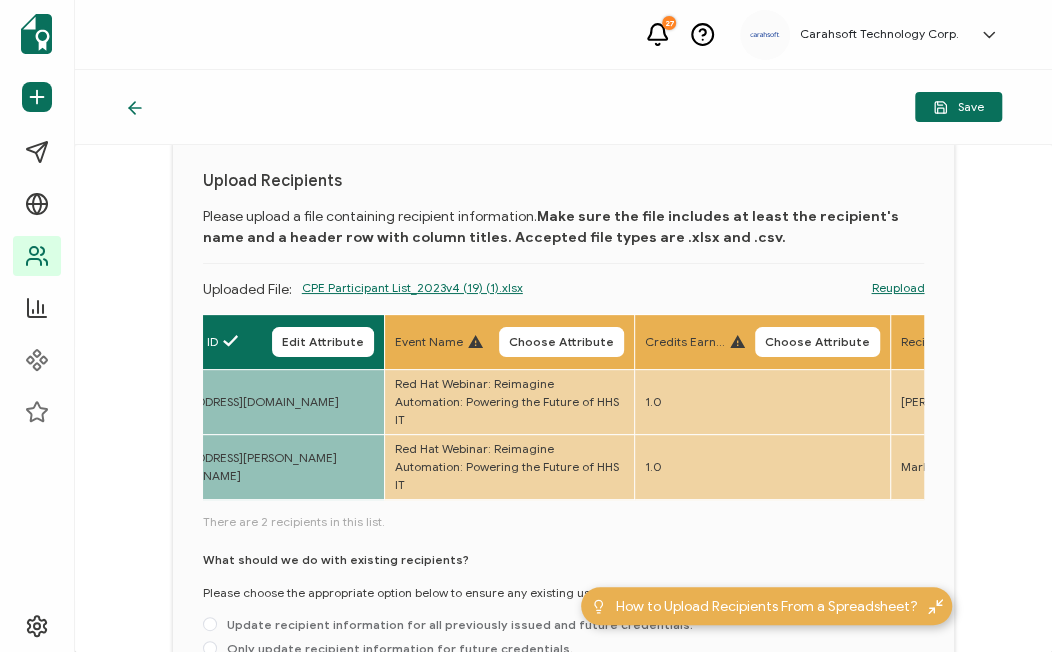 scroll, scrollTop: 0, scrollLeft: 1567, axis: horizontal 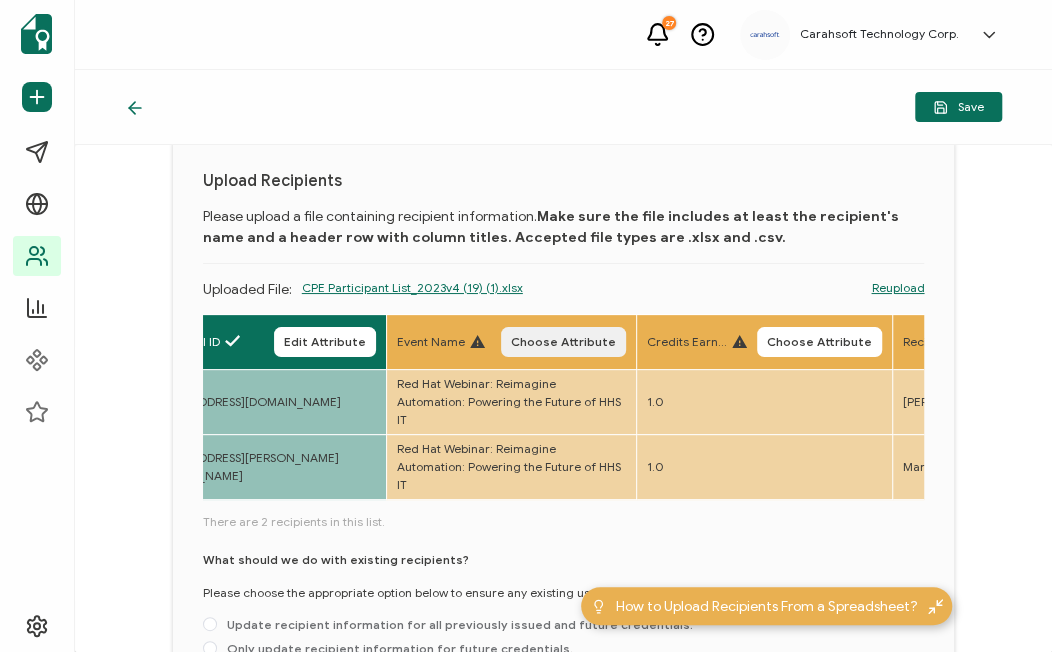 click on "Choose Attribute" at bounding box center (563, 342) 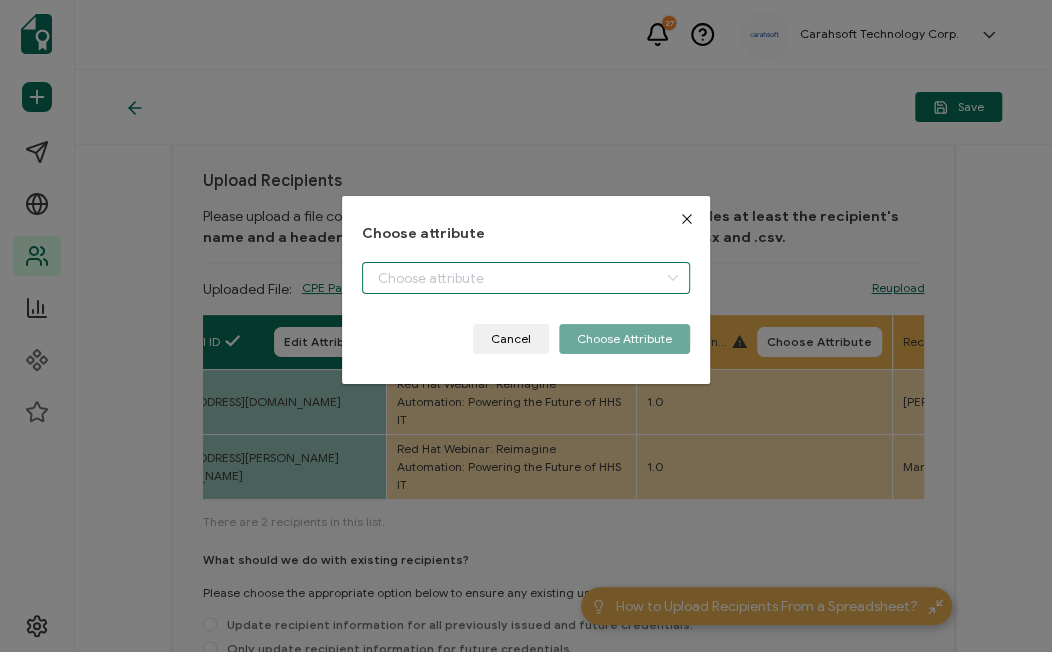 click at bounding box center [526, 278] 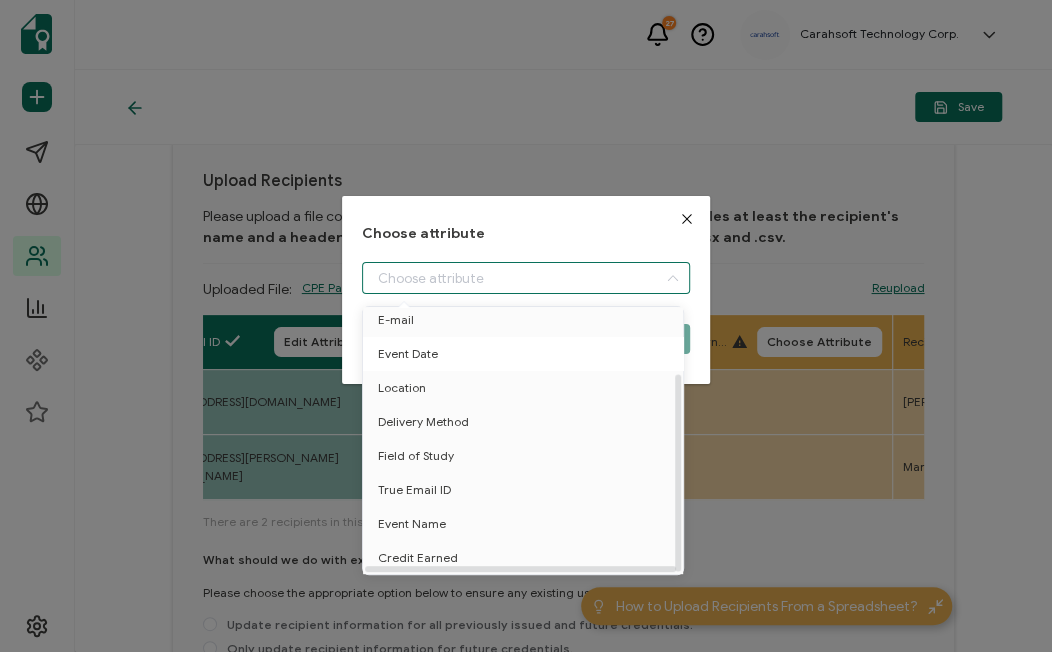 scroll, scrollTop: 87, scrollLeft: 0, axis: vertical 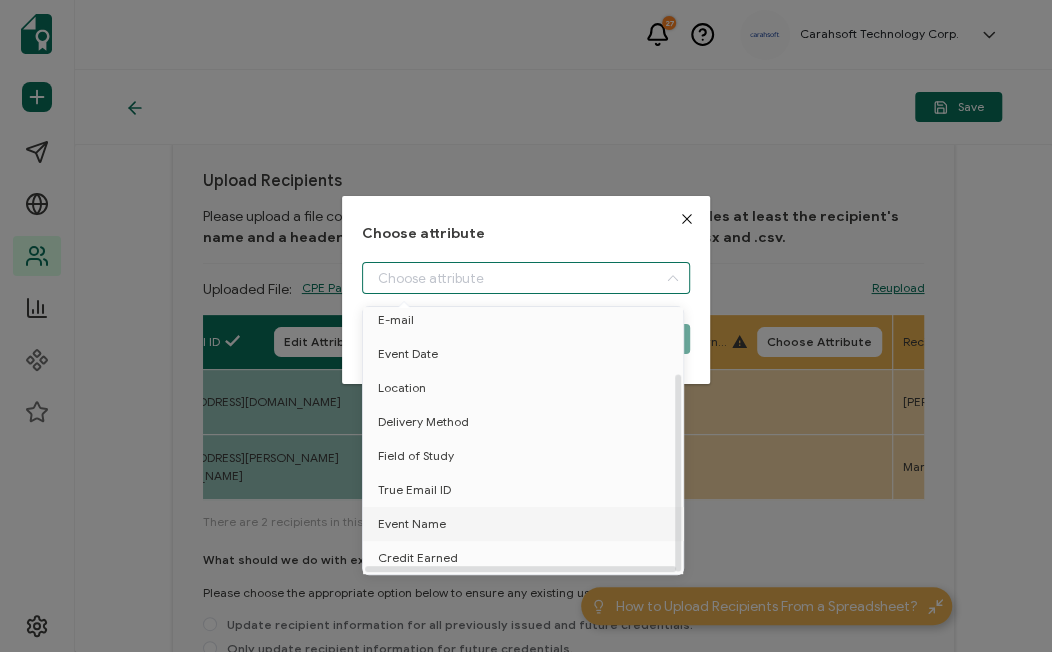 click on "Event Name" at bounding box center (412, 524) 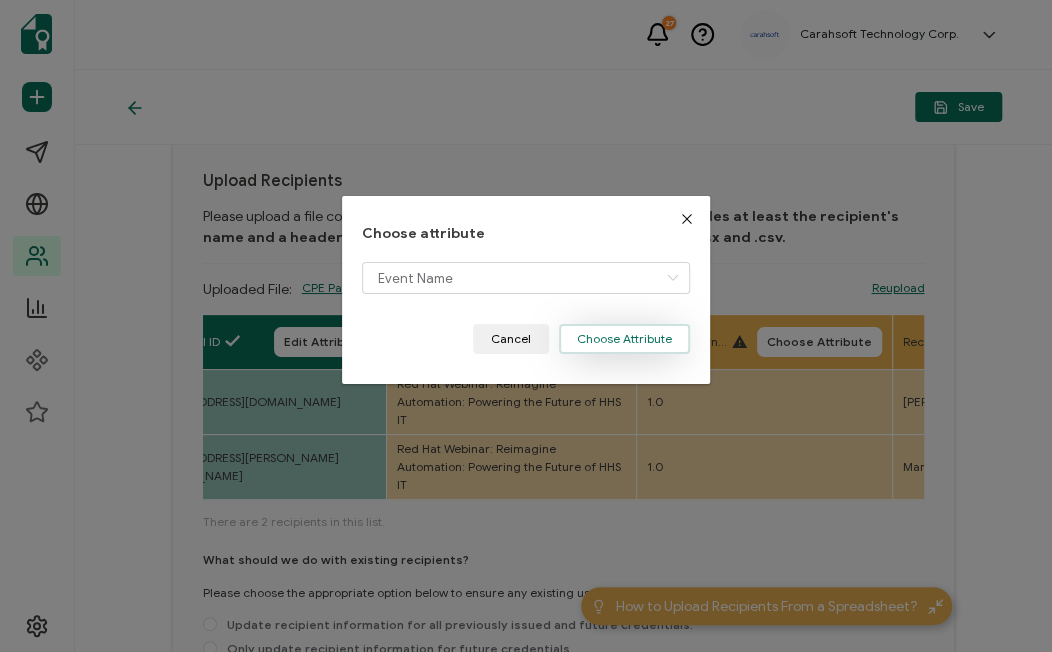 click on "Choose Attribute" at bounding box center [624, 339] 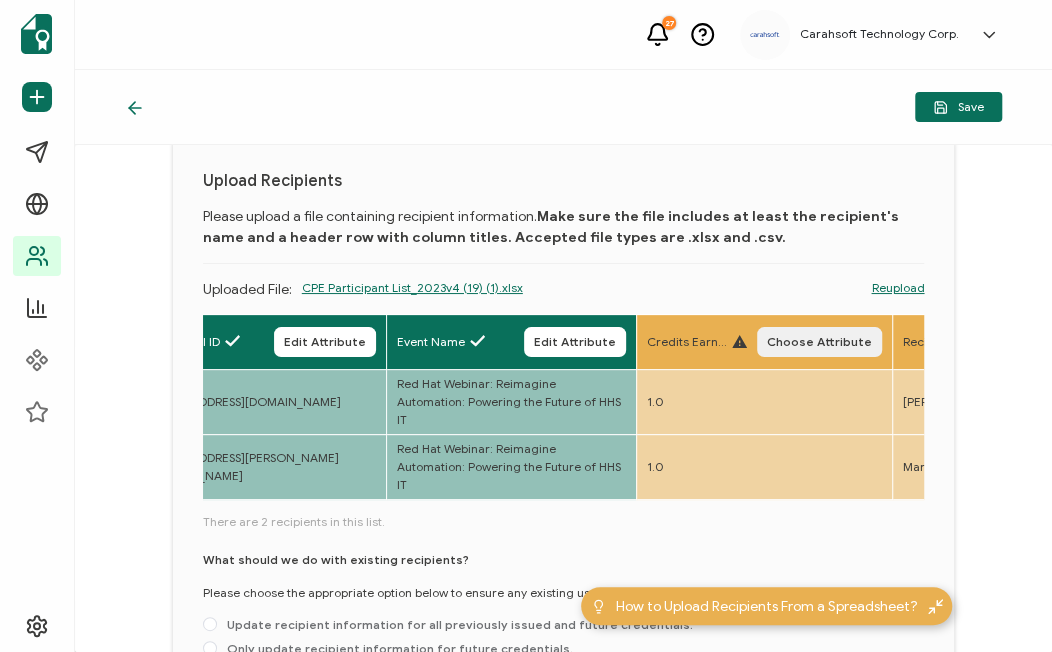 click on "Choose Attribute" at bounding box center [819, 342] 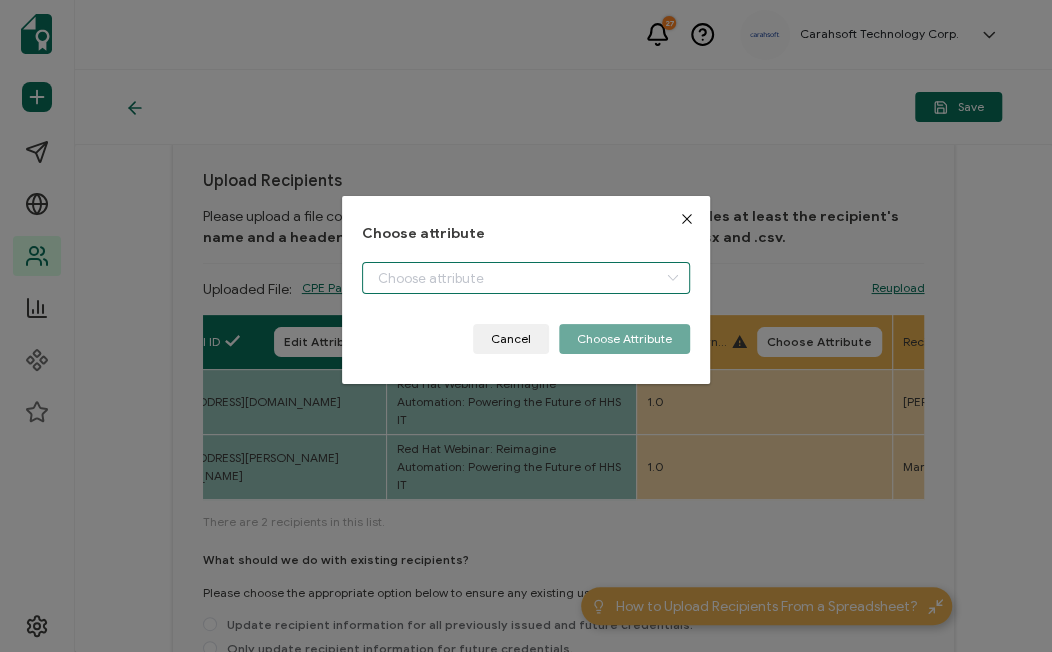 click at bounding box center (526, 278) 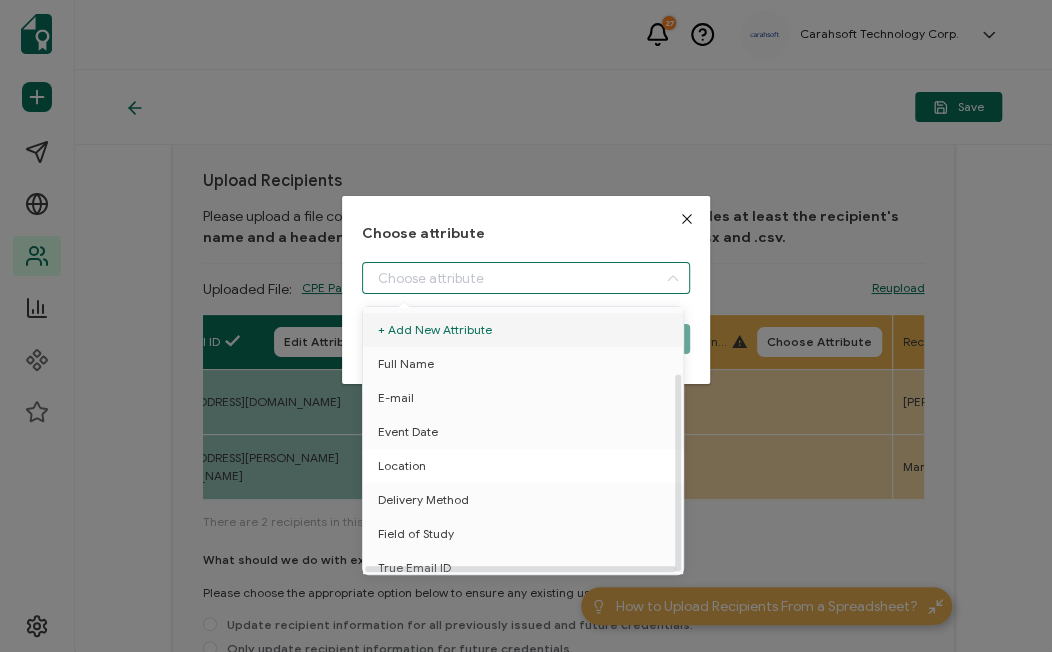 scroll, scrollTop: 87, scrollLeft: 0, axis: vertical 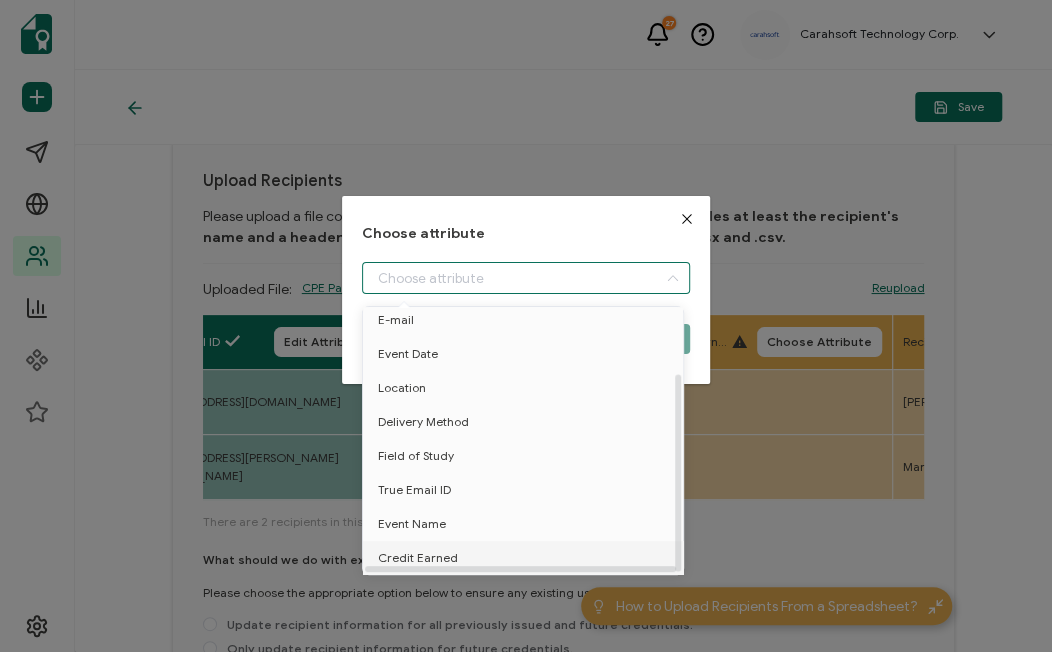 click on "Credit Earned" at bounding box center (418, 558) 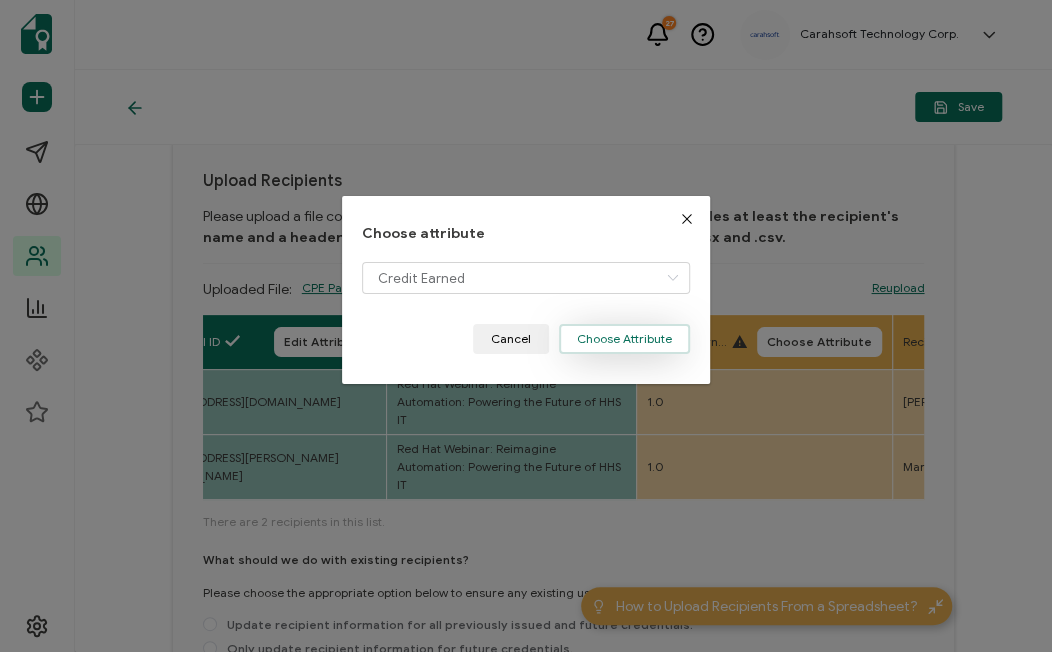 click on "Choose Attribute" at bounding box center (624, 339) 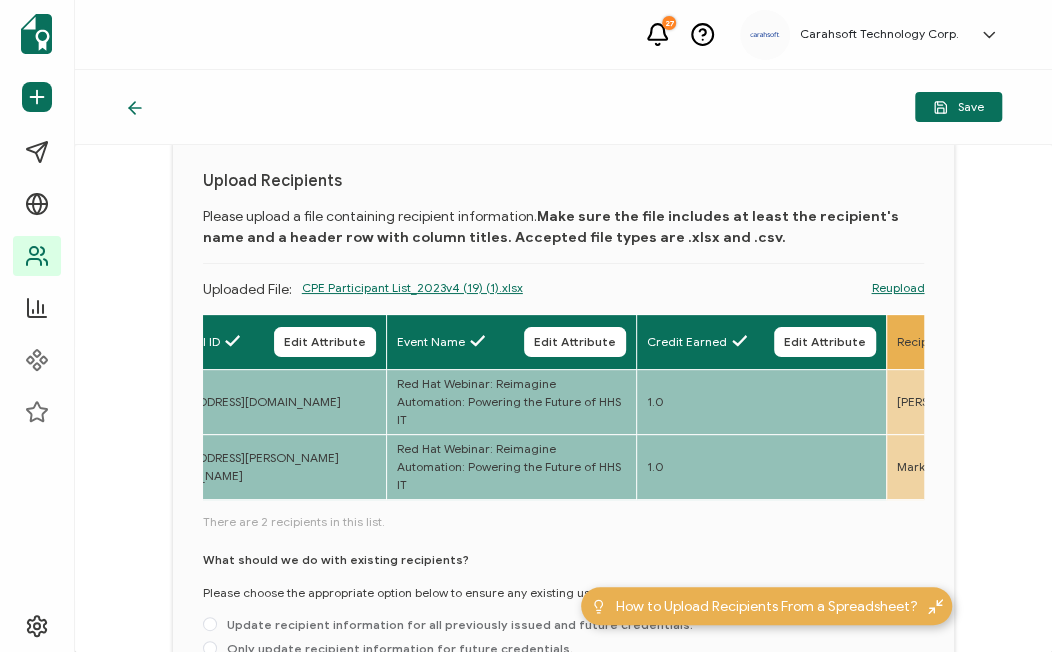 scroll, scrollTop: 187, scrollLeft: 0, axis: vertical 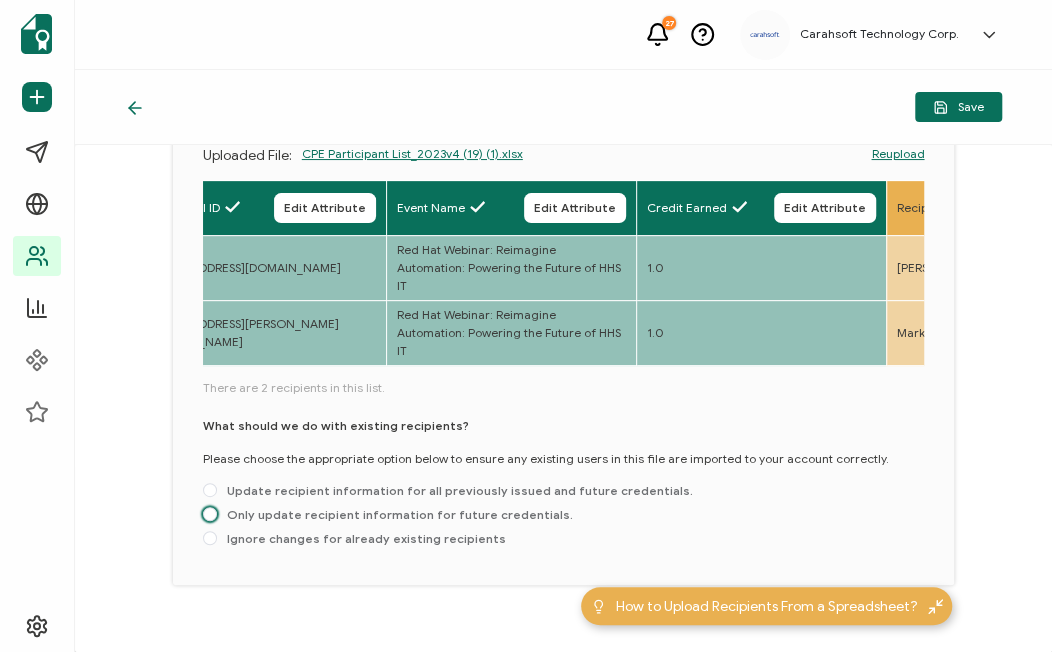 click on "Only update recipient information for future credentials." at bounding box center (395, 514) 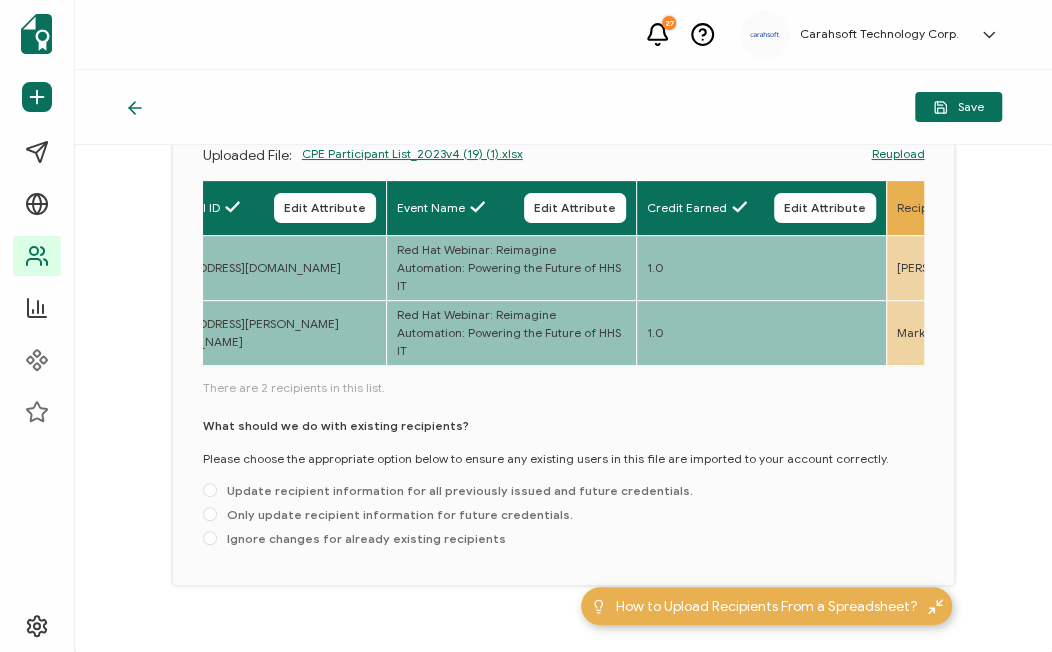 click on "Only update recipient information for future credentials." at bounding box center [210, 515] 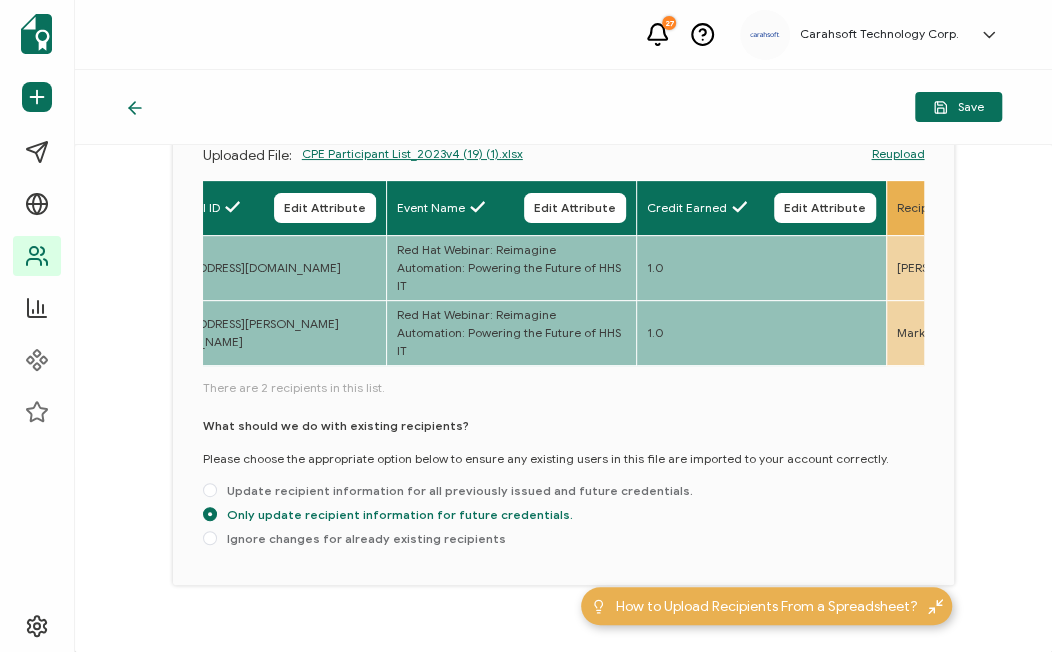 scroll, scrollTop: 0, scrollLeft: 0, axis: both 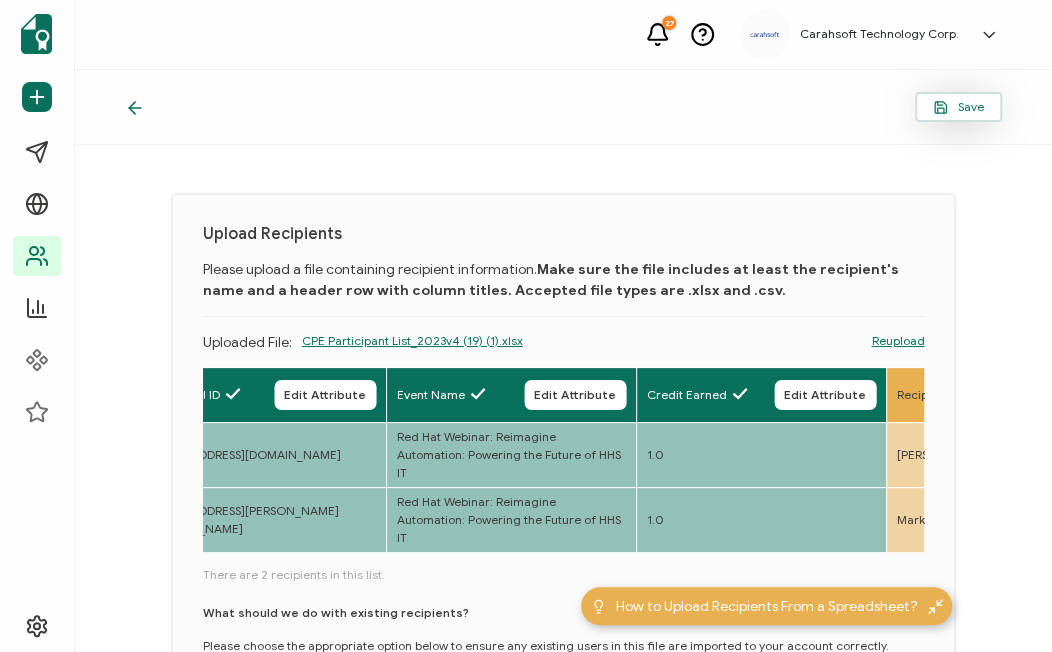click on "Save" at bounding box center (958, 107) 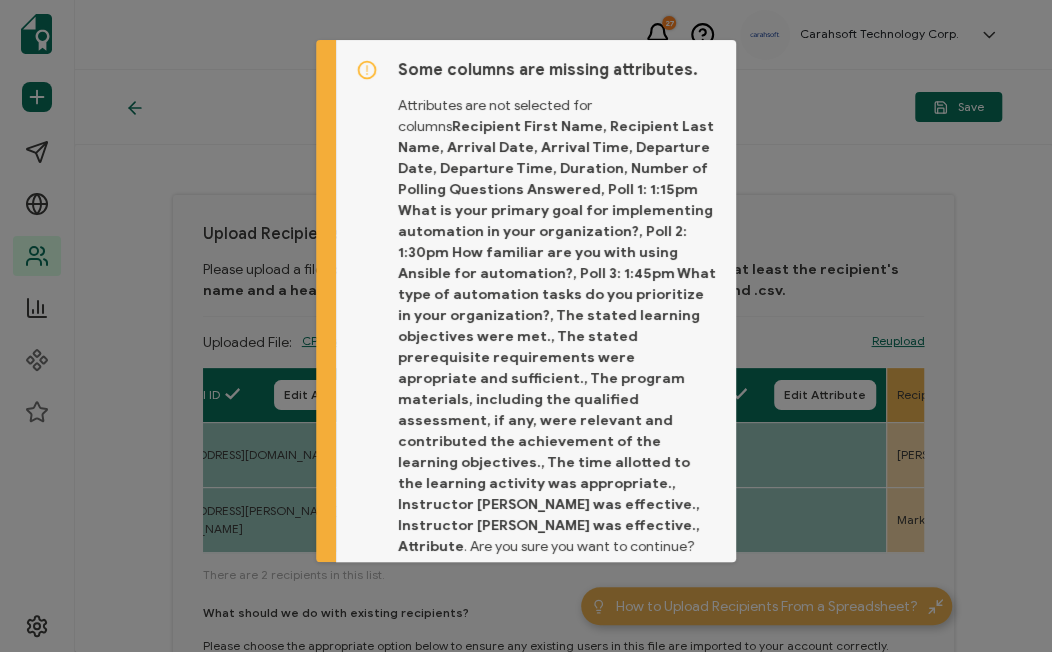 scroll, scrollTop: 63, scrollLeft: 0, axis: vertical 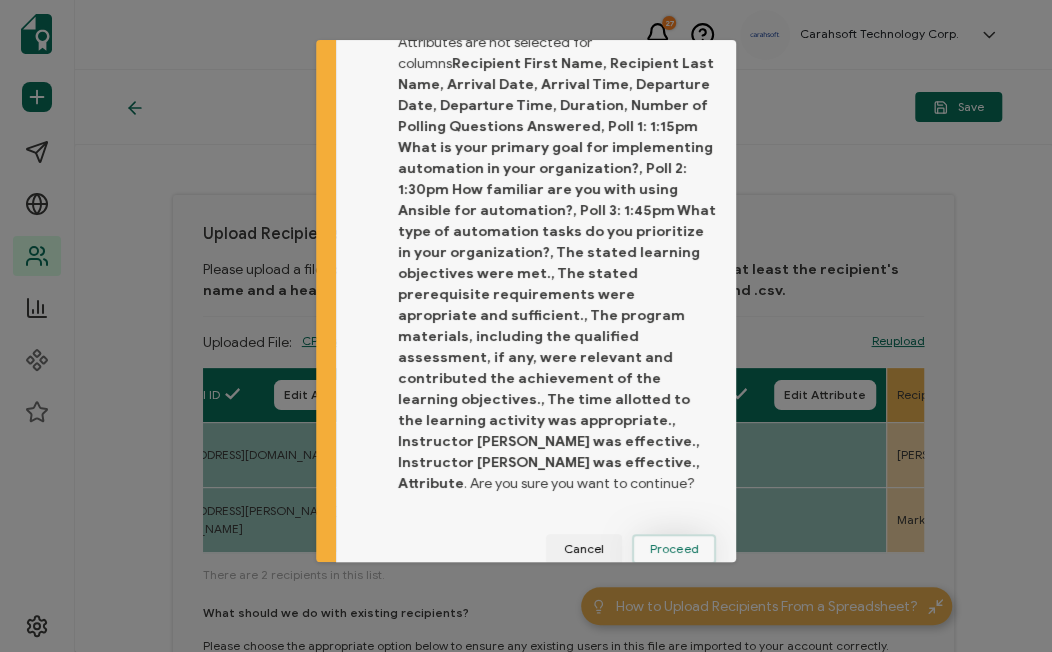 click on "Proceed" at bounding box center [674, 549] 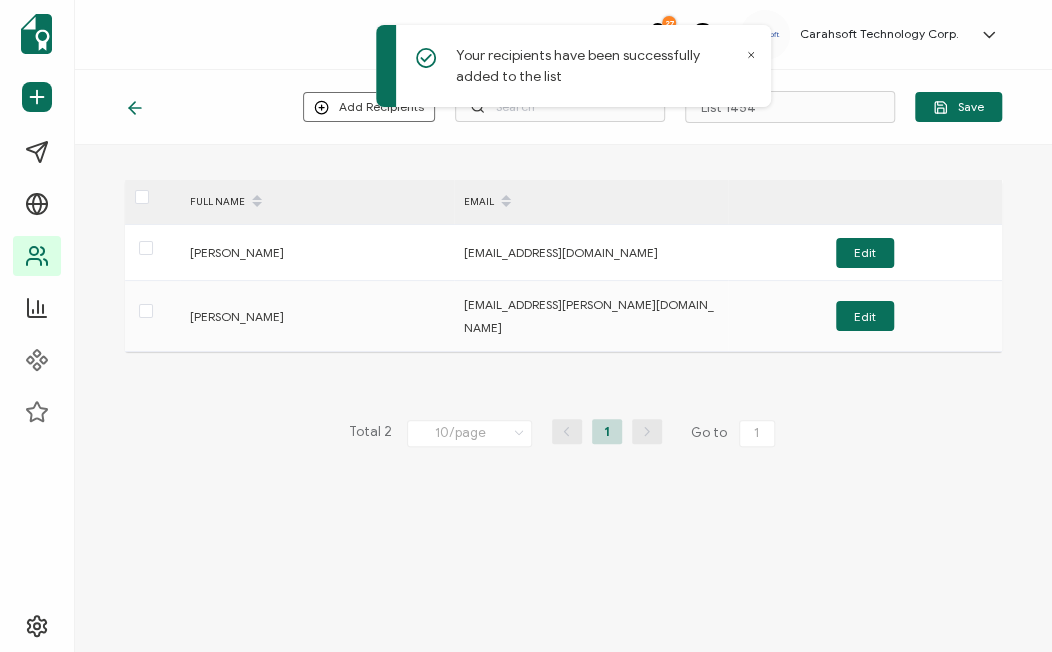 click on "27
Carahsoft Technology Corp.
Laura Taylor
laura.taylor@carahsoft.com
ID:
18038000
Carahsoft Technology Corp.
Create Organization
Organization Settings
Log Out" at bounding box center [563, 35] 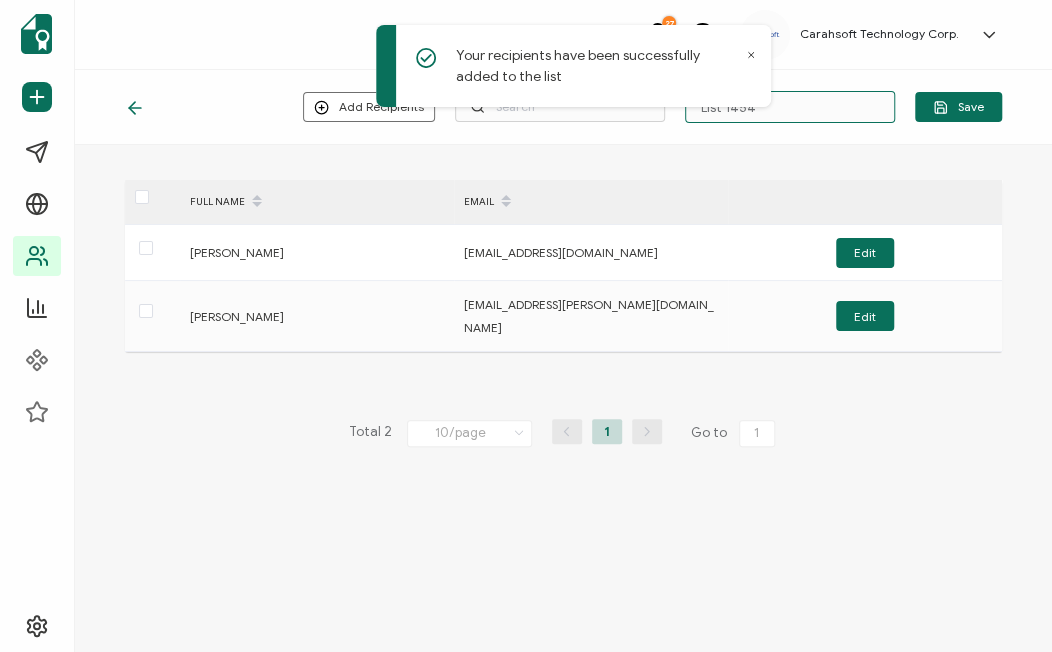 click on "List 1454" at bounding box center [790, 107] 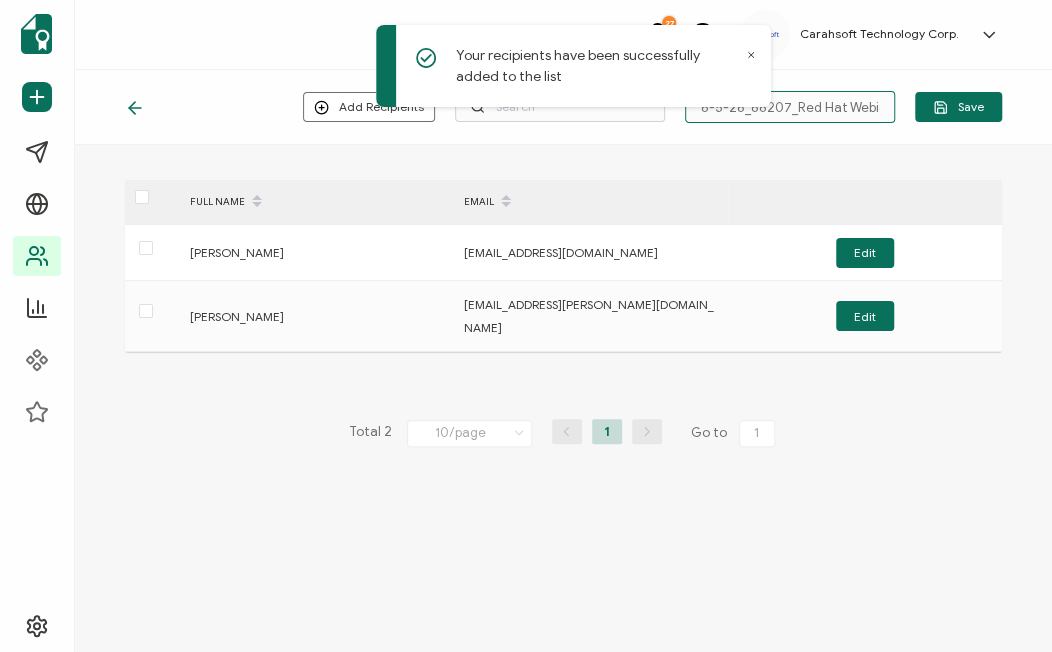 scroll, scrollTop: 0, scrollLeft: 7, axis: horizontal 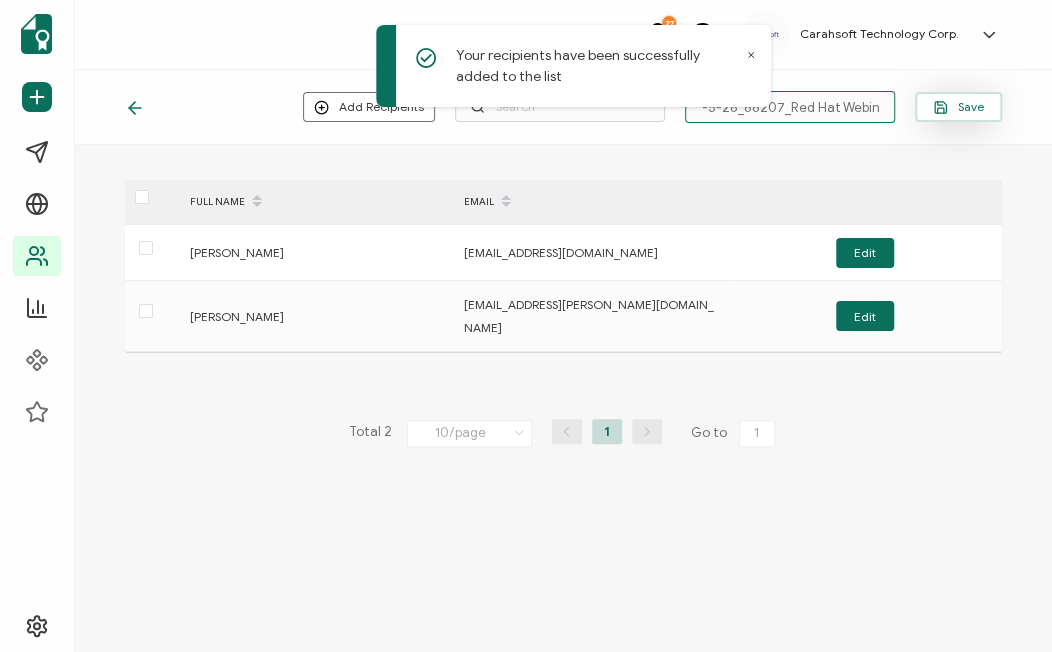 type on "6-5-26_68207_Red Hat Webinar" 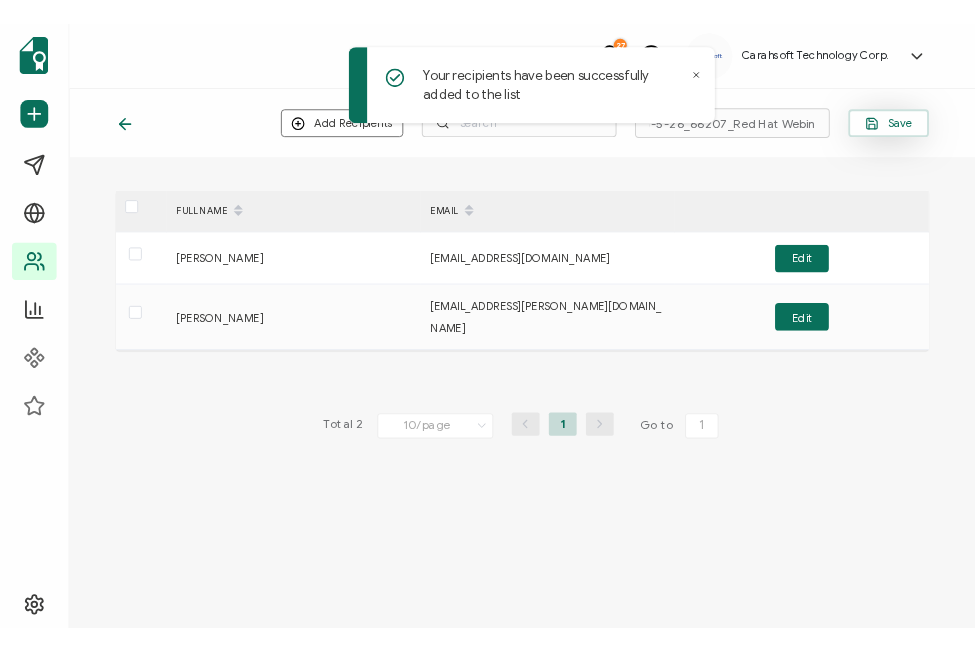 scroll, scrollTop: 0, scrollLeft: 0, axis: both 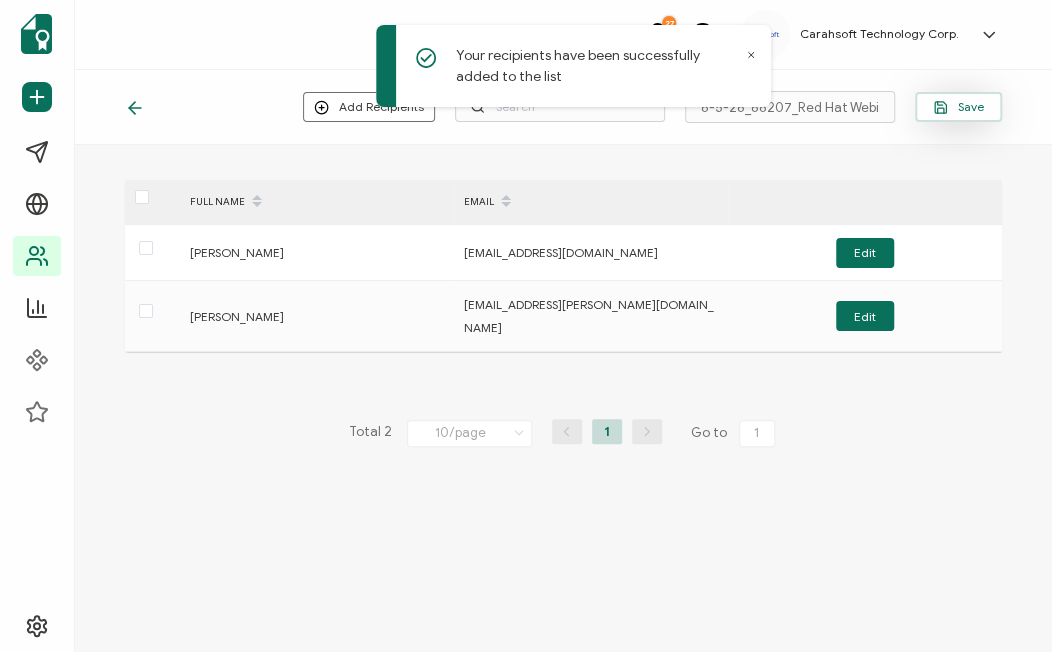 click on "Save" at bounding box center [958, 107] 